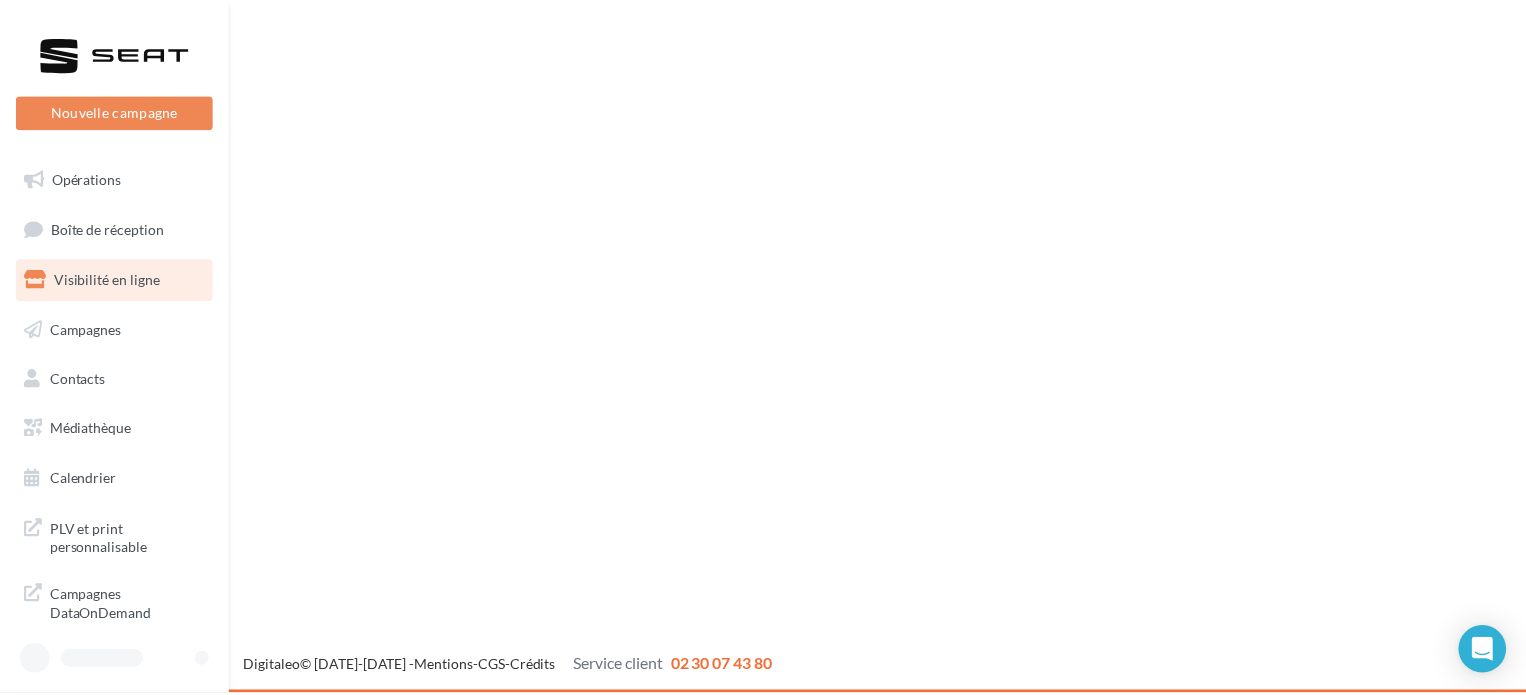 scroll, scrollTop: 0, scrollLeft: 0, axis: both 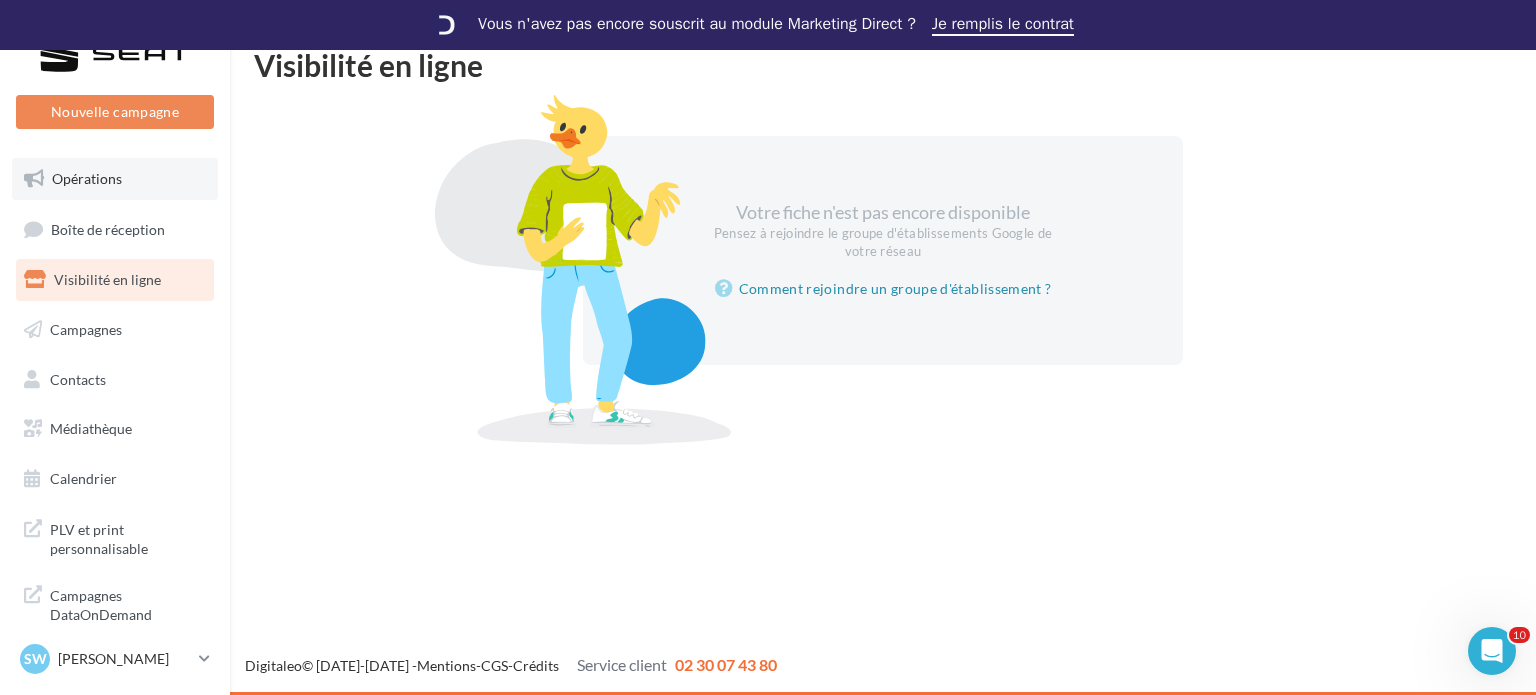 click on "Opérations" at bounding box center [115, 179] 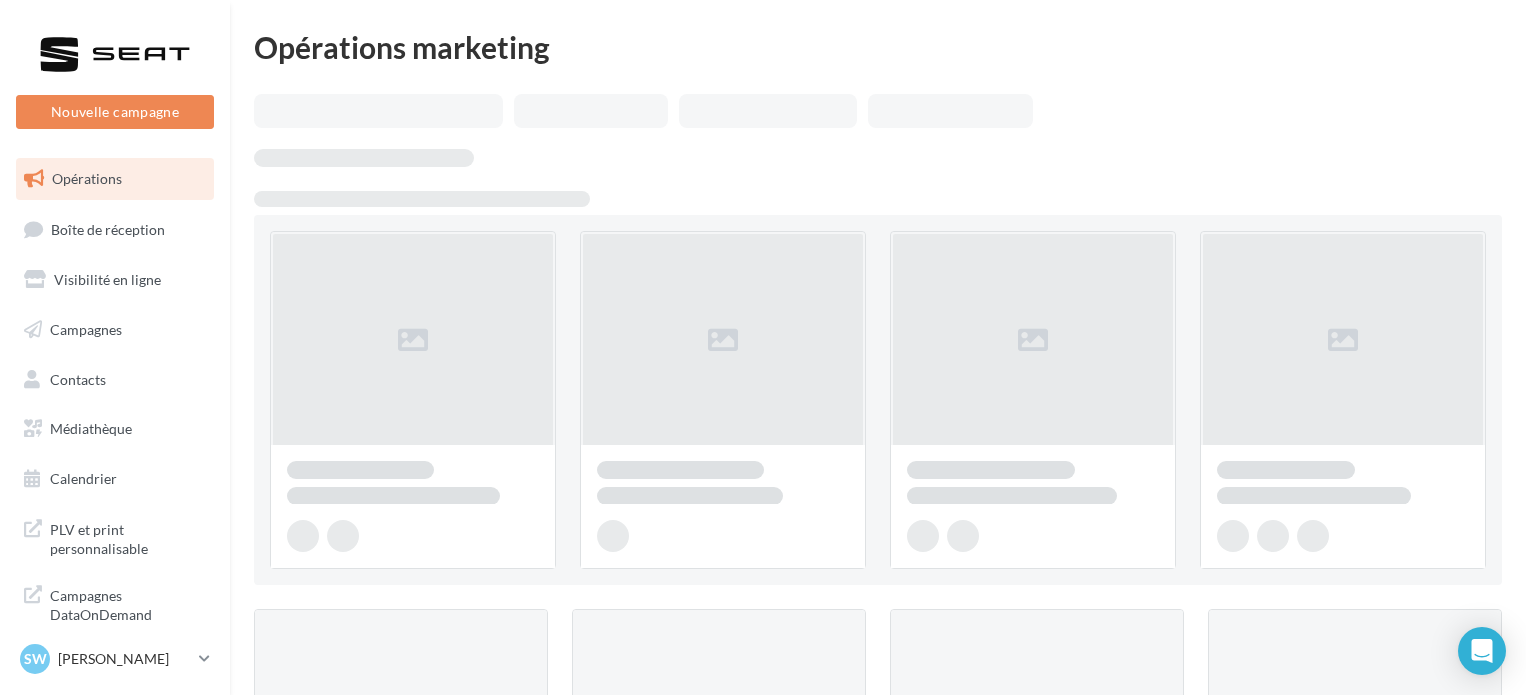 scroll, scrollTop: 0, scrollLeft: 0, axis: both 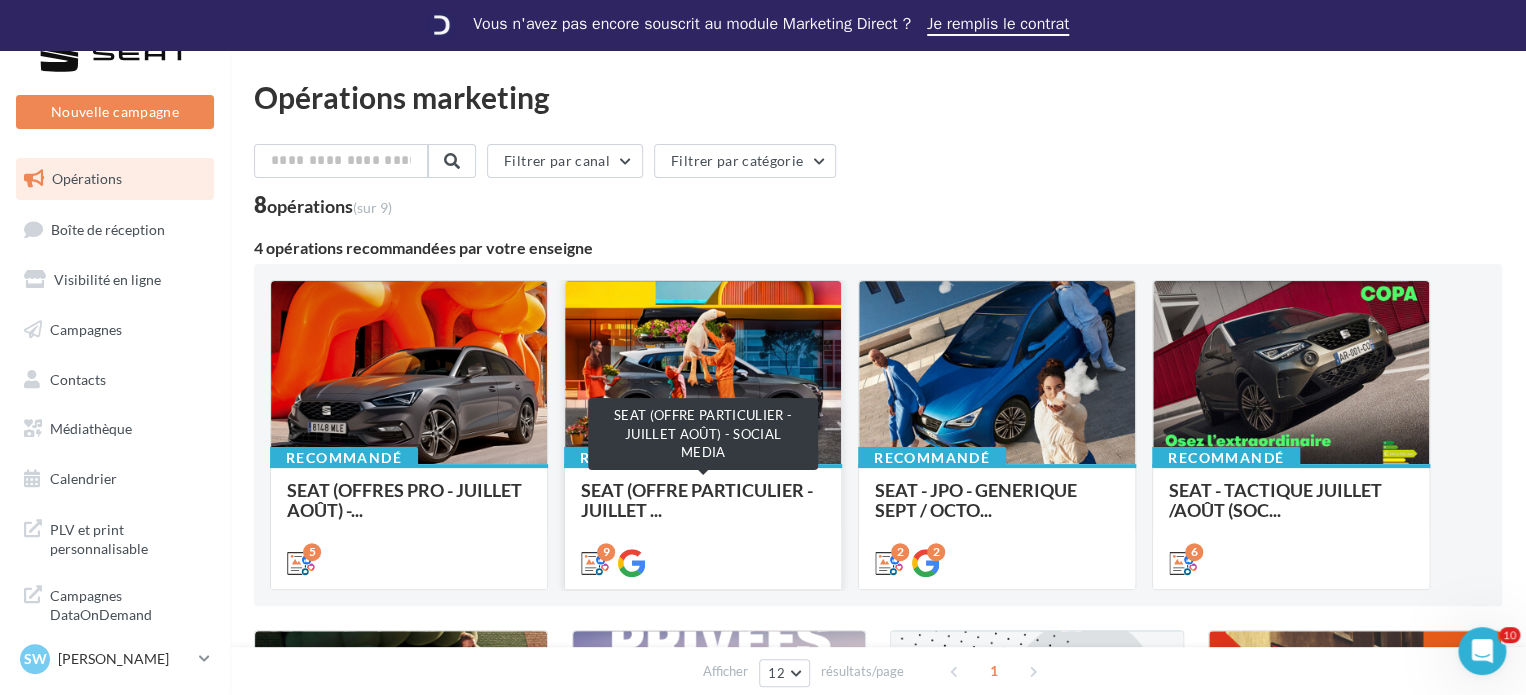 click on "SEAT (OFFRE PARTICULIER - JUILLET ..." at bounding box center (703, 500) 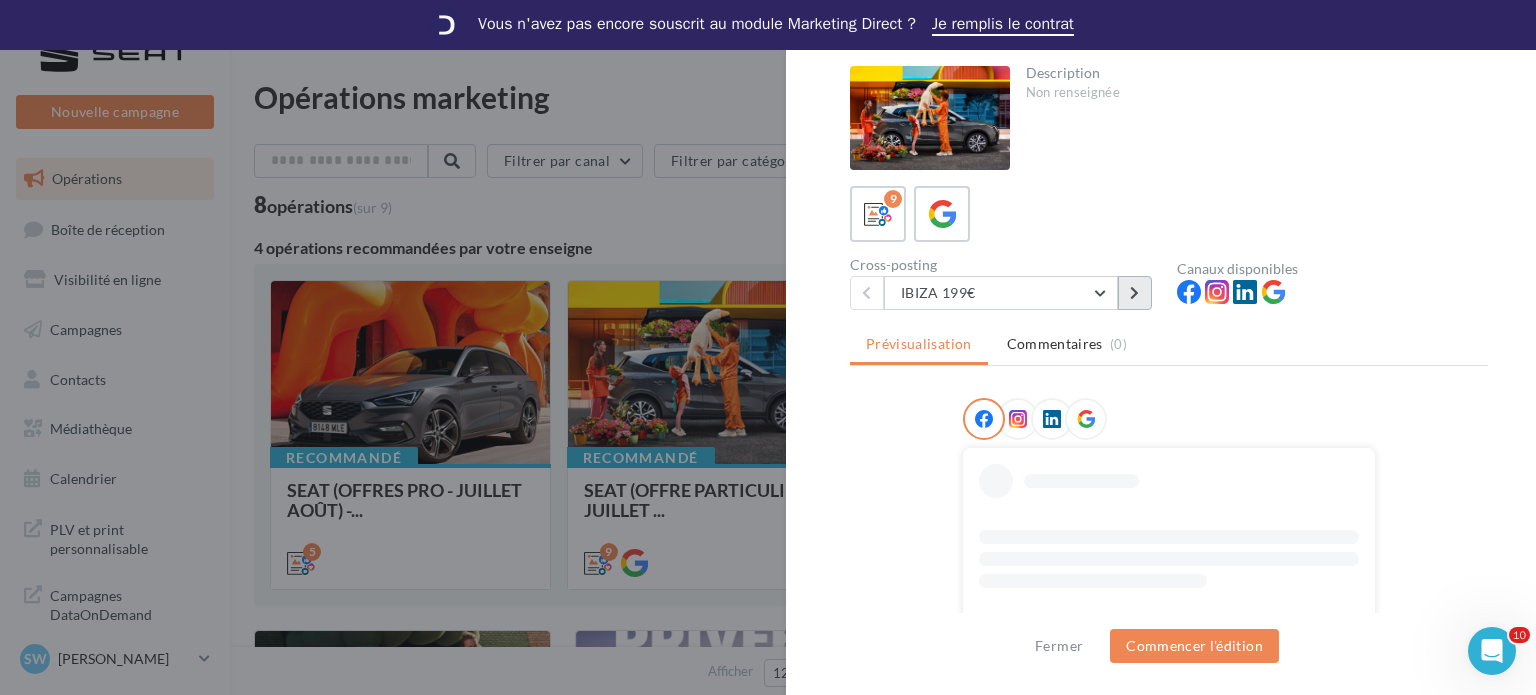 click at bounding box center (1135, 293) 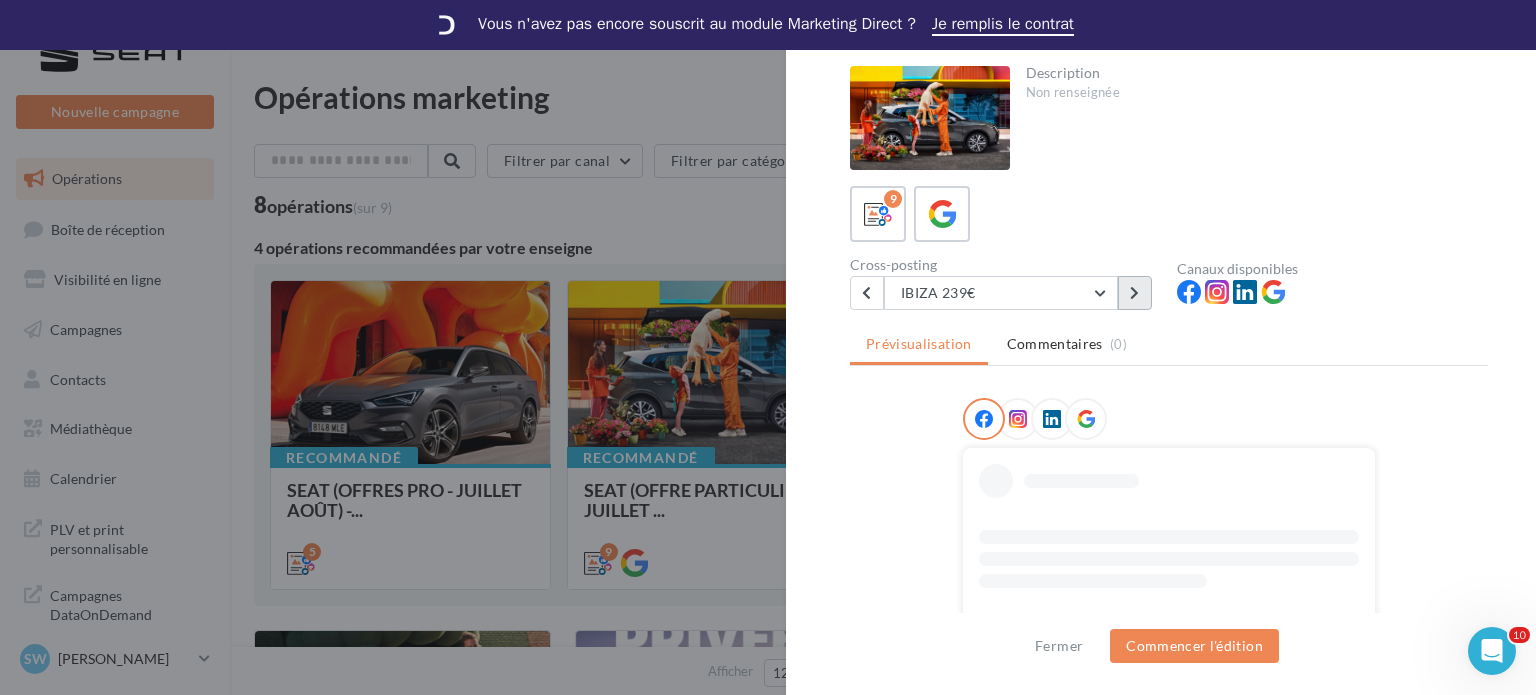 click at bounding box center (1135, 293) 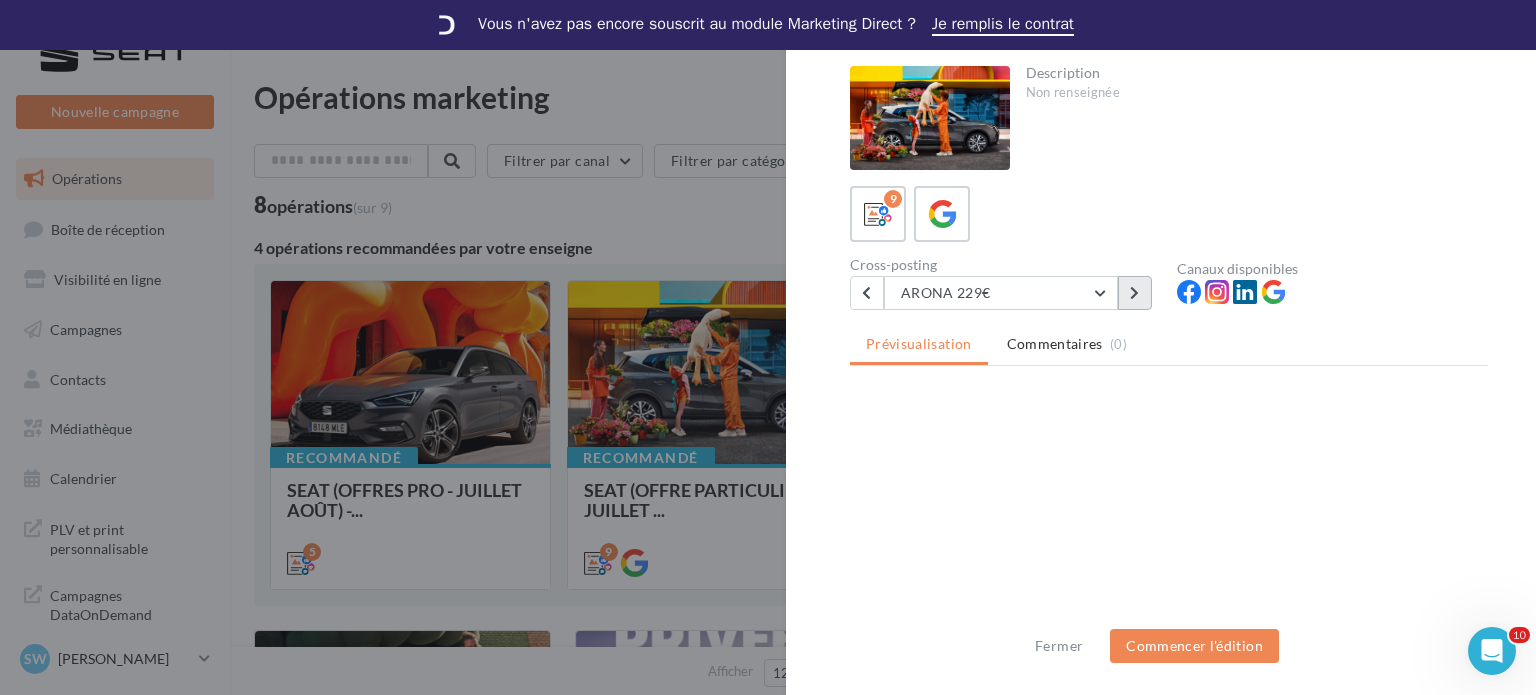 click at bounding box center (1135, 293) 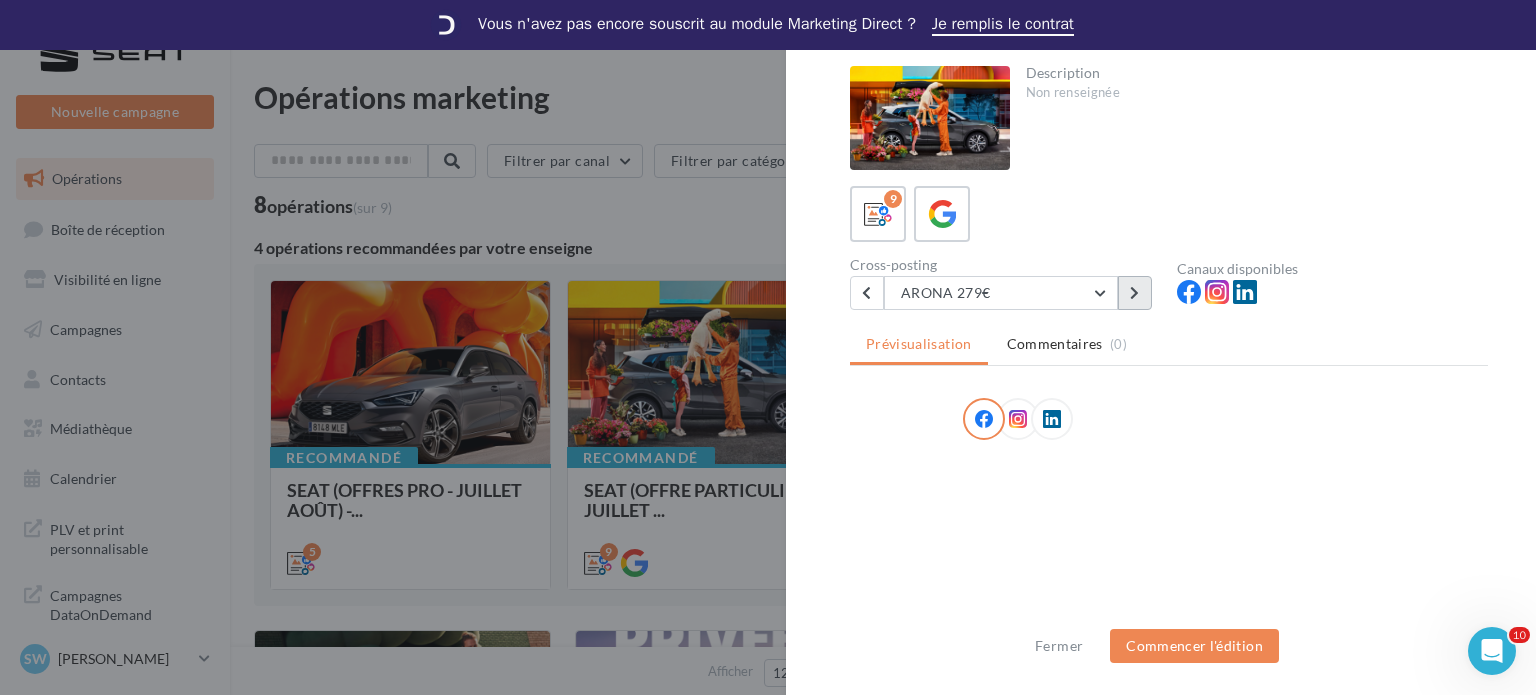click at bounding box center [1135, 293] 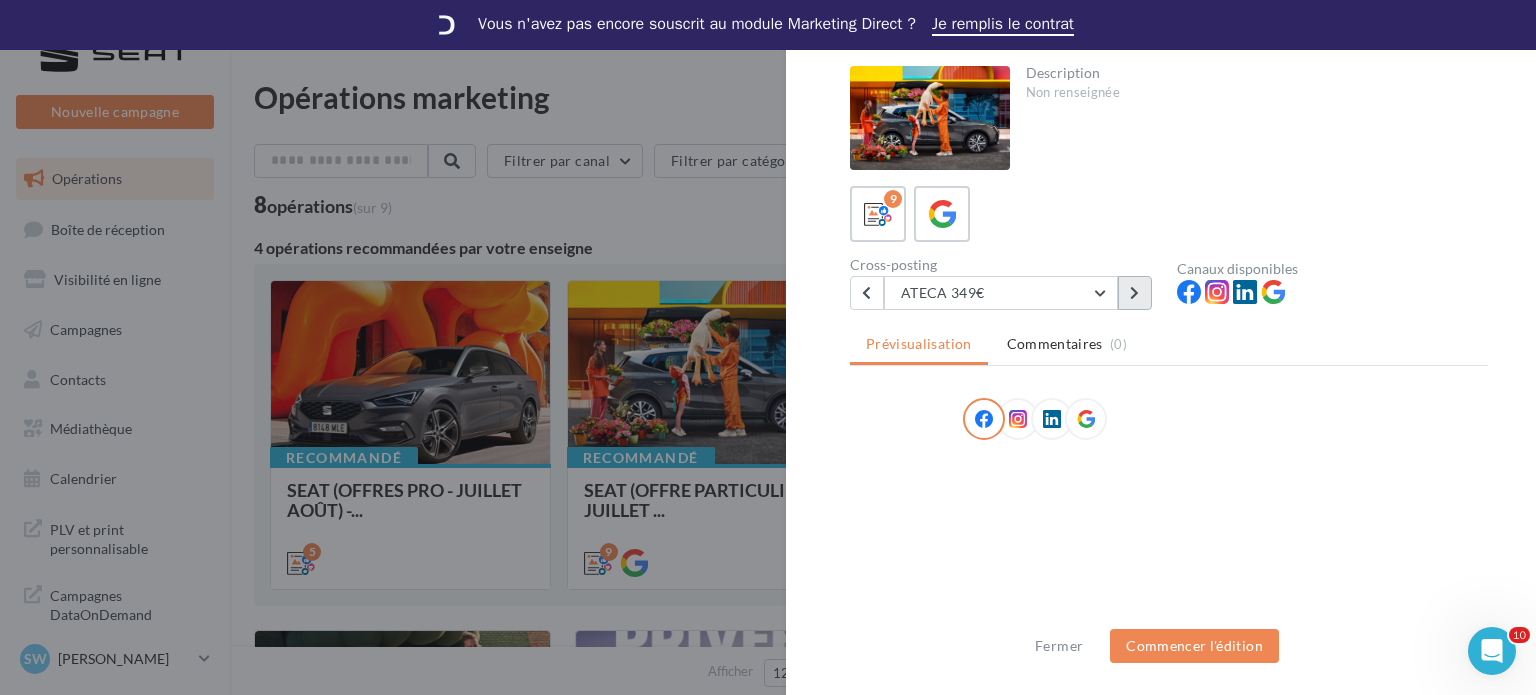 click at bounding box center (1135, 293) 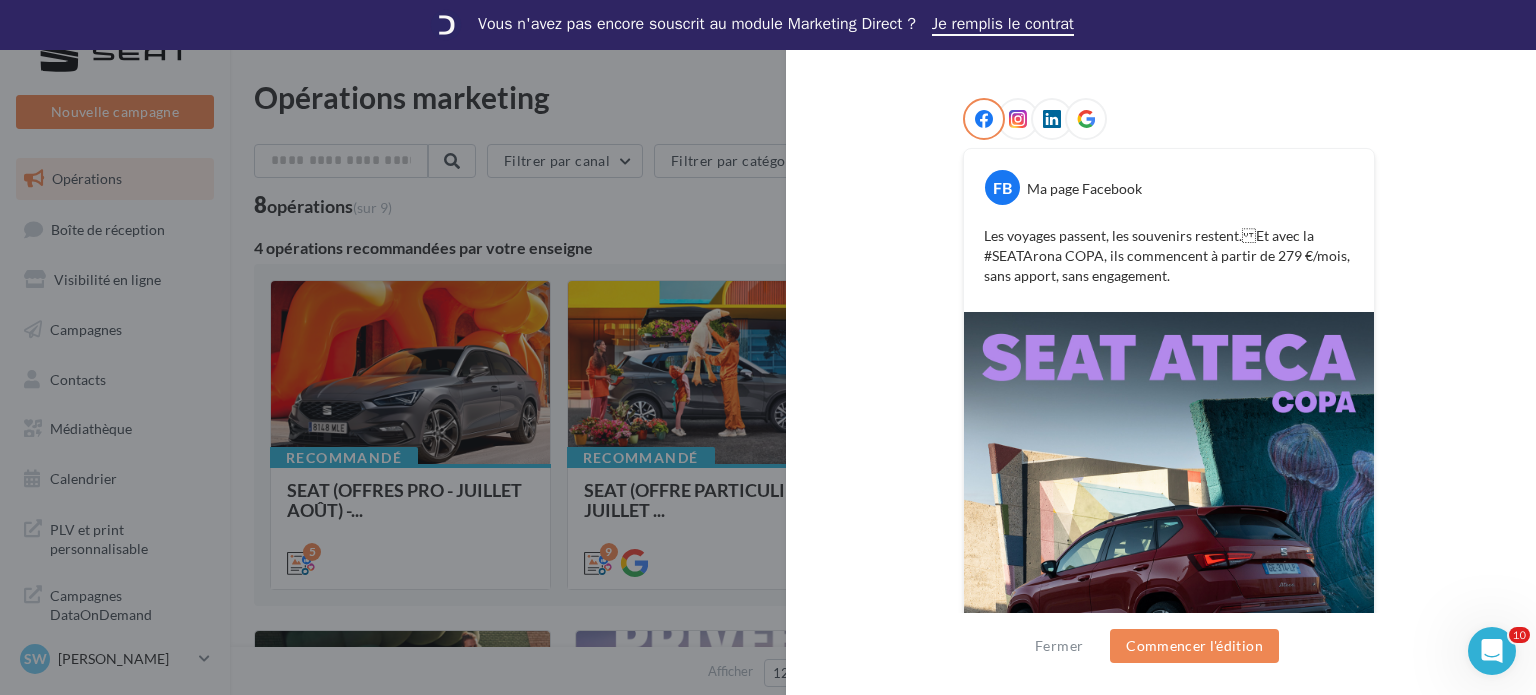 scroll, scrollTop: 500, scrollLeft: 0, axis: vertical 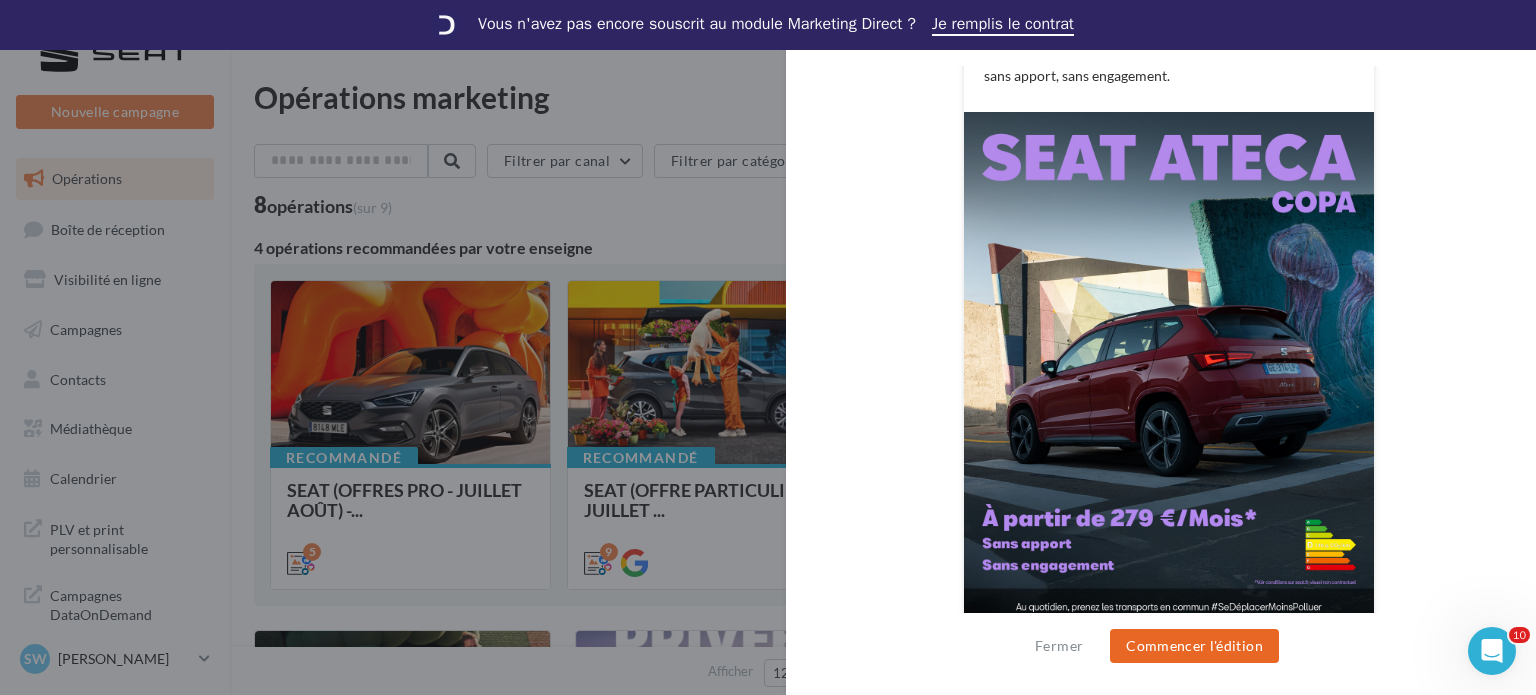 click on "Commencer l'édition" at bounding box center [1194, 646] 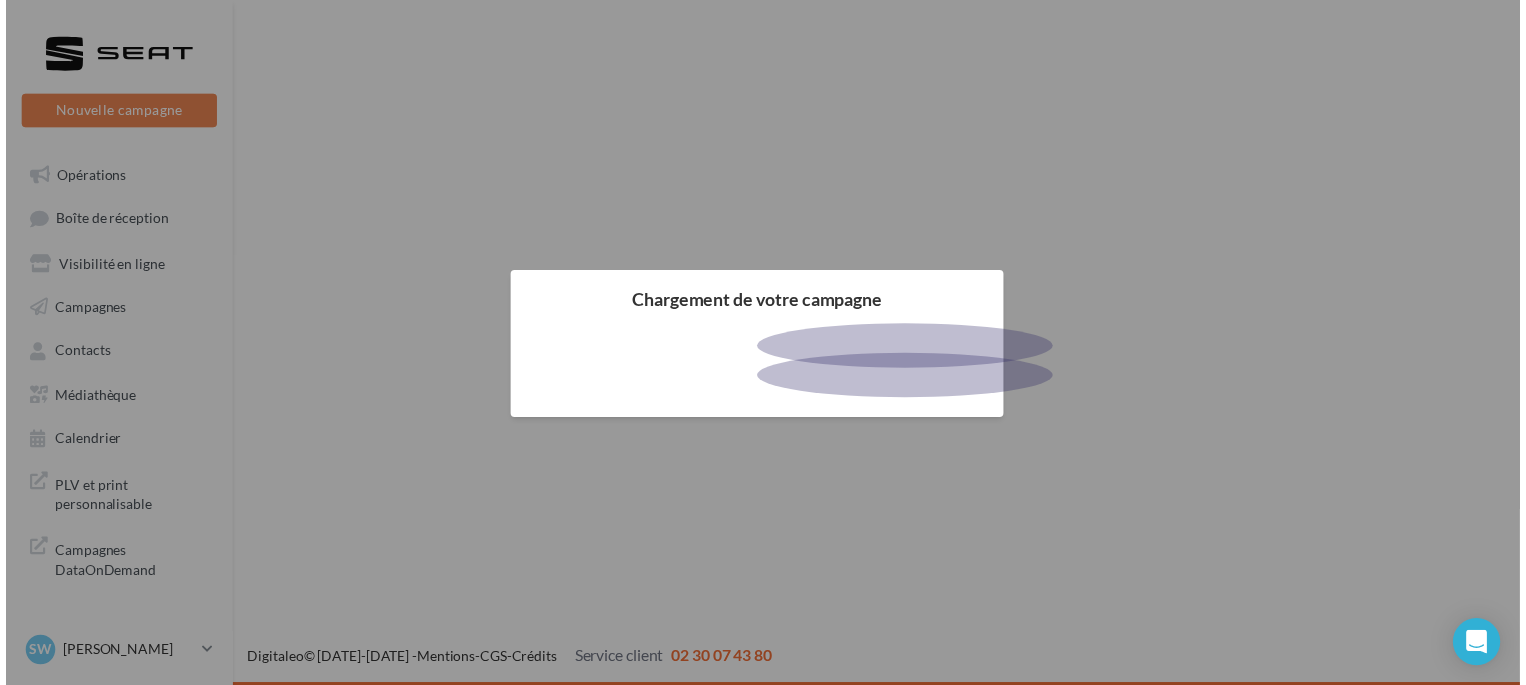 scroll, scrollTop: 0, scrollLeft: 0, axis: both 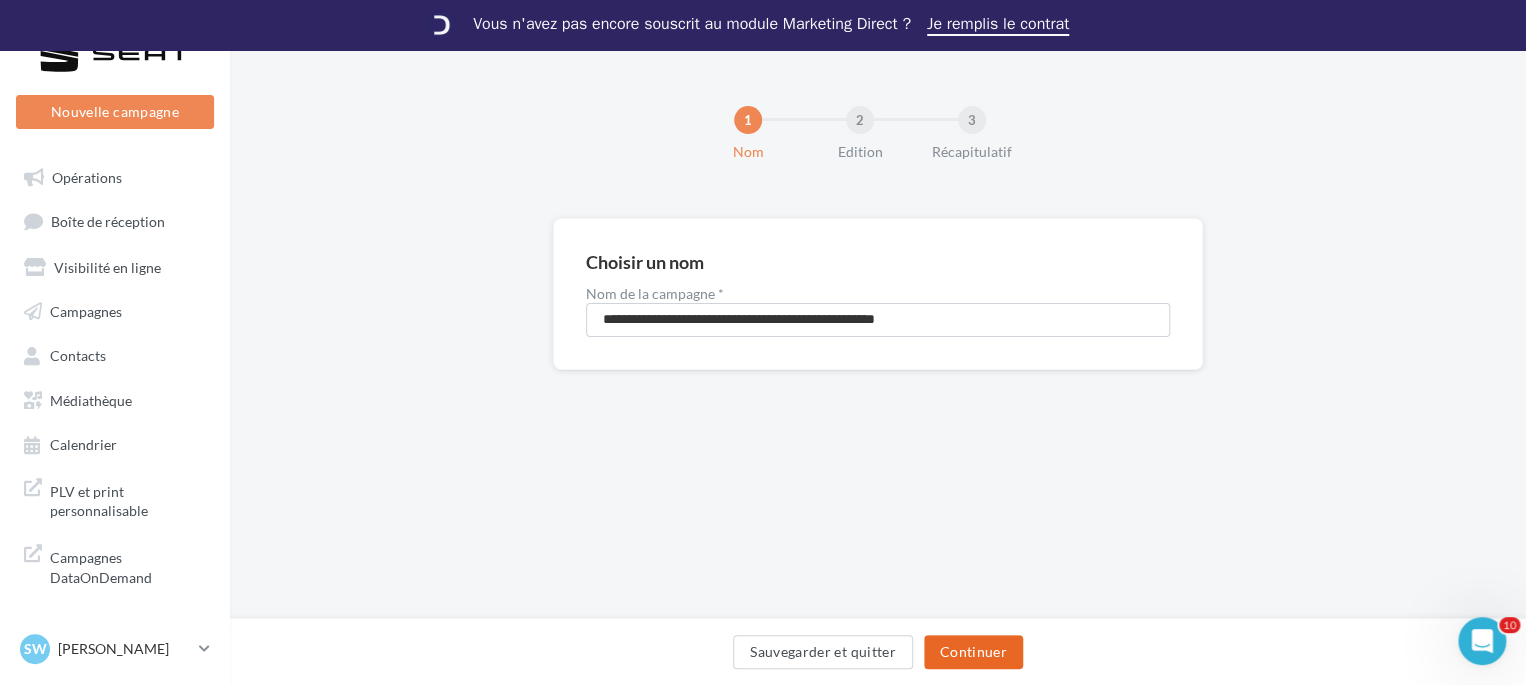 click on "Continuer" at bounding box center (973, 652) 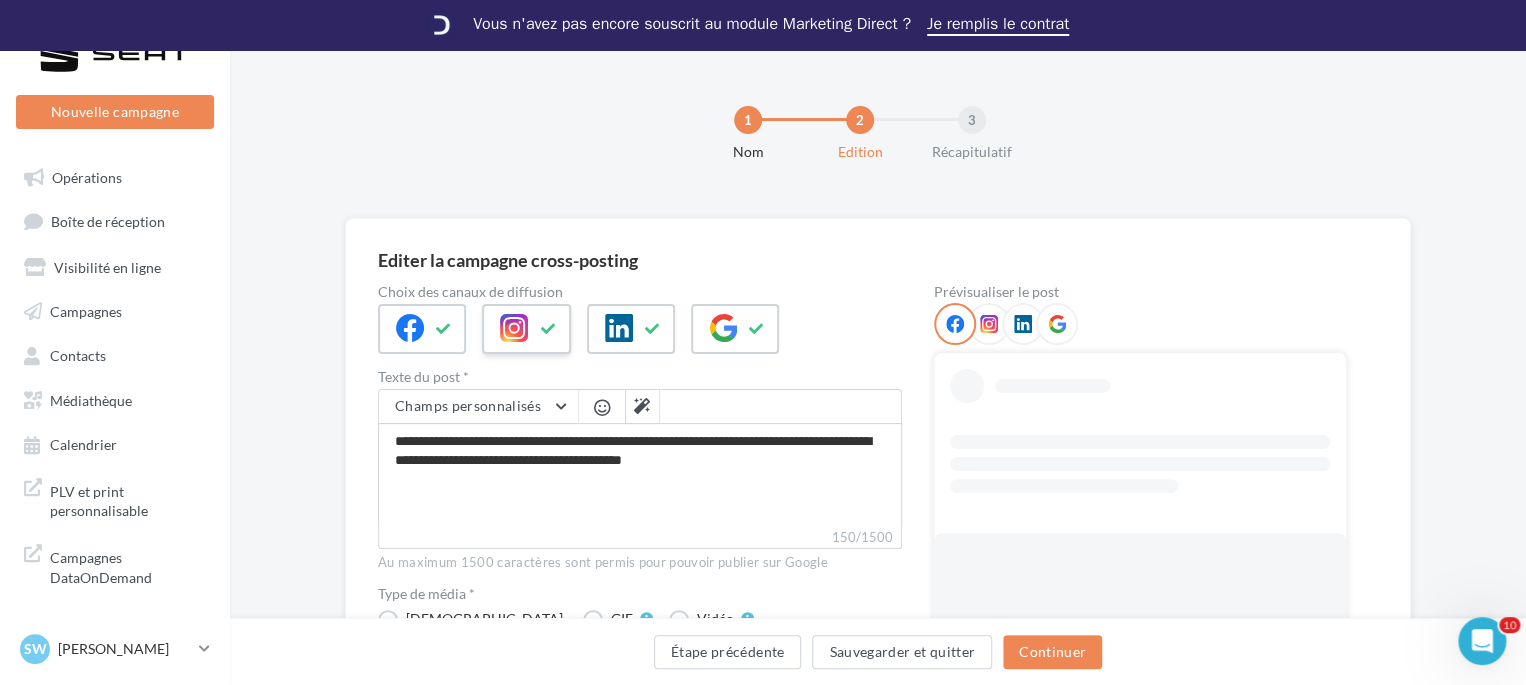 click at bounding box center (526, 329) 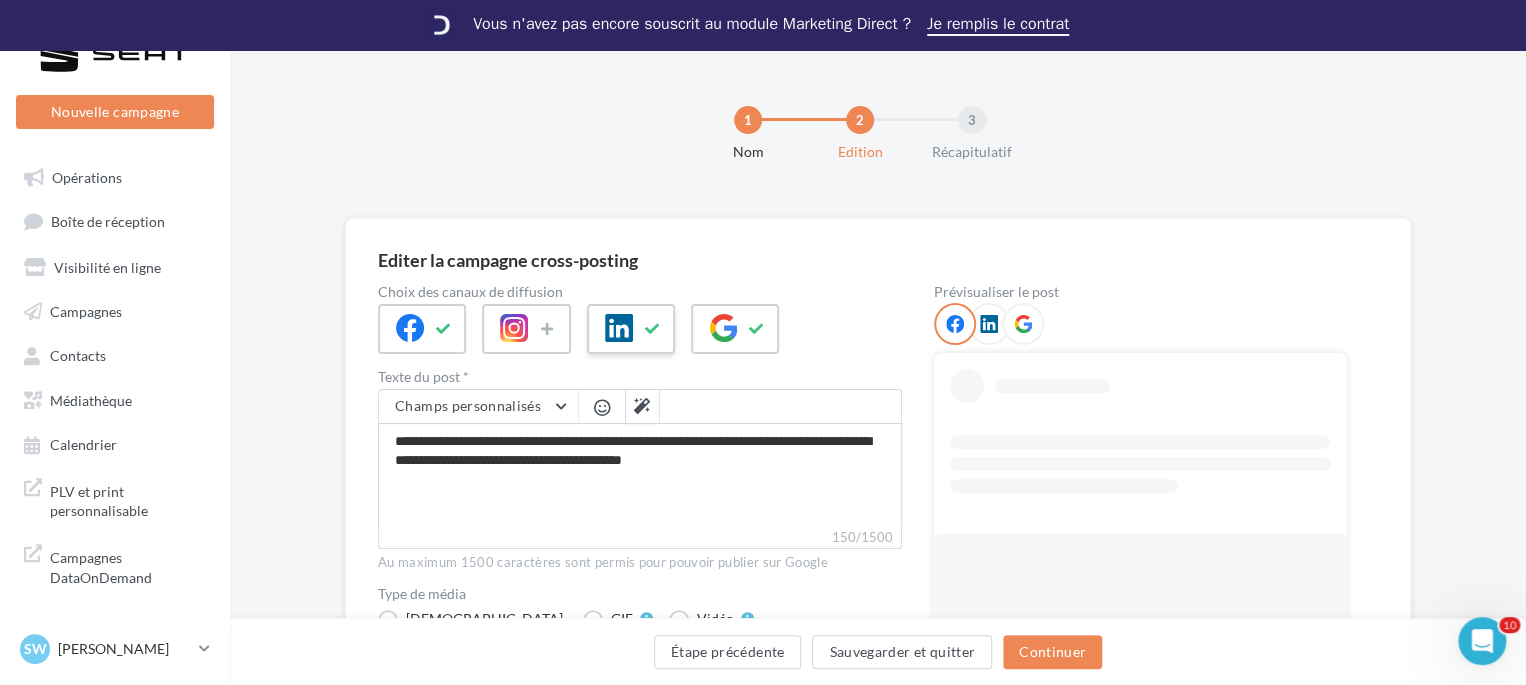 click at bounding box center (619, 328) 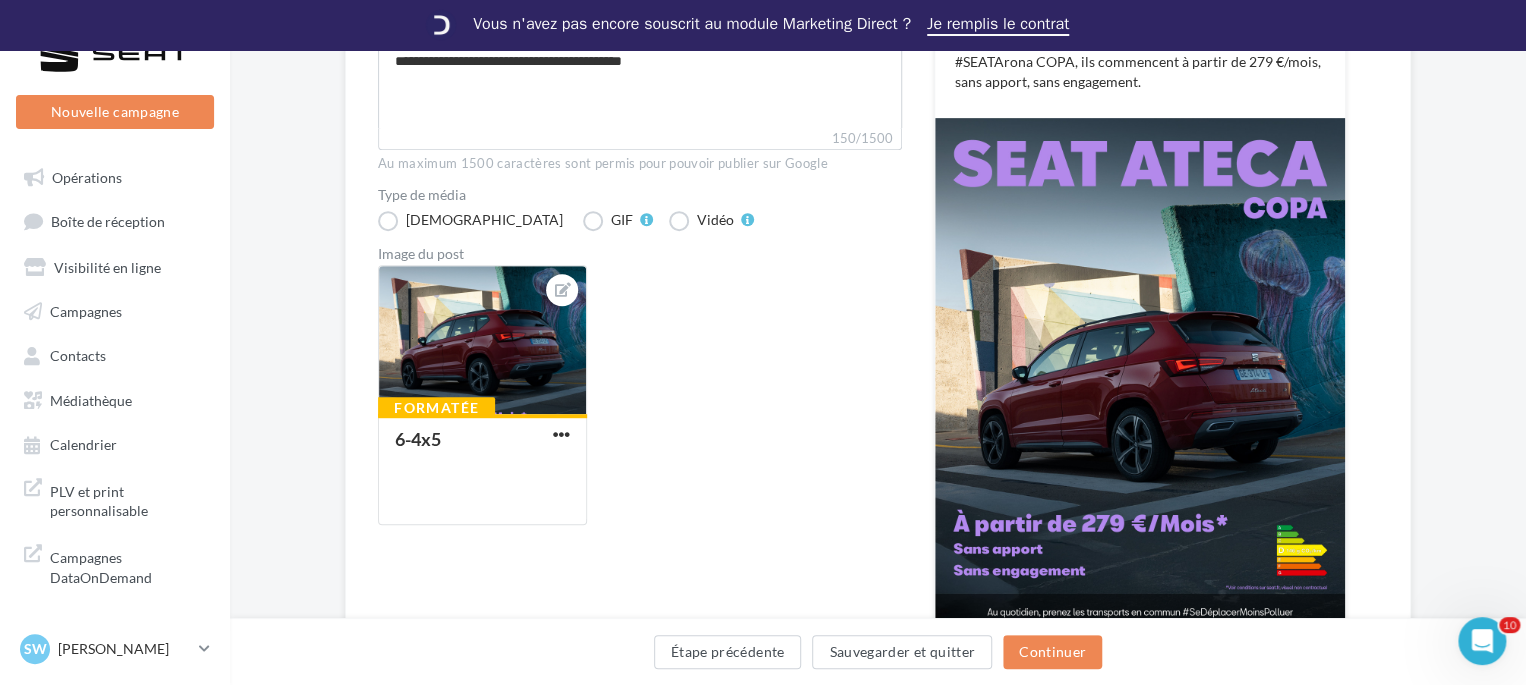 scroll, scrollTop: 400, scrollLeft: 0, axis: vertical 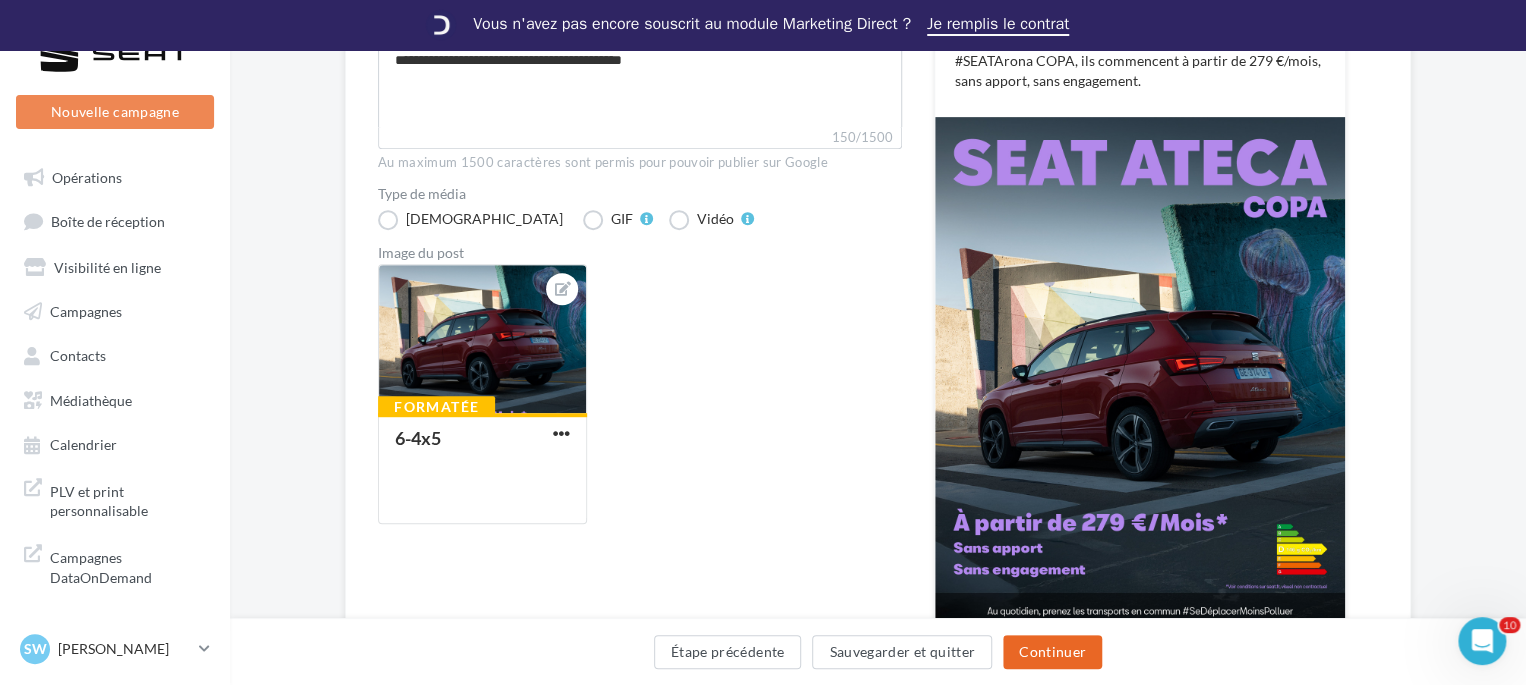 click on "Continuer" at bounding box center (1052, 652) 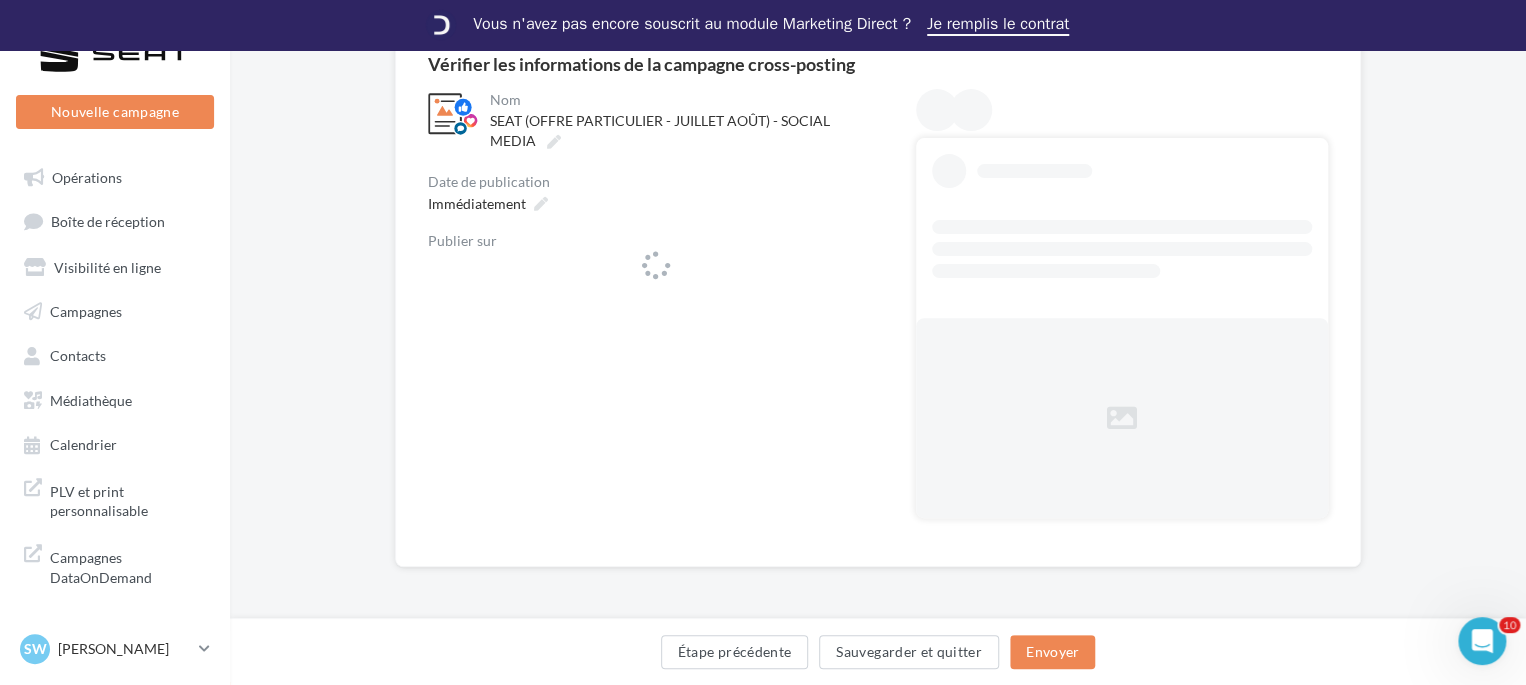 scroll, scrollTop: 195, scrollLeft: 0, axis: vertical 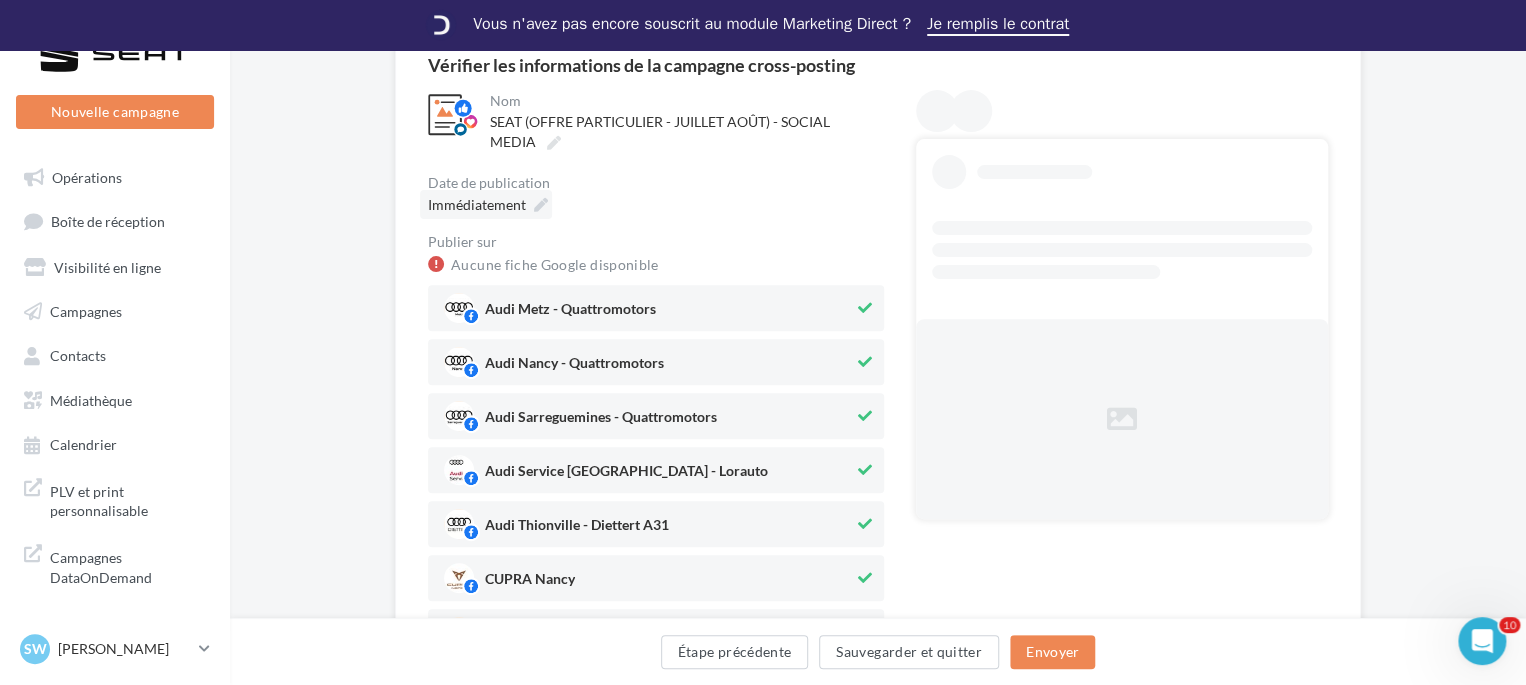 click on "Immédiatement" at bounding box center (486, 204) 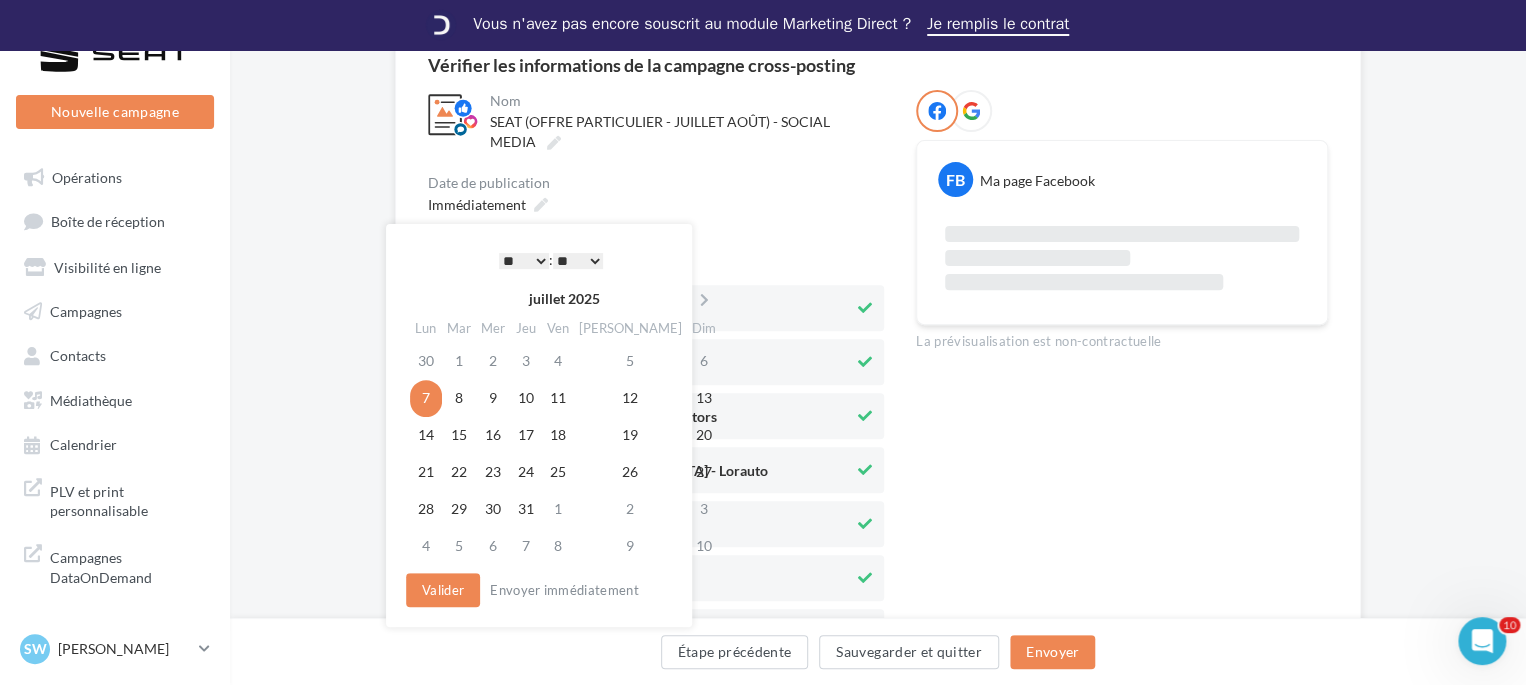 click on "* * * * * * * * * * ** ** ** ** ** ** ** ** ** ** ** ** ** **  :  ** ** ** ** ** **" at bounding box center [551, 260] 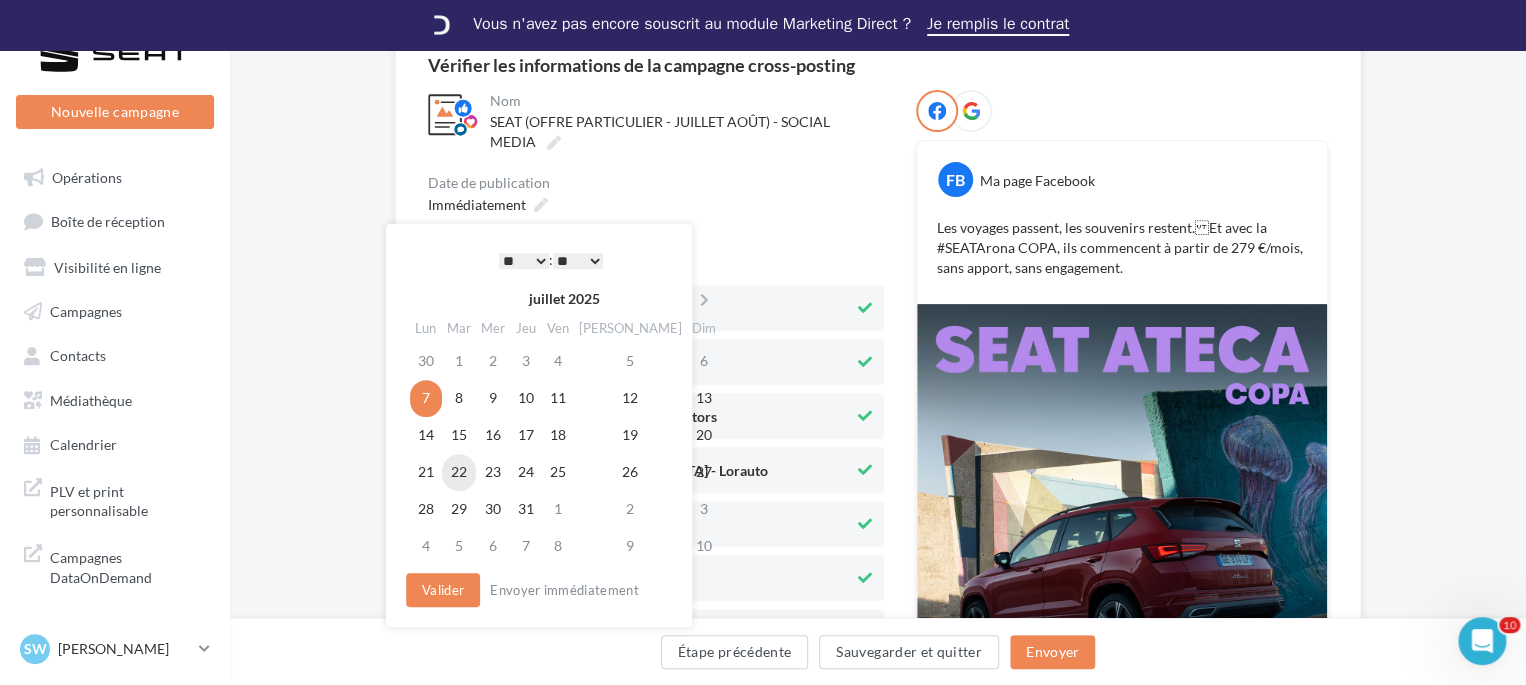 click on "22" at bounding box center (459, 472) 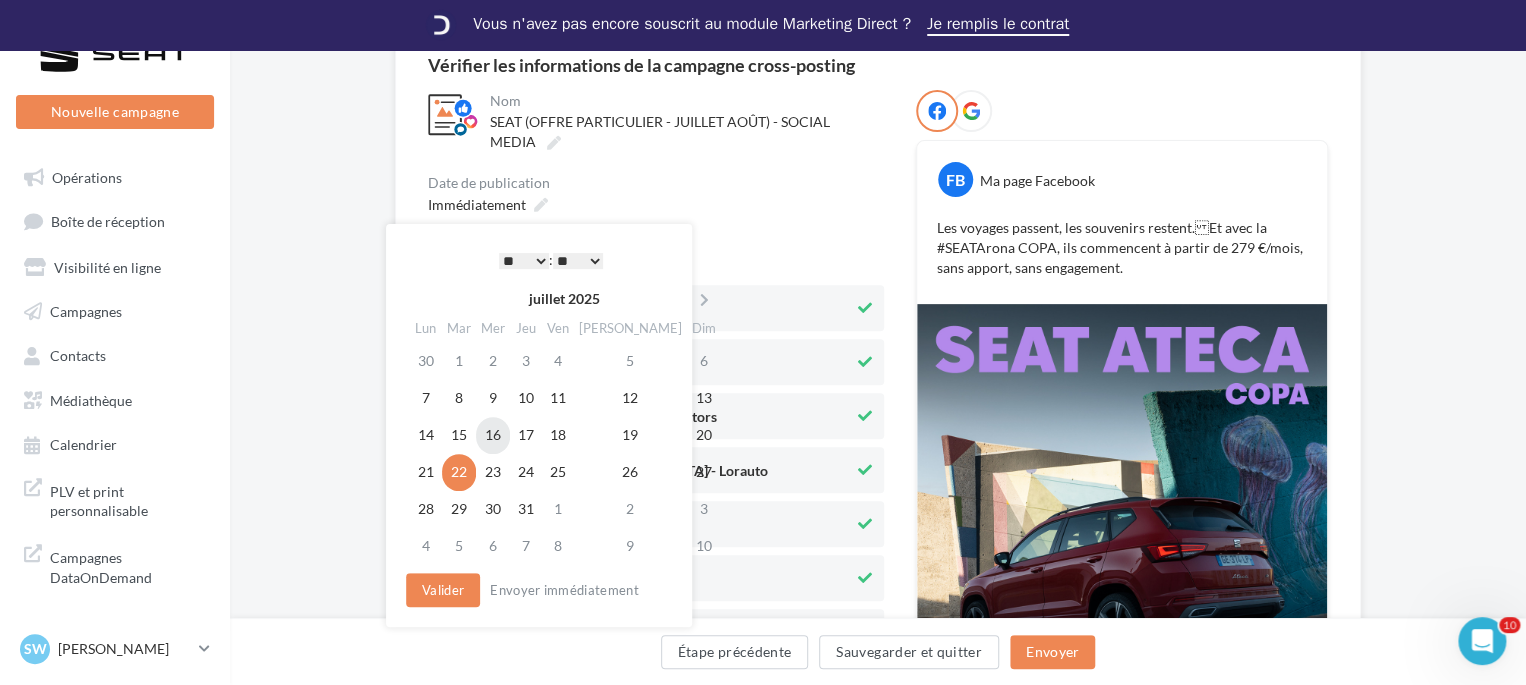 click on "16" at bounding box center (493, 435) 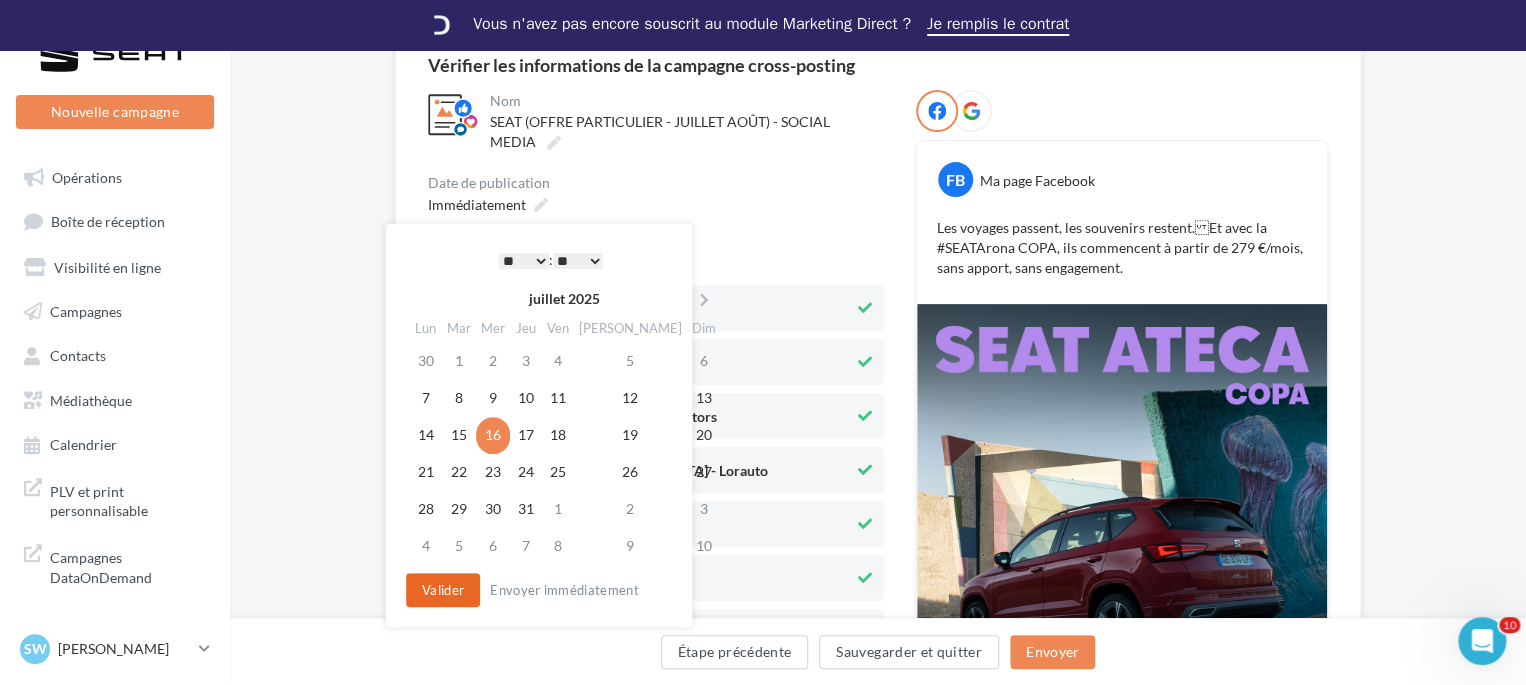 click on "Valider" at bounding box center (443, 590) 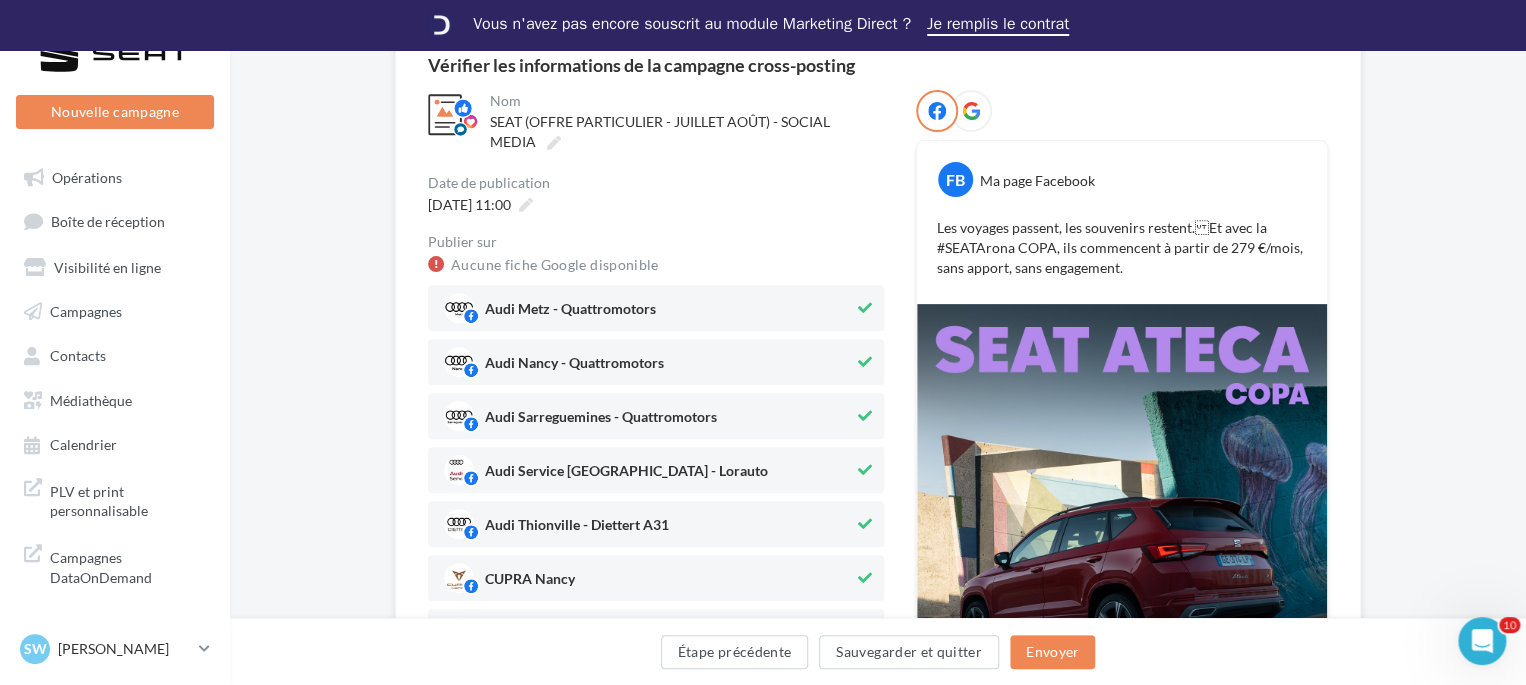 click on "Aucune fiche Google disponible
Audi Metz - Quattromotors
Audi Nancy - Quattromotors
Audi Sarreguemines  - Quattromotors
Audi Service Saint-Avold - Lorauto
Audi Thionville - Diettert A31
CUPRA Nancy
CUPRA Saint Avold - By VGRF Lorraine
Electrify France by Volkswagen Tomblaine" at bounding box center (656, 778) 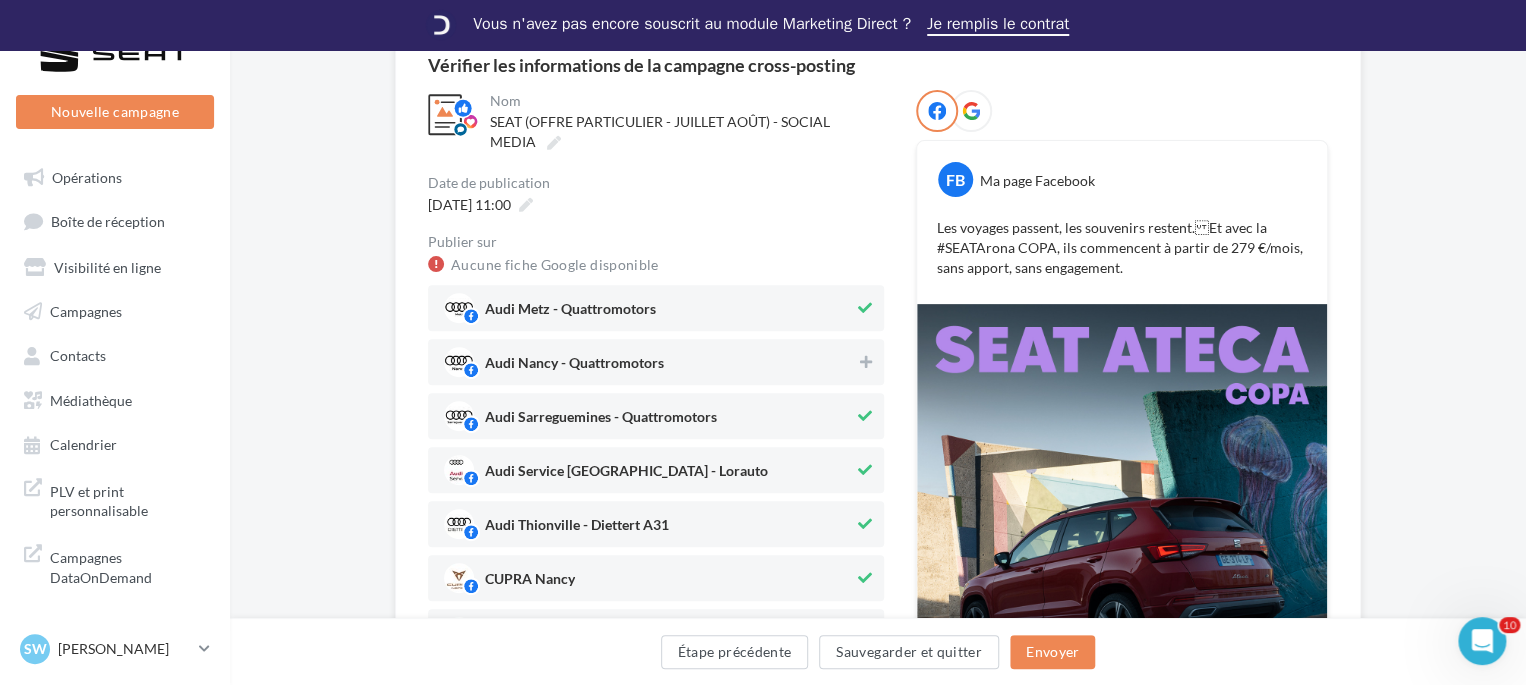 click on "Audi Nancy - Quattromotors" at bounding box center (656, 362) 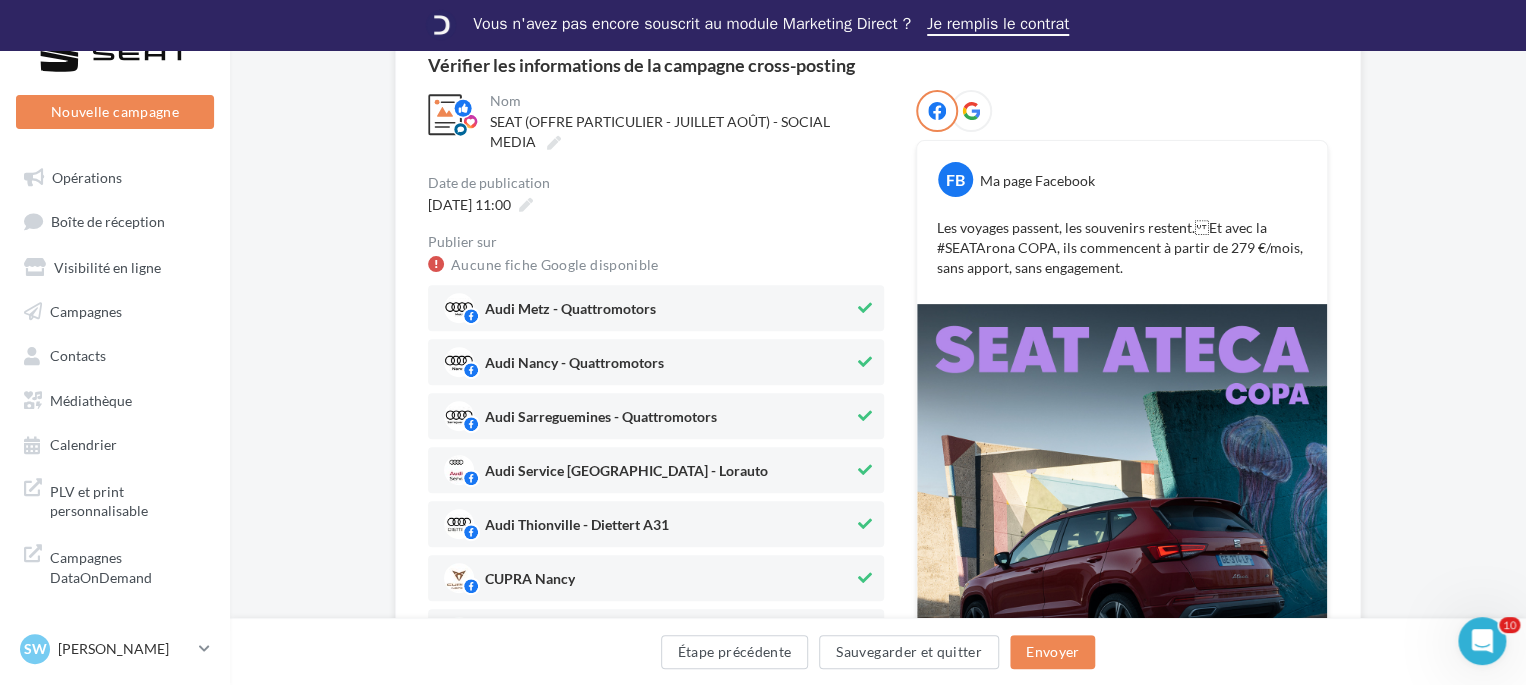 click on "Audi Metz - Quattromotors" at bounding box center (649, 308) 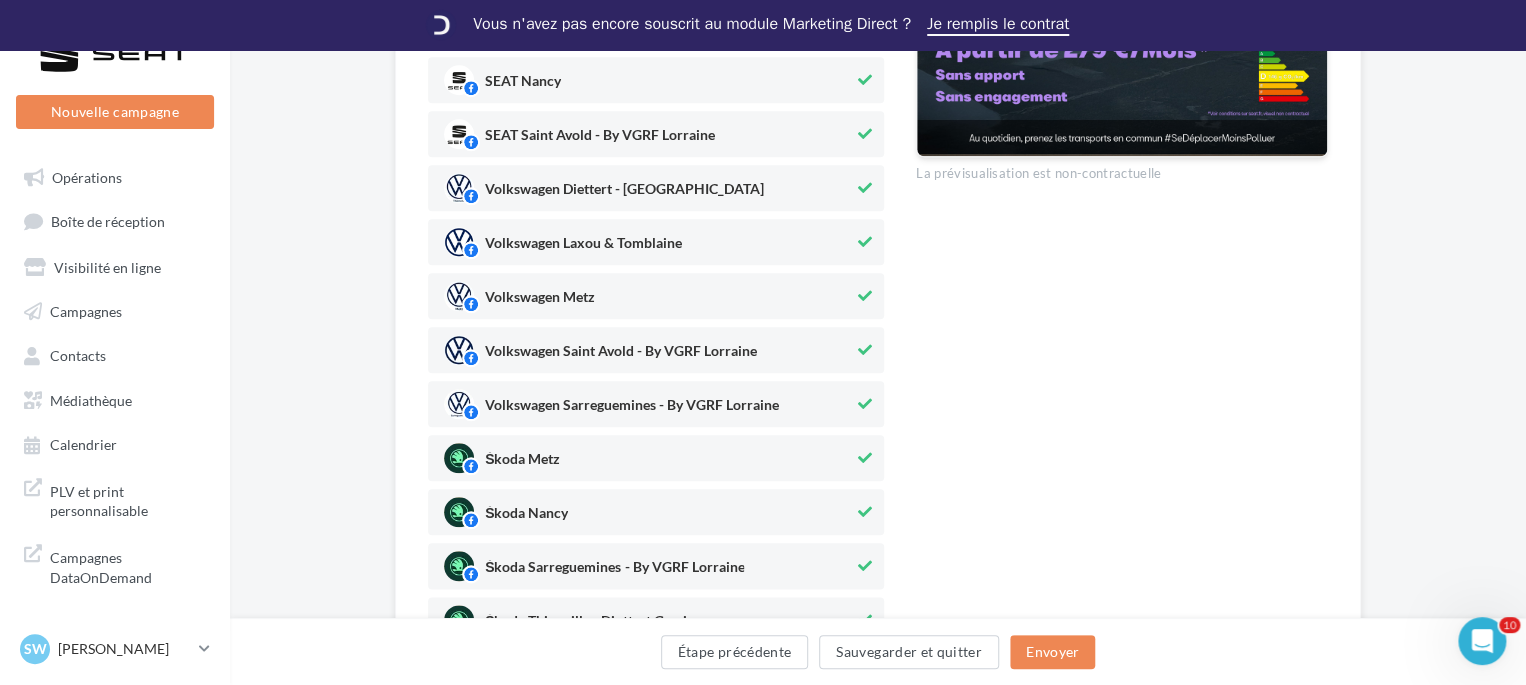scroll, scrollTop: 972, scrollLeft: 0, axis: vertical 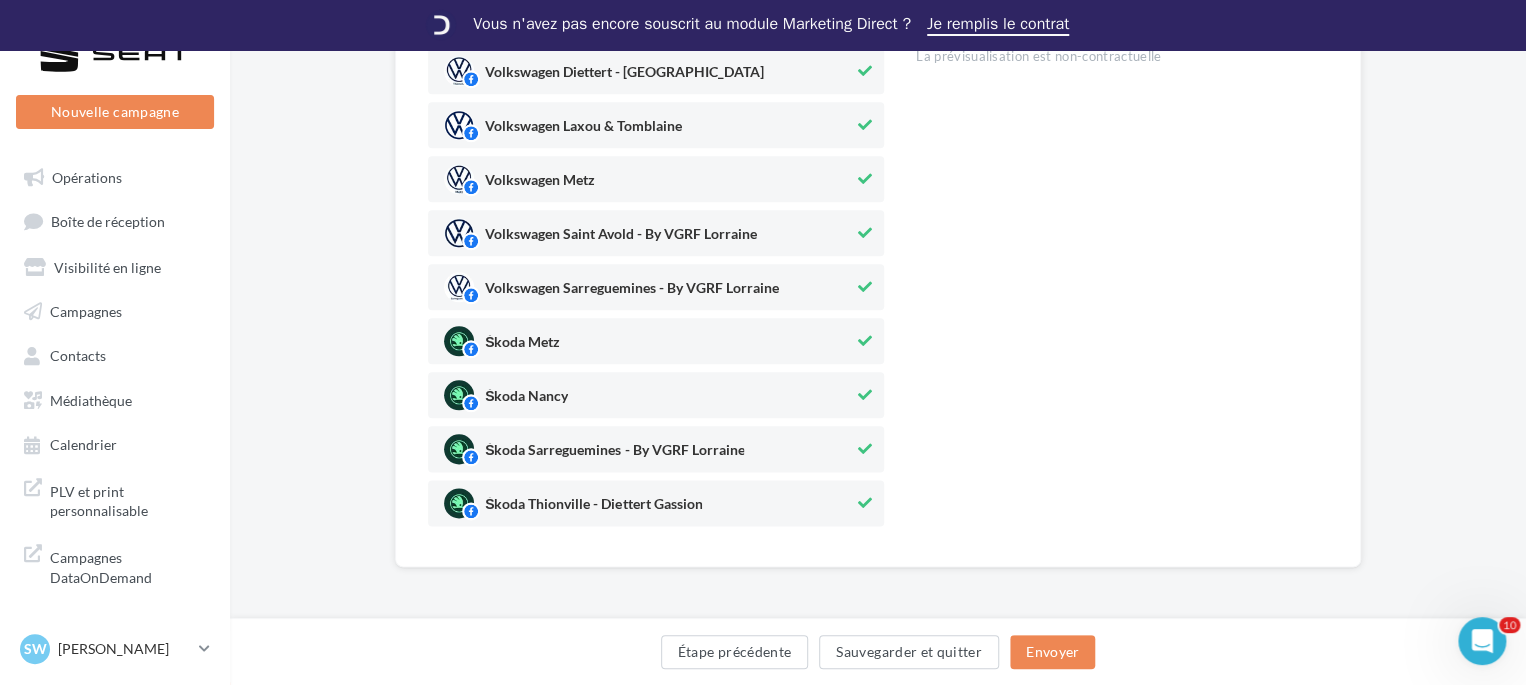 click on "Škoda Thionville - Diettert Gassion" at bounding box center [649, 503] 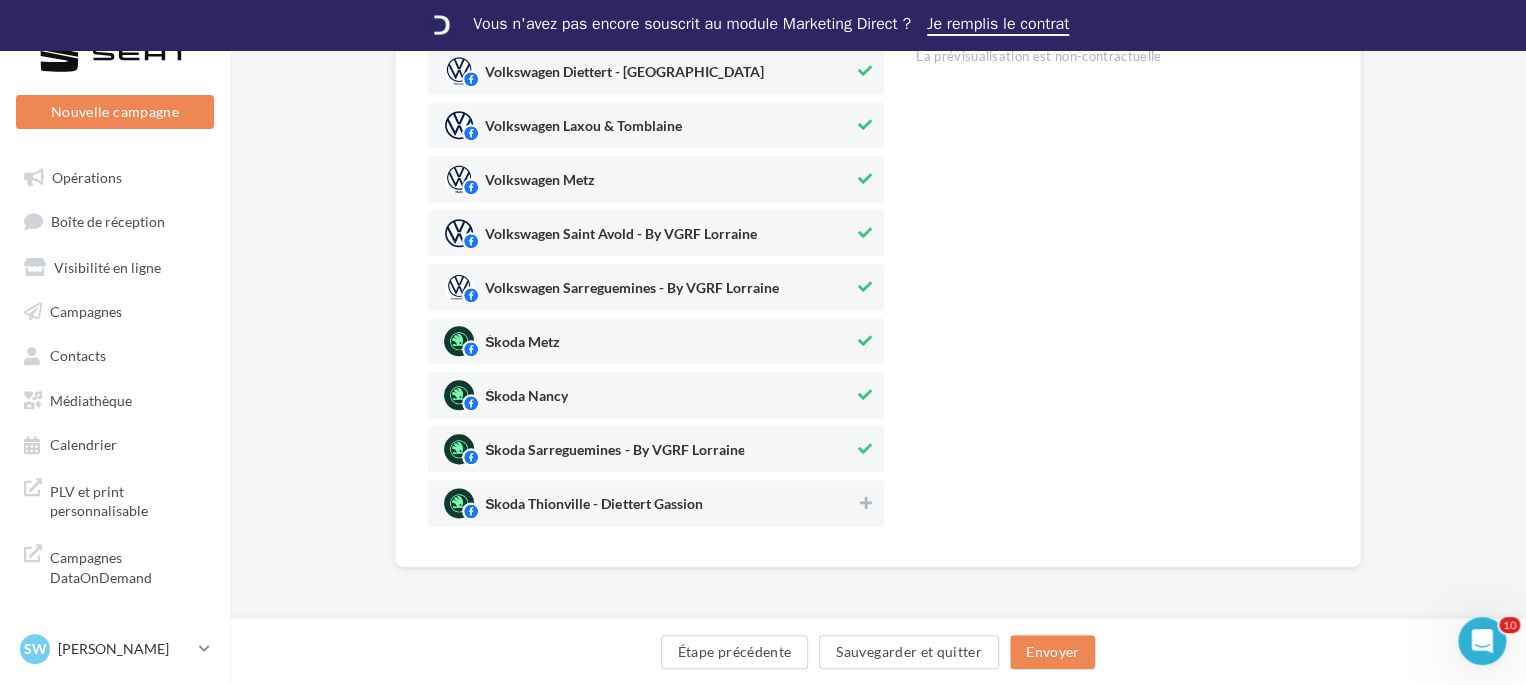 click on "Škoda Nancy" at bounding box center [656, 395] 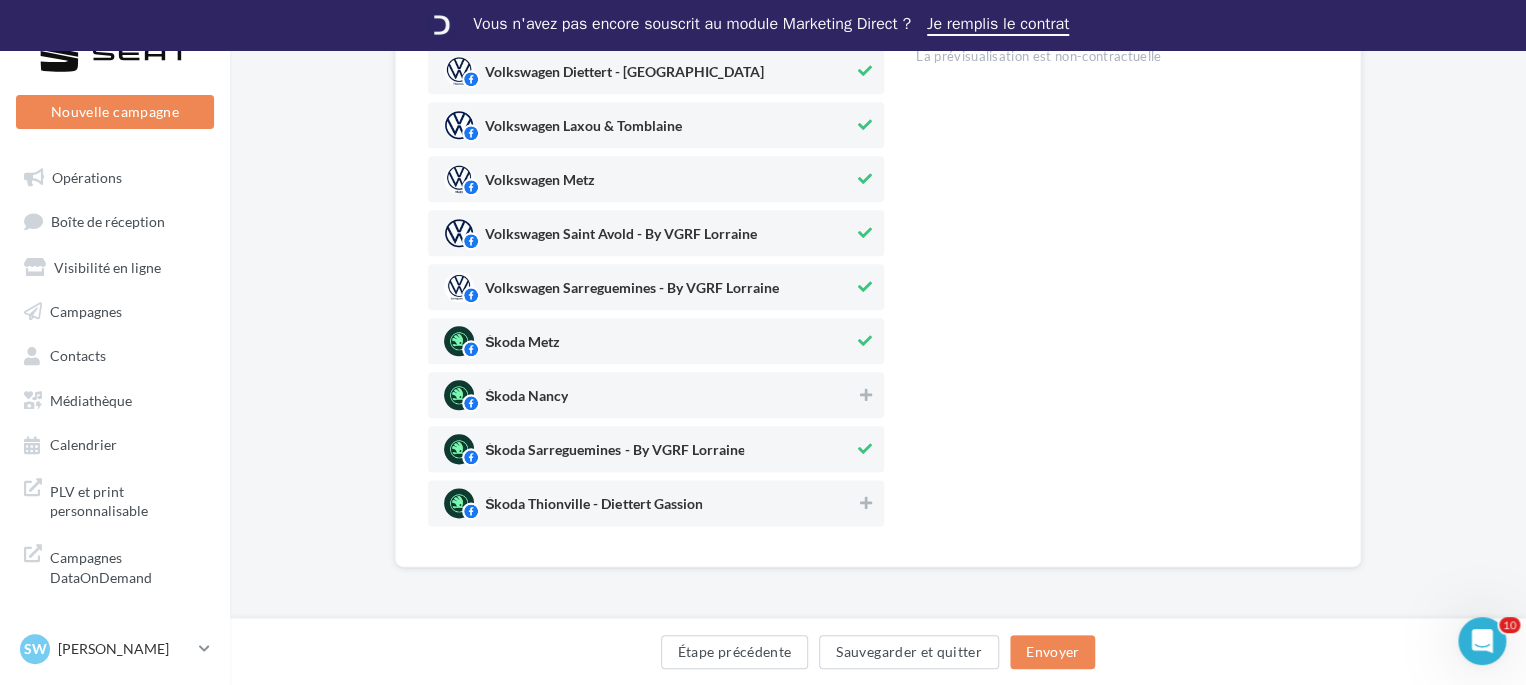 drag, startPoint x: 552, startPoint y: 390, endPoint x: 591, endPoint y: 336, distance: 66.61081 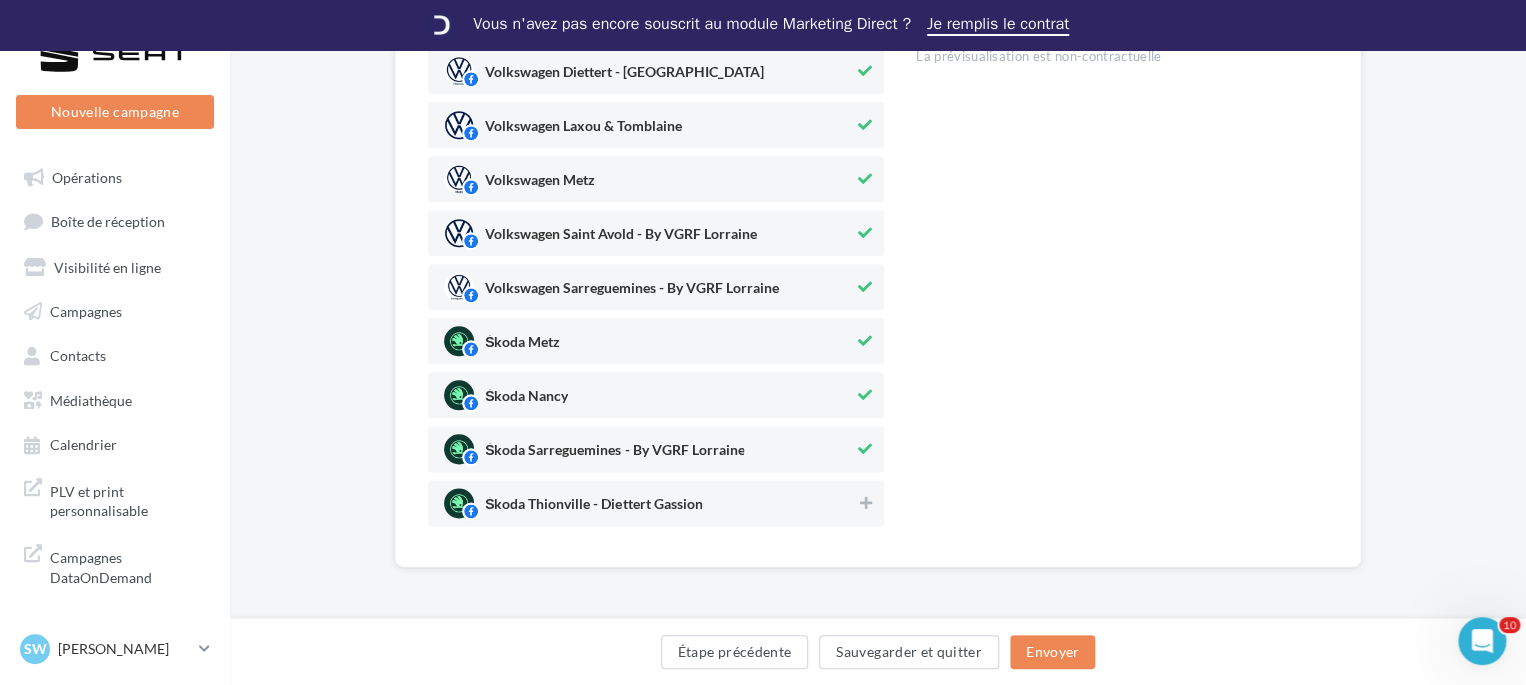 drag, startPoint x: 591, startPoint y: 330, endPoint x: 580, endPoint y: 395, distance: 65.9242 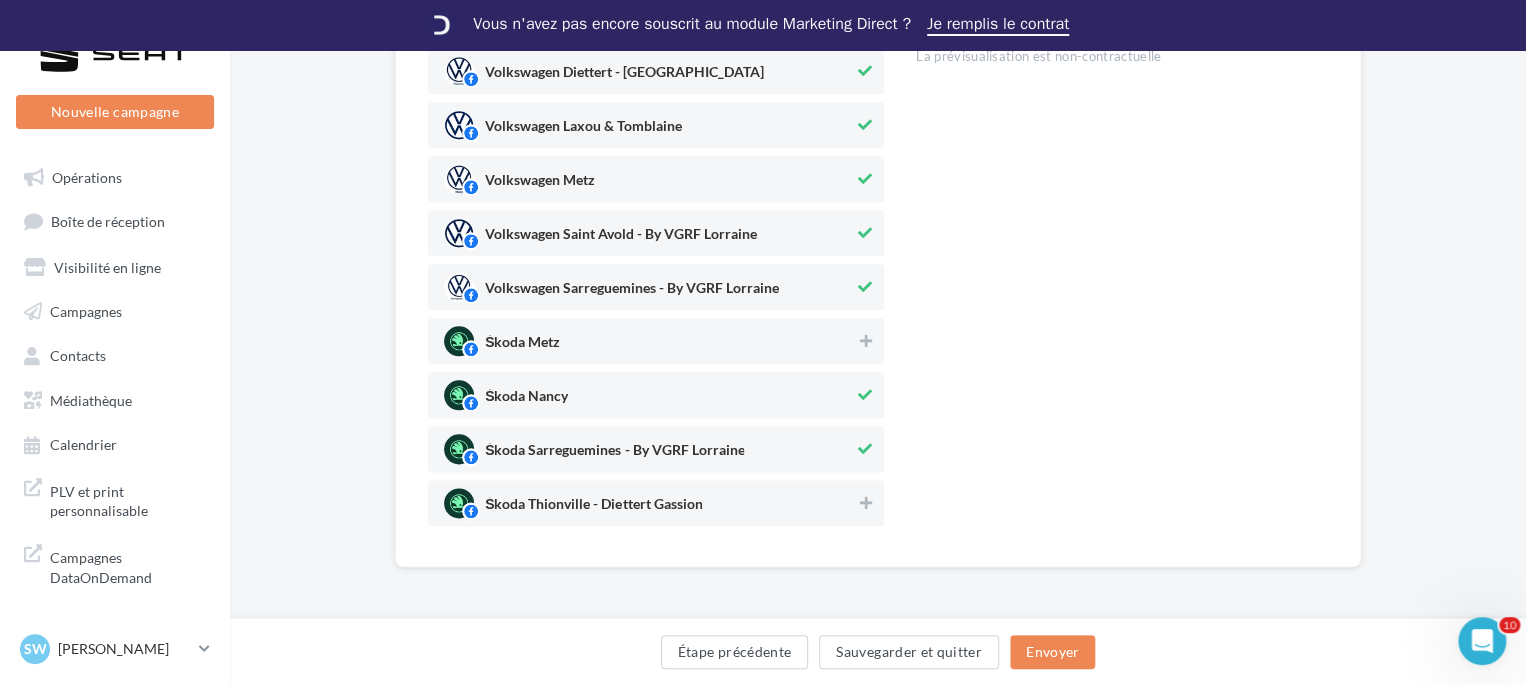 click on "Škoda Nancy" at bounding box center (649, 395) 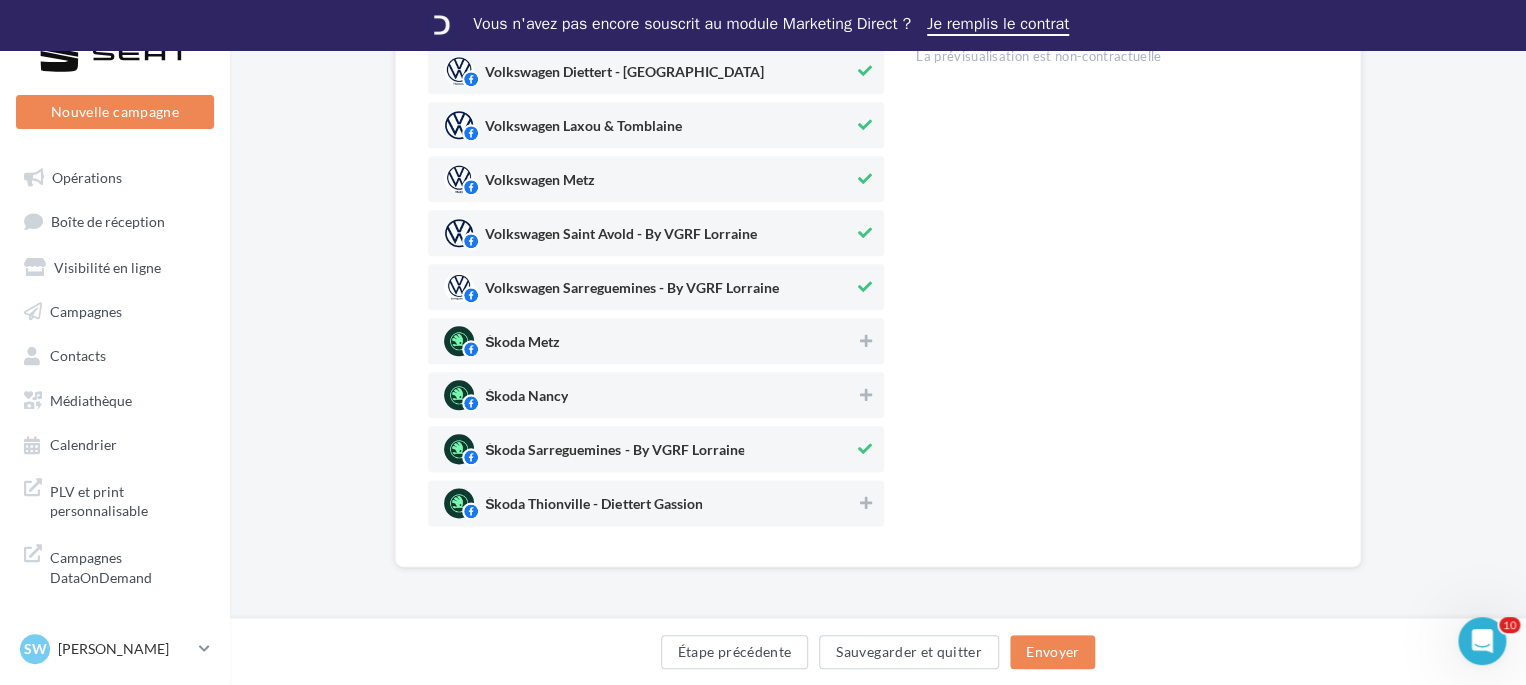 drag, startPoint x: 583, startPoint y: 438, endPoint x: 600, endPoint y: 426, distance: 20.808653 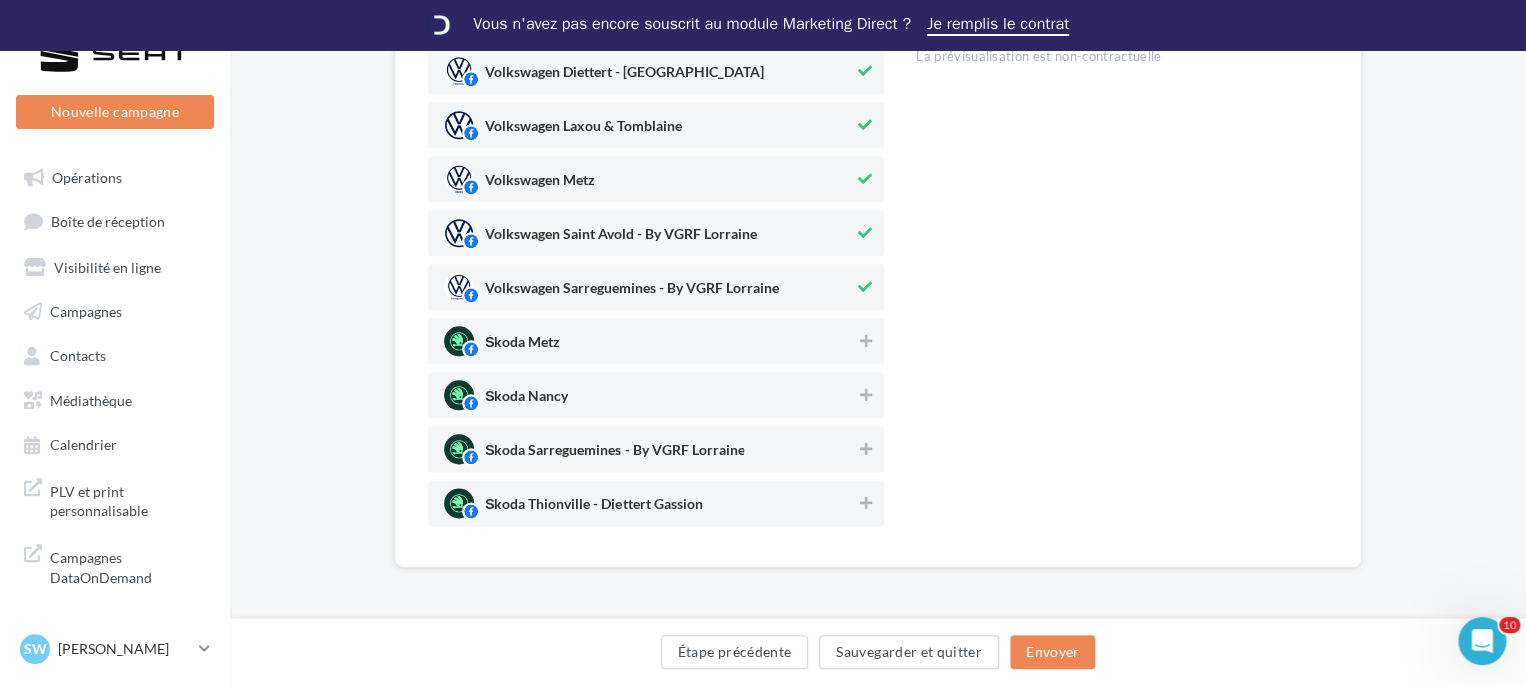 click on "Volkswagen Sarreguemines - By VGRF Lorraine" at bounding box center (632, 292) 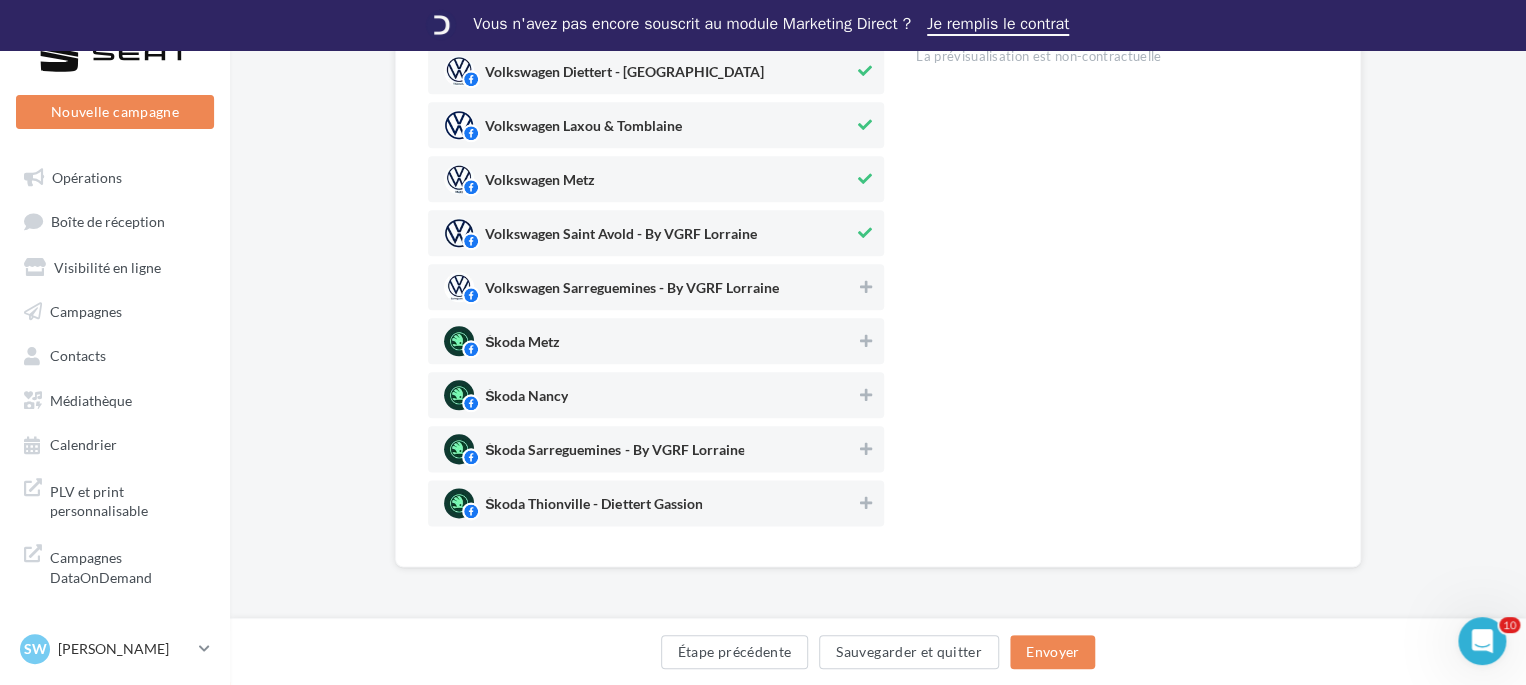 click on "Volkswagen Saint Avold - By VGRF Lorraine" at bounding box center [621, 238] 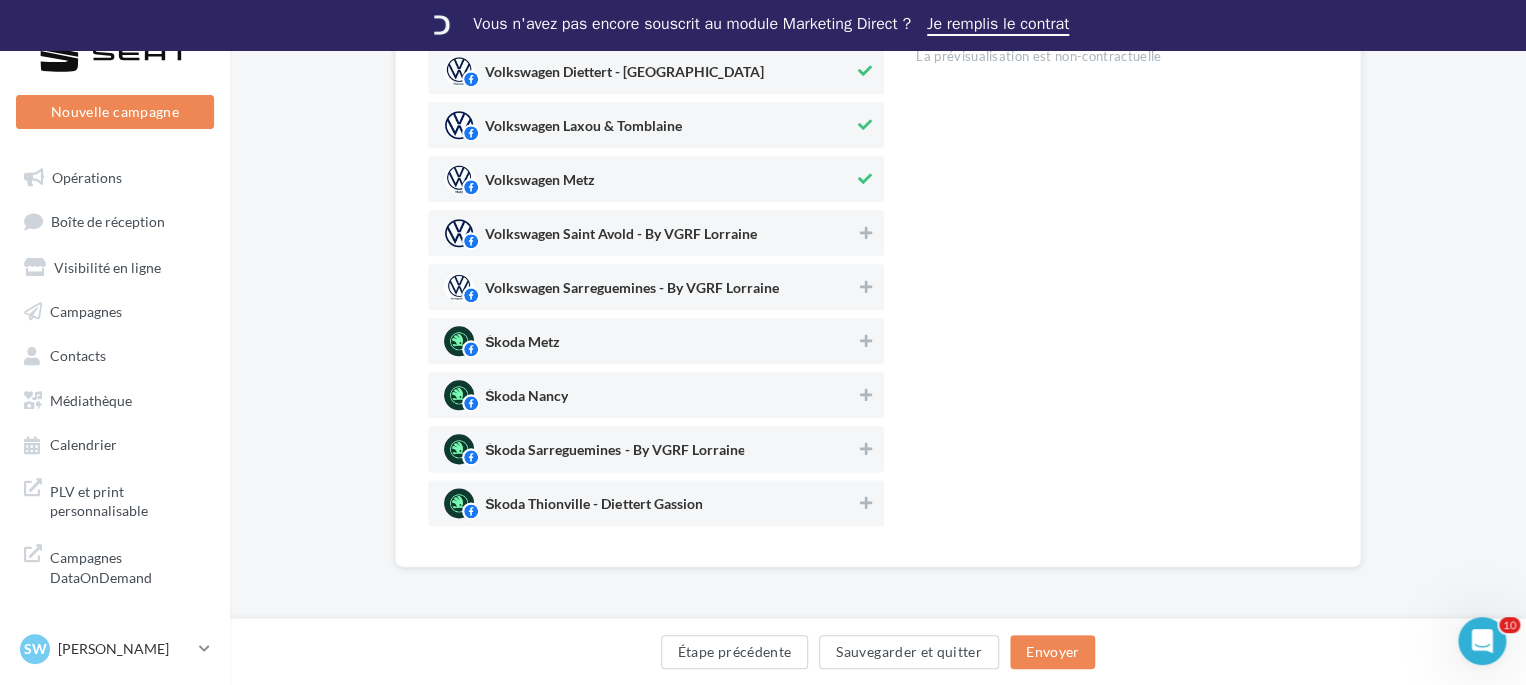 click on "Volkswagen Metz" at bounding box center (649, 179) 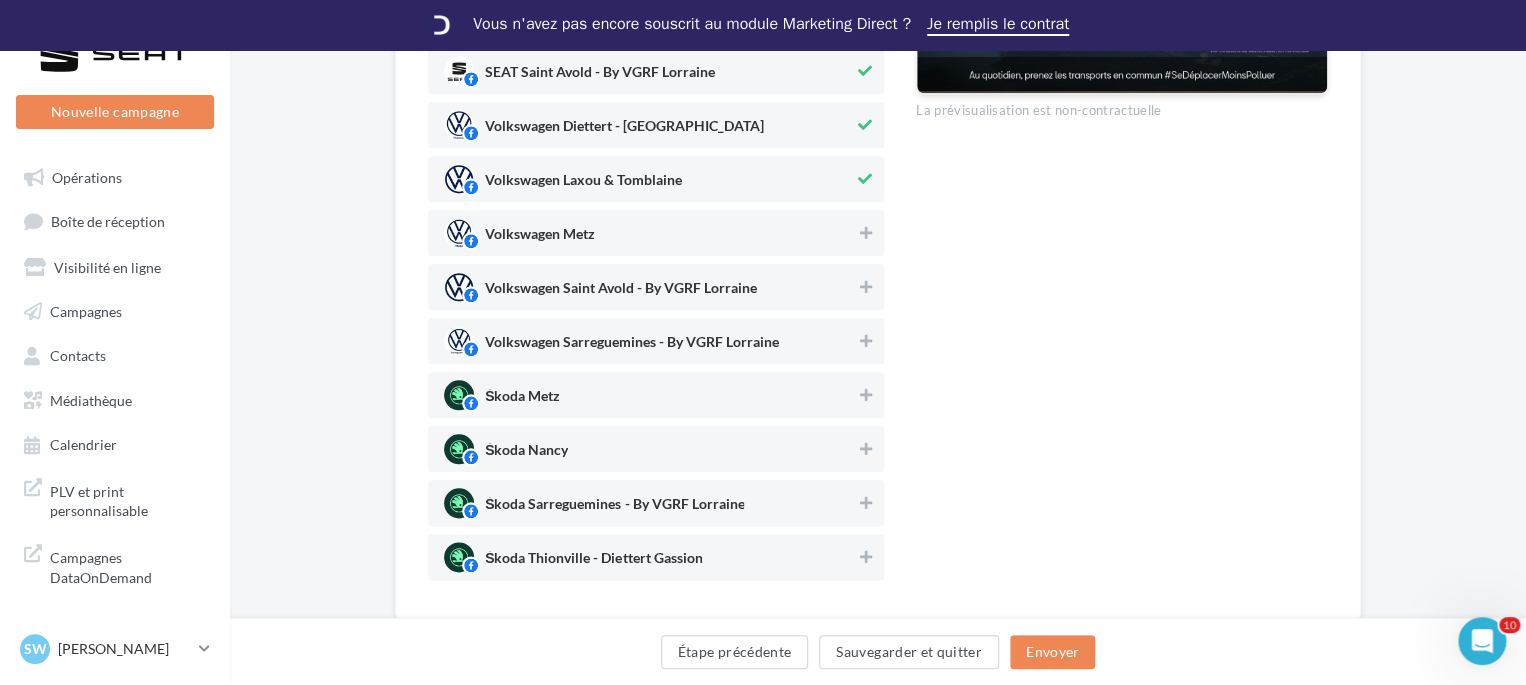 scroll, scrollTop: 872, scrollLeft: 0, axis: vertical 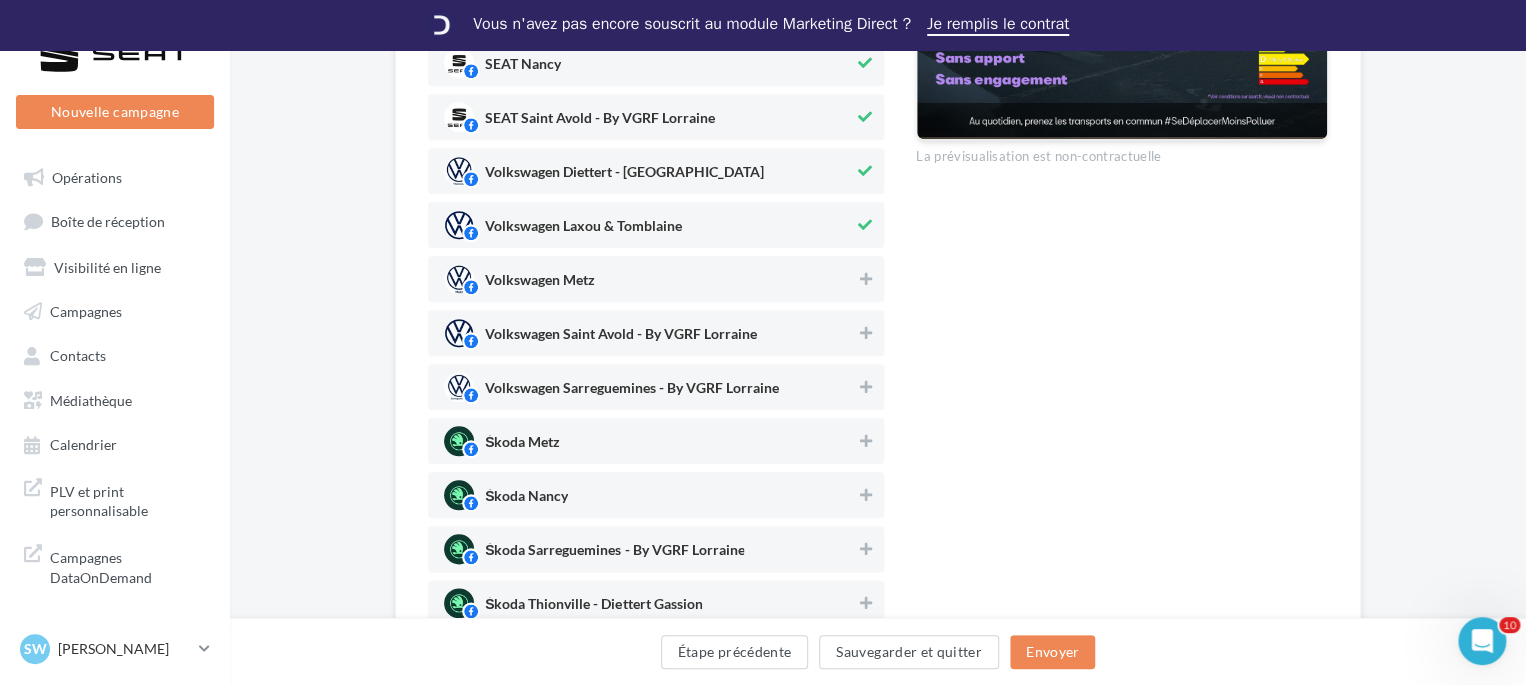 click on "Audi Metz - Quattromotors
Audi Nancy - Quattromotors
Audi Sarreguemines  - Quattromotors
Audi Service Saint-Avold - Lorauto
Audi Thionville - Diettert A31
CUPRA Nancy
CUPRA Saint Avold - By VGRF Lorraine
Electrify France by Volkswagen Tomblaine
SEAT Nancy" at bounding box center [656, 117] 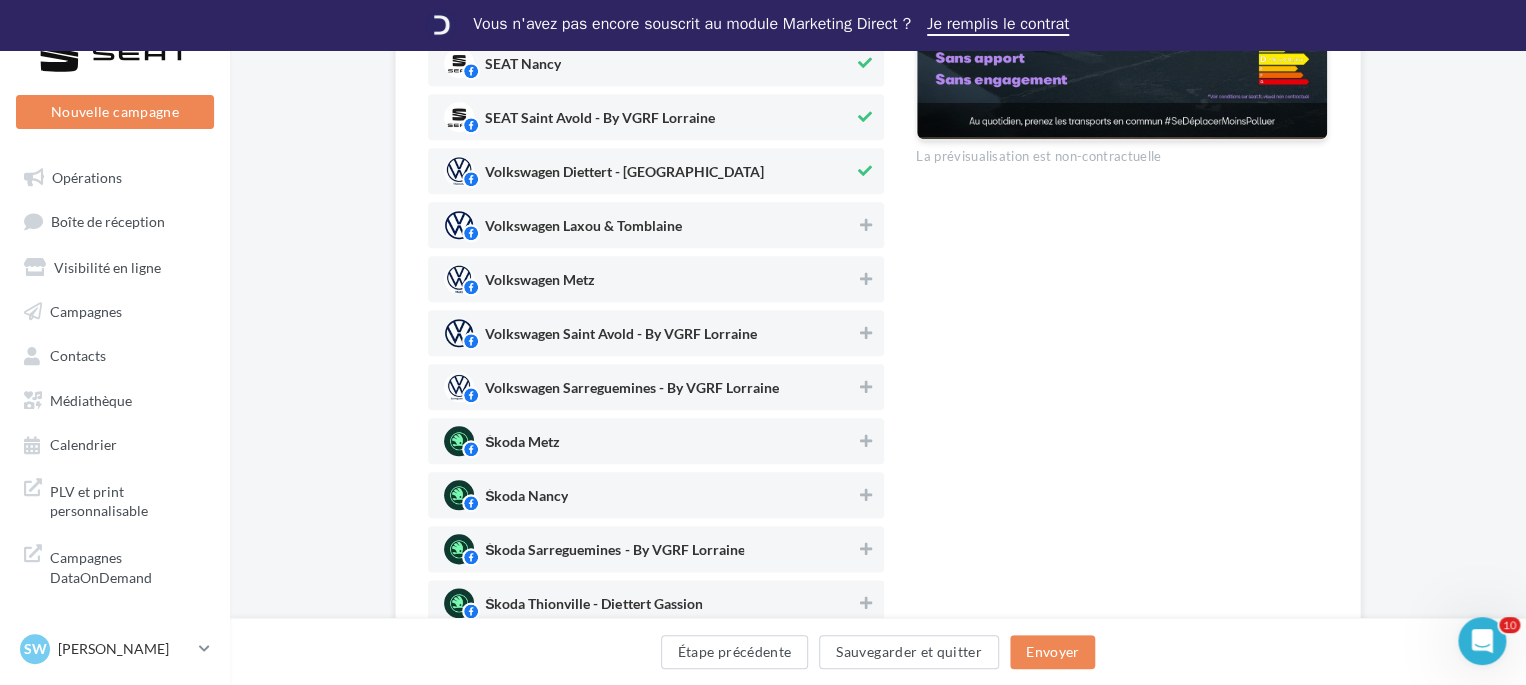 click on "Volkswagen Diettert - Thionville" at bounding box center [649, 171] 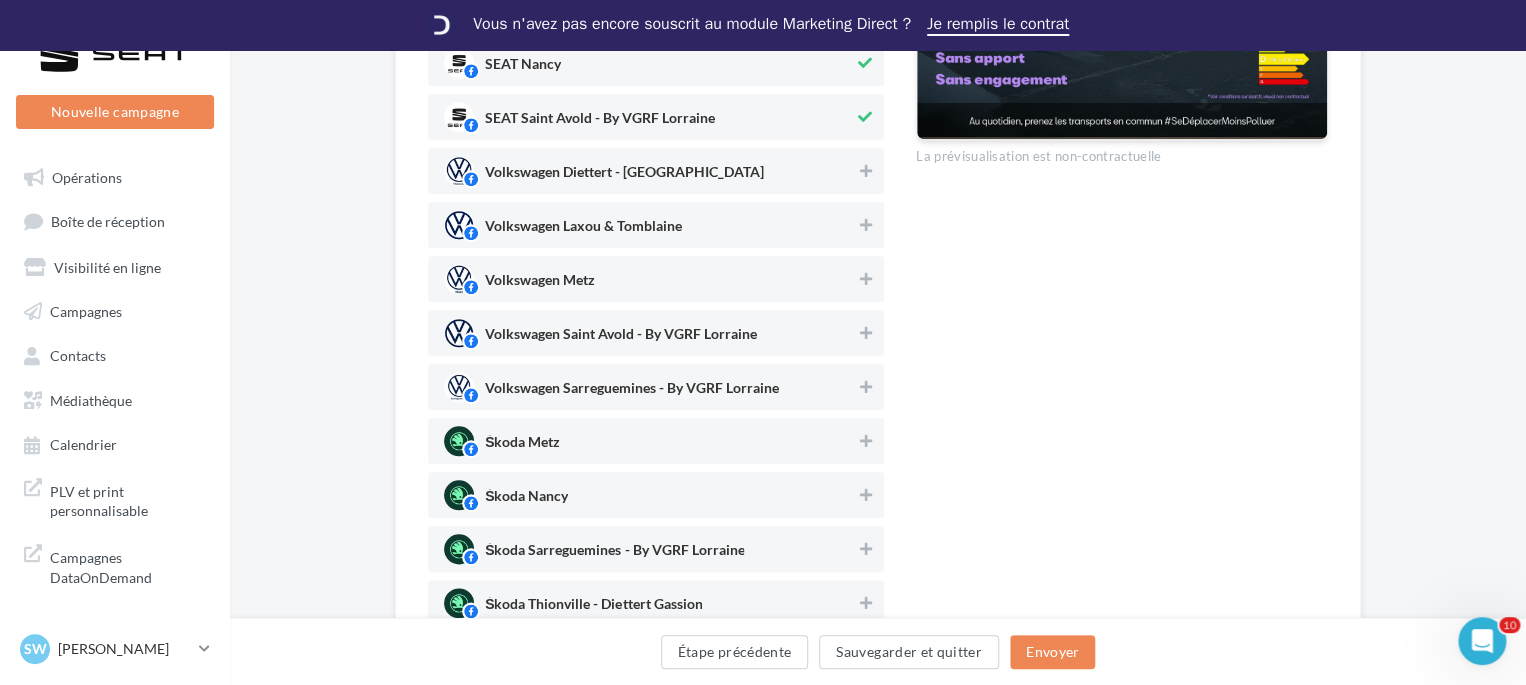 click on "SEAT Saint Avold - By VGRF Lorraine" at bounding box center [649, 117] 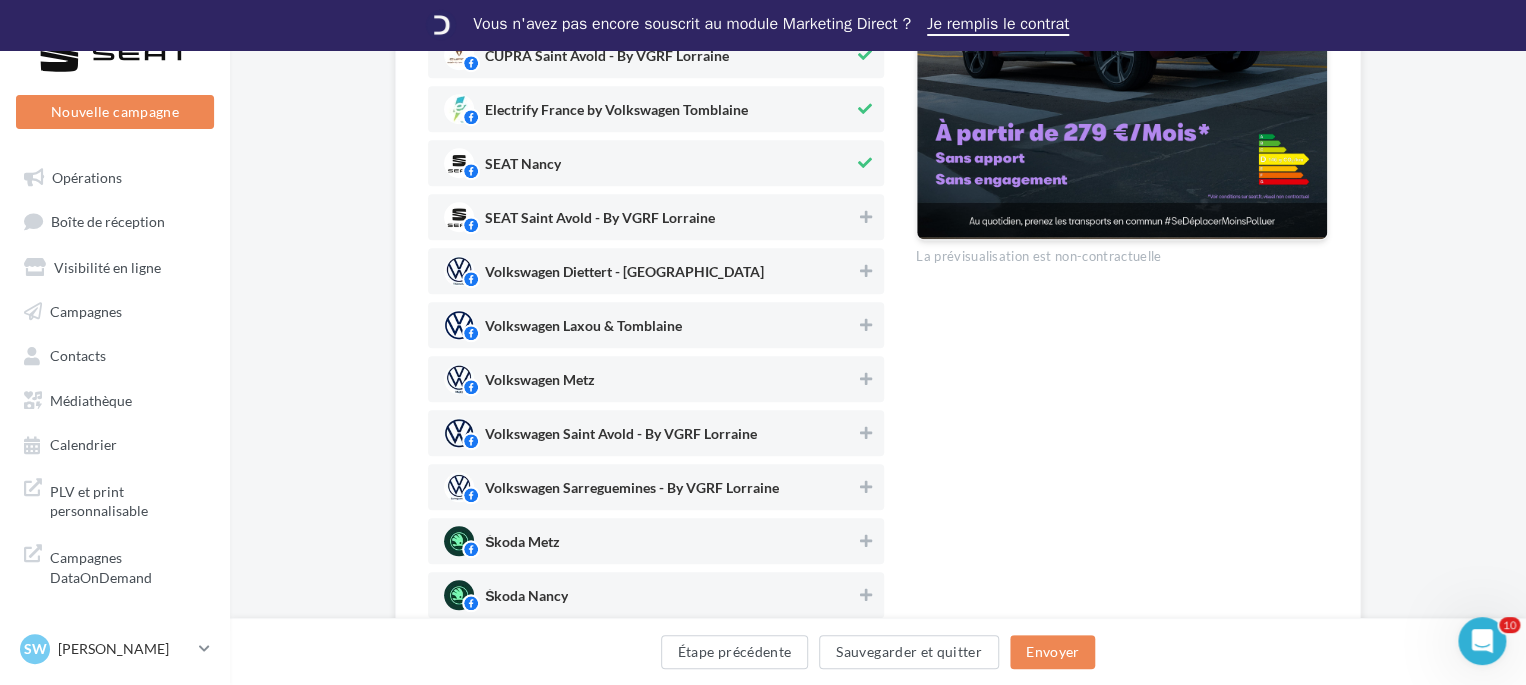 click on "SEAT Saint Avold - By VGRF Lorraine" at bounding box center [600, 222] 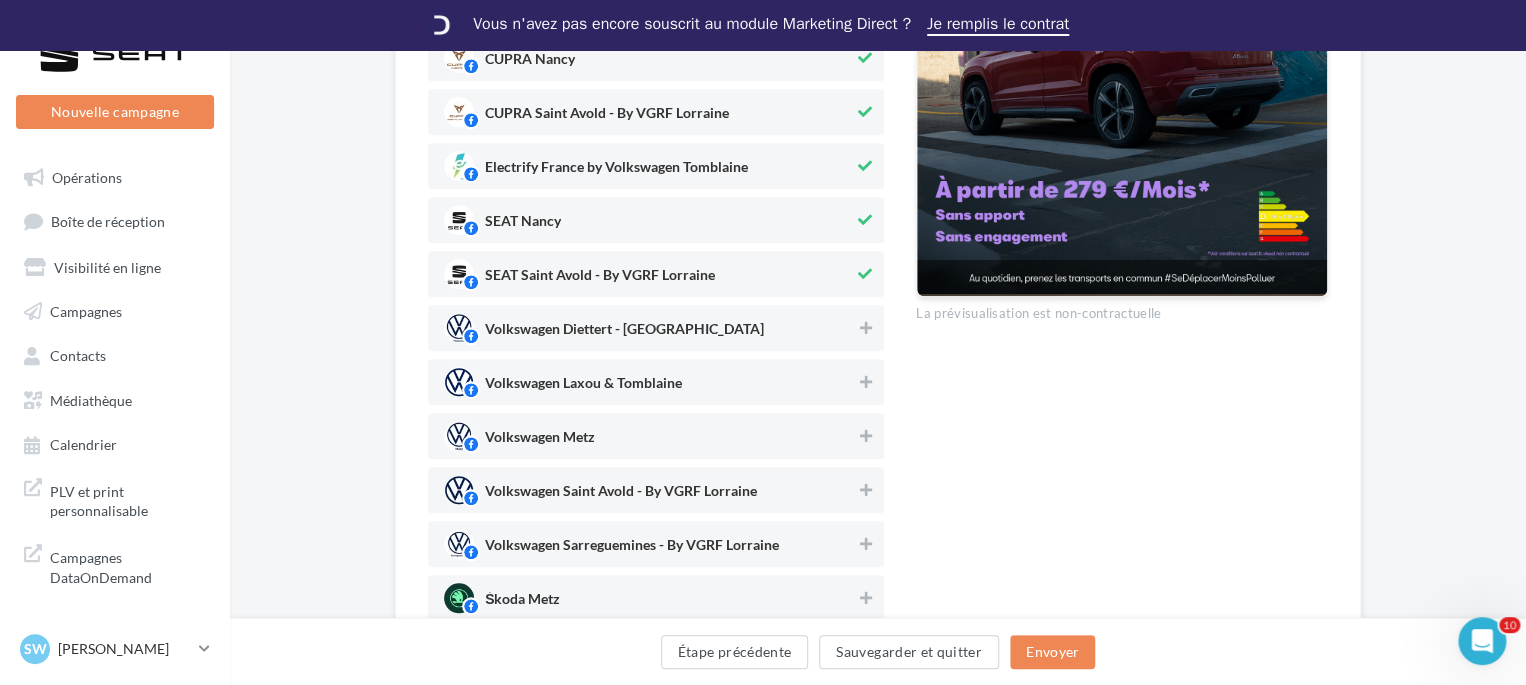 scroll, scrollTop: 672, scrollLeft: 0, axis: vertical 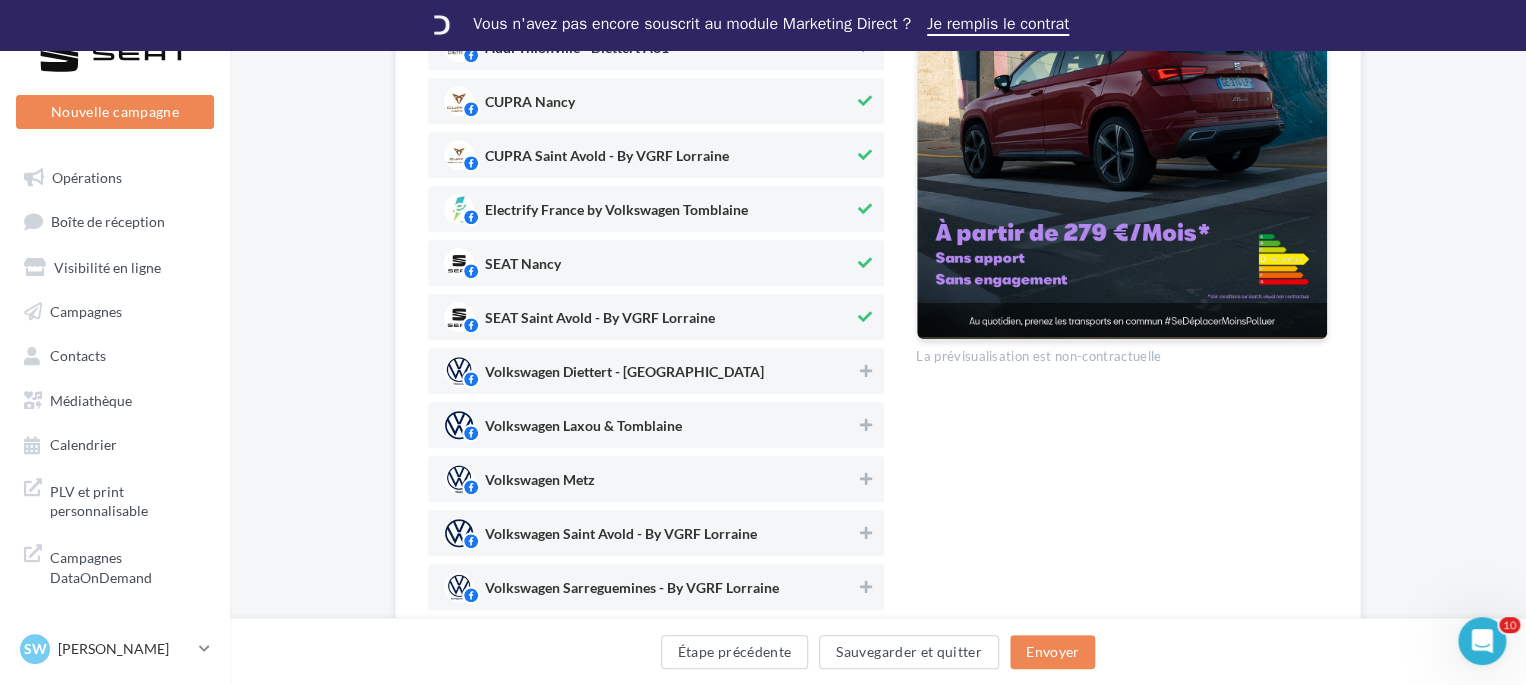 drag, startPoint x: 696, startPoint y: 207, endPoint x: 719, endPoint y: 168, distance: 45.276924 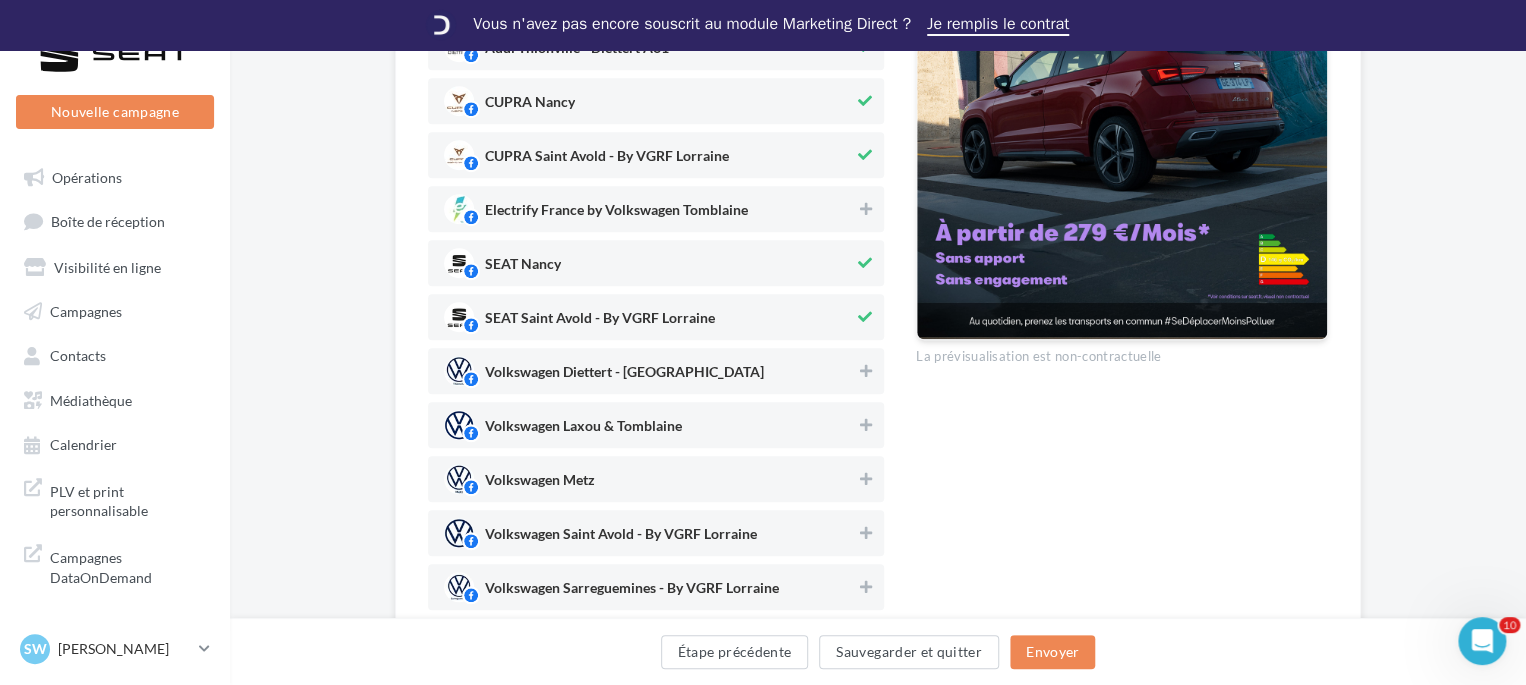 drag, startPoint x: 726, startPoint y: 153, endPoint x: 738, endPoint y: 144, distance: 15 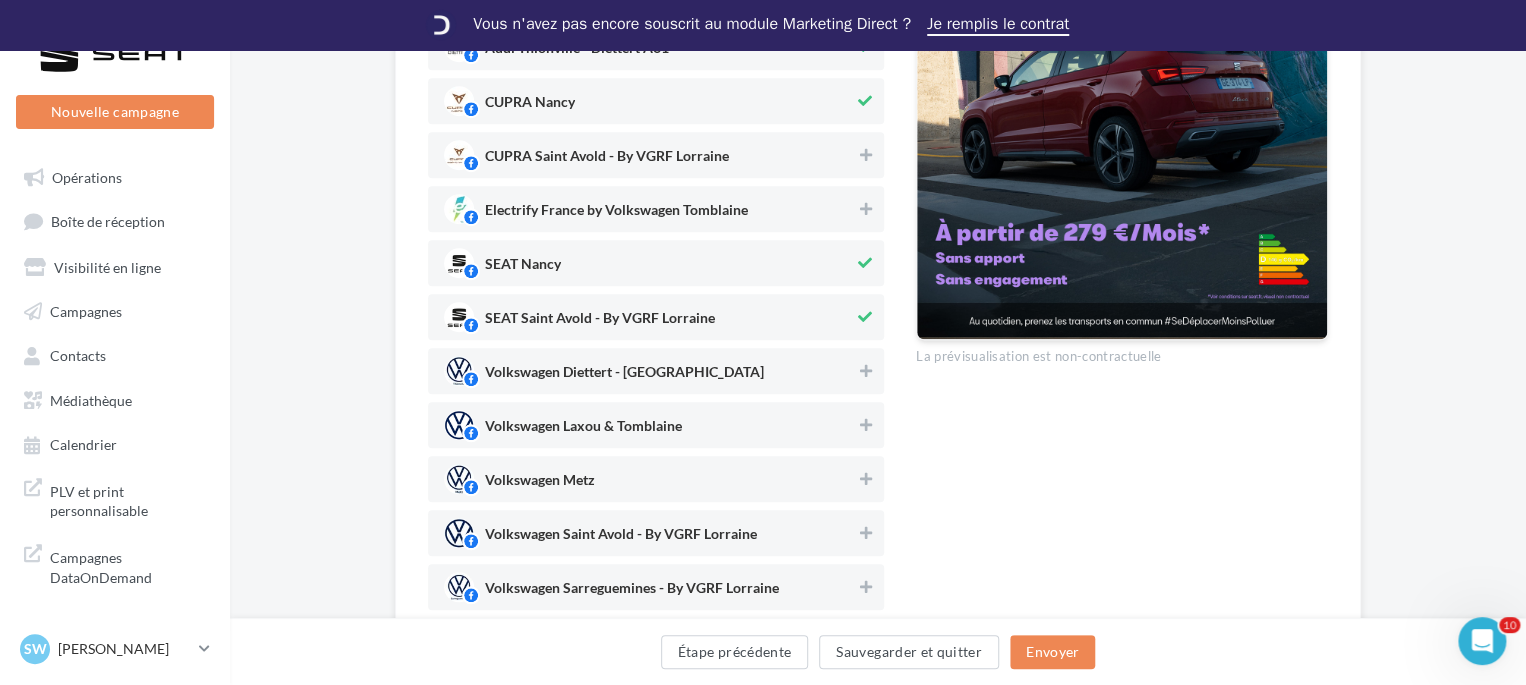 click on "CUPRA Nancy" at bounding box center [649, 101] 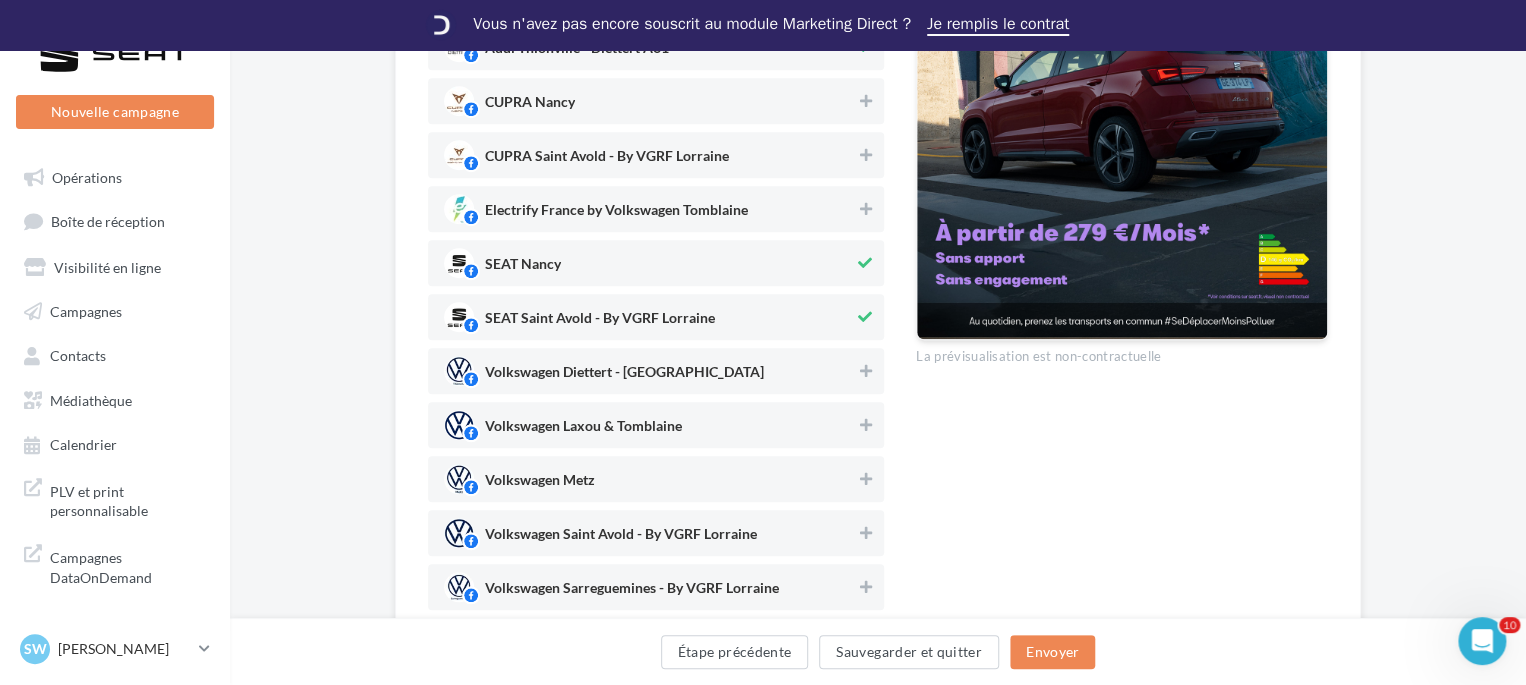 scroll, scrollTop: 572, scrollLeft: 0, axis: vertical 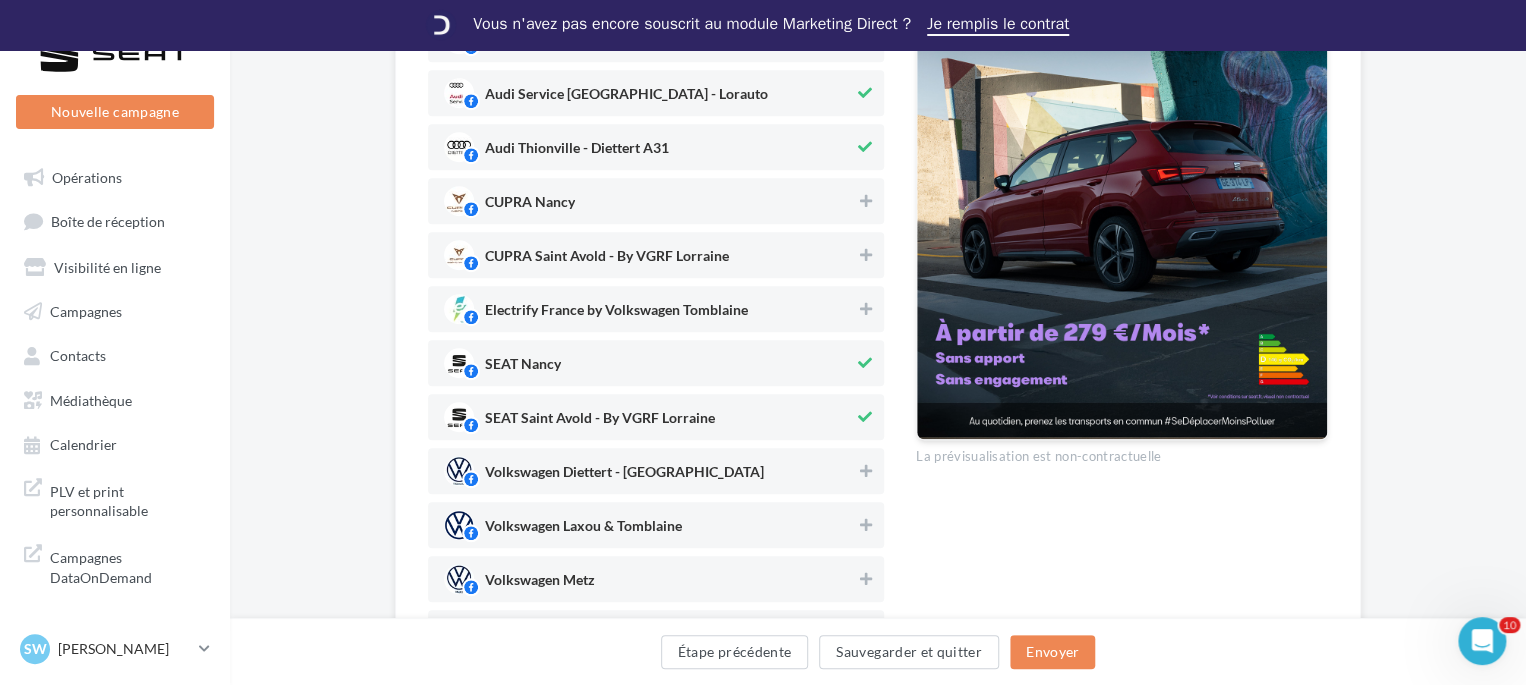 click on "Audi Thionville - Diettert A31" at bounding box center (649, 147) 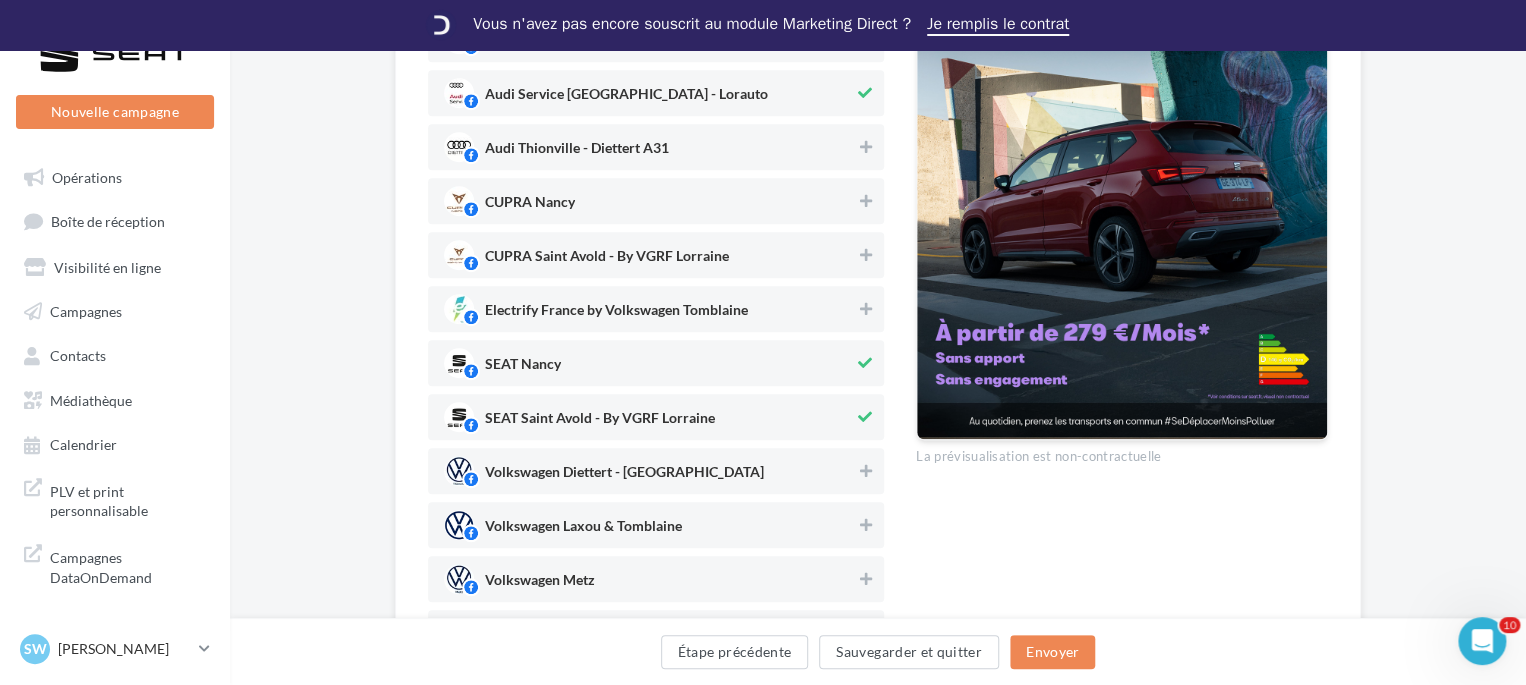 click on "Audi Service Saint-Avold - Lorauto" at bounding box center [649, 93] 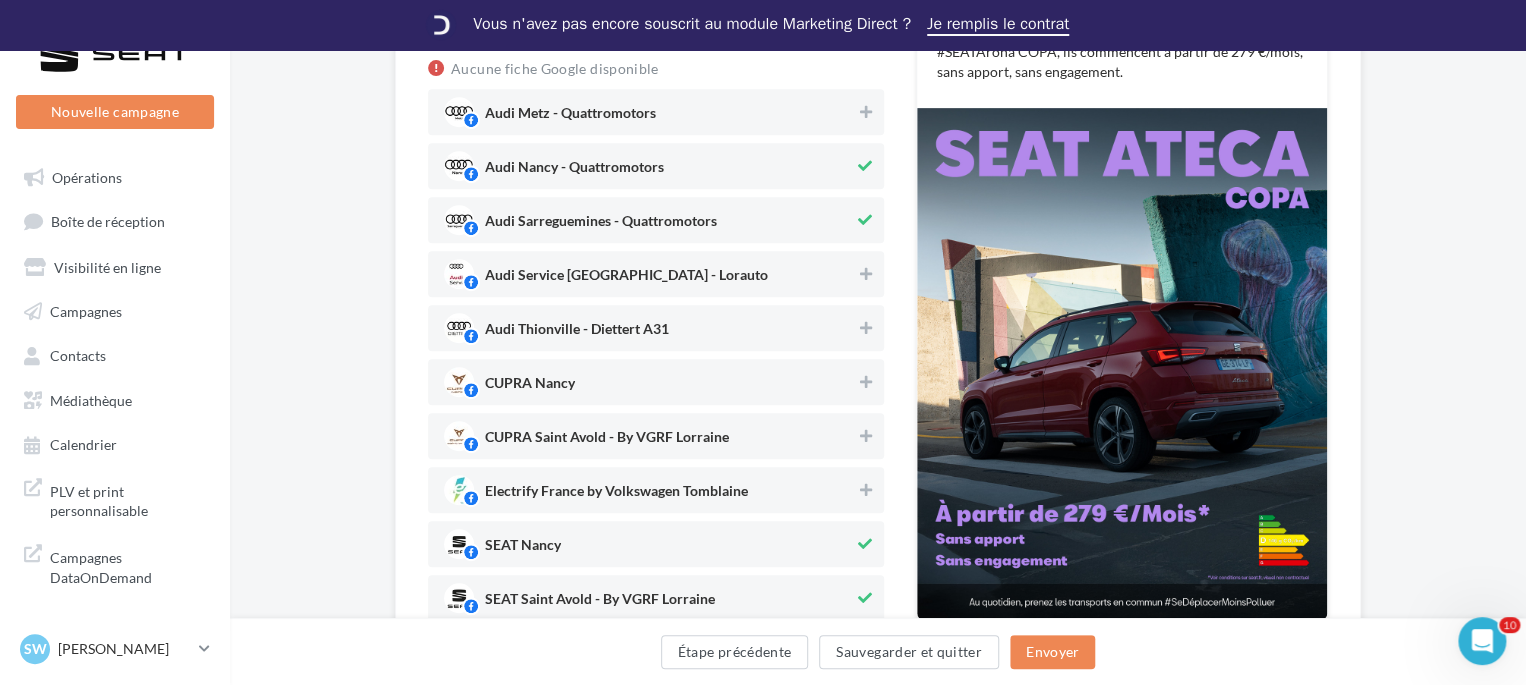 scroll, scrollTop: 372, scrollLeft: 0, axis: vertical 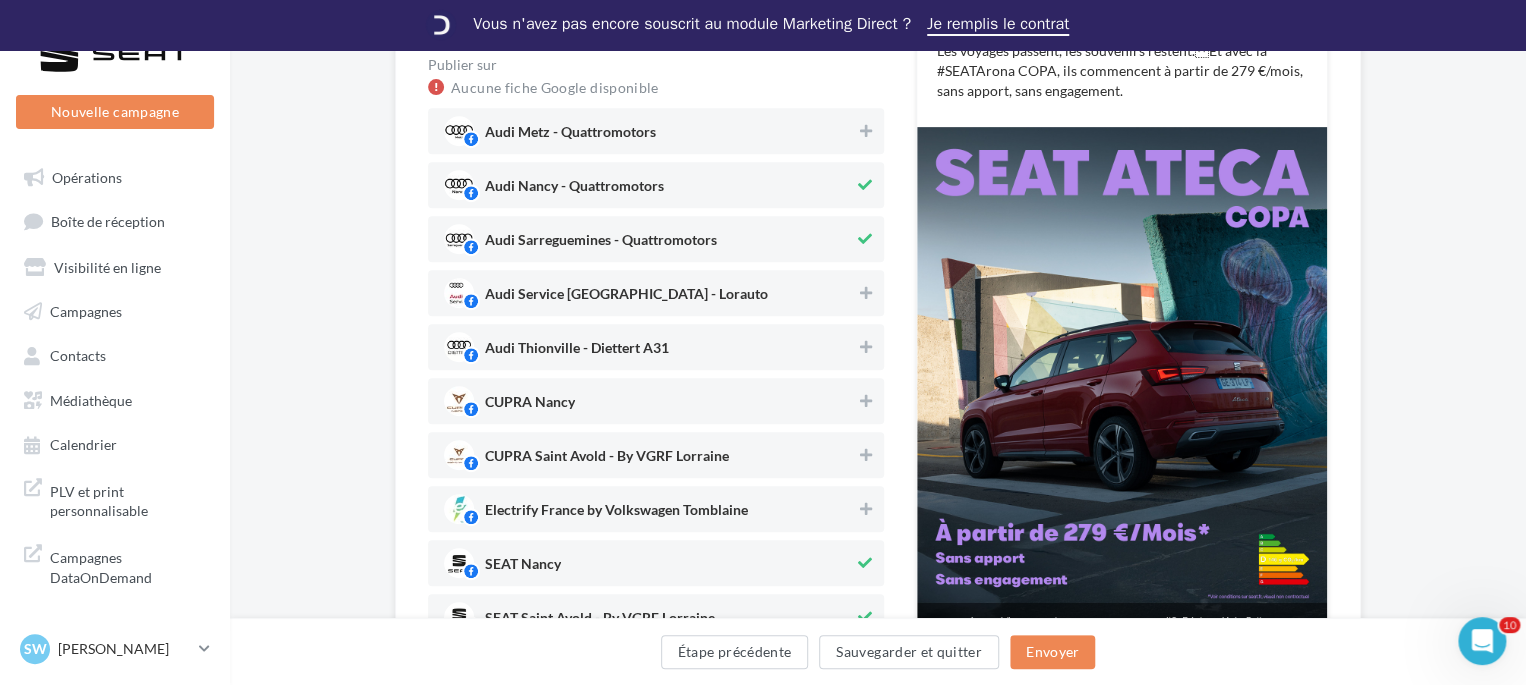 click on "Audi Sarreguemines  - Quattromotors" at bounding box center [601, 244] 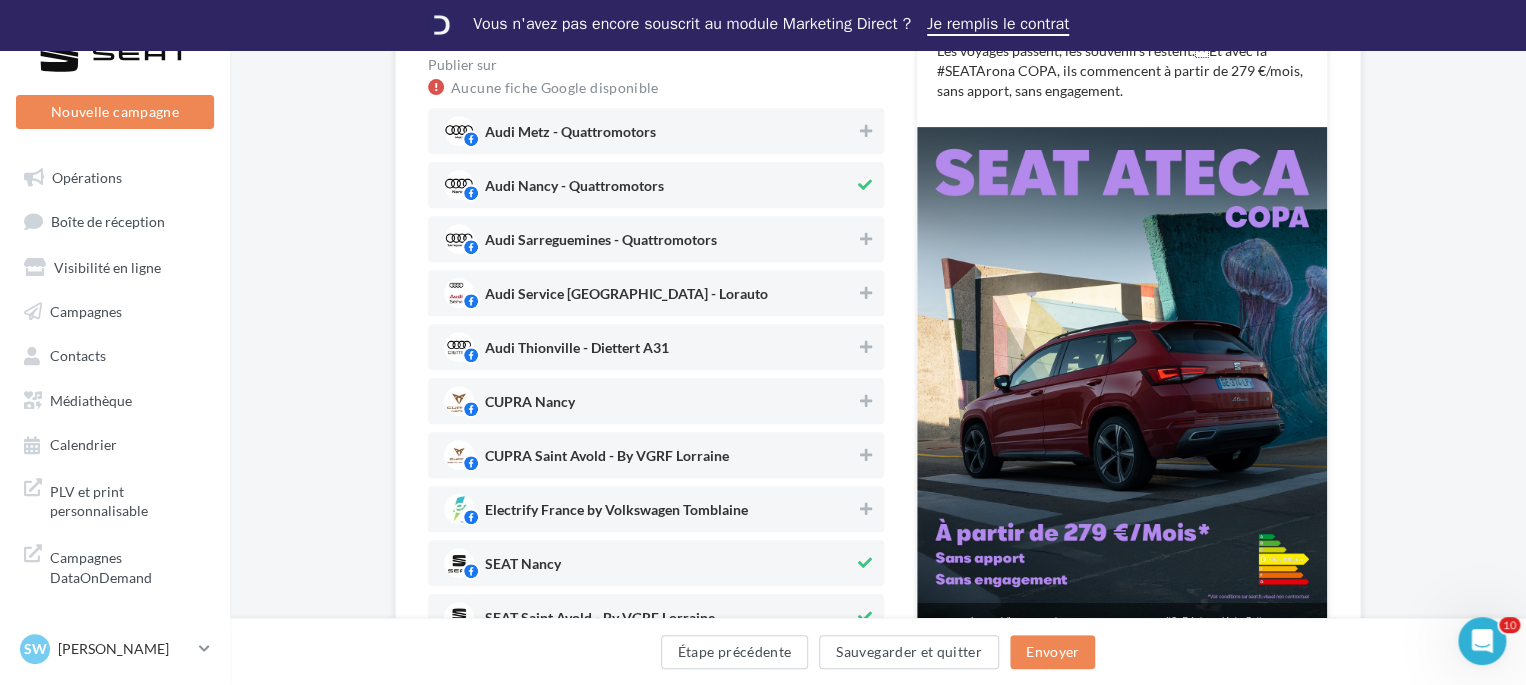 click on "Audi Nancy - Quattromotors" at bounding box center (649, 185) 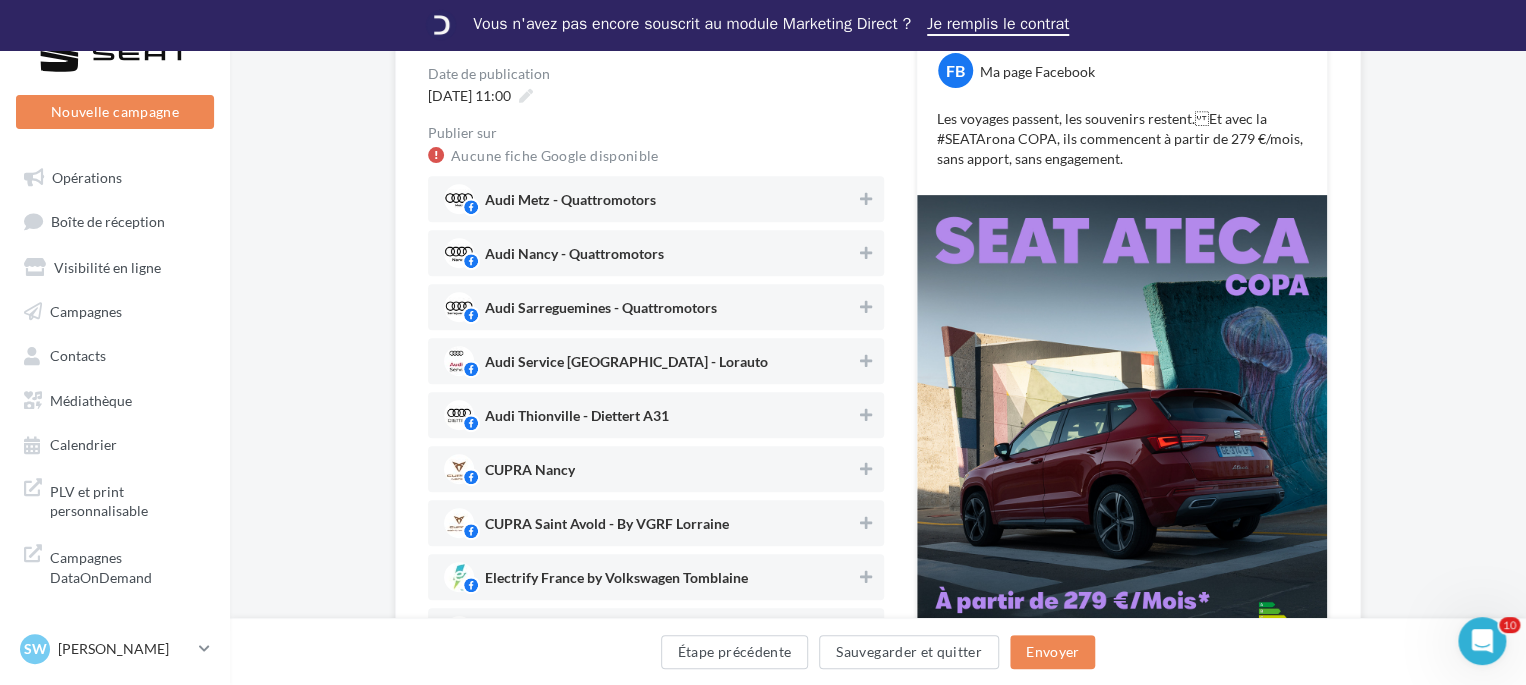 scroll, scrollTop: 272, scrollLeft: 0, axis: vertical 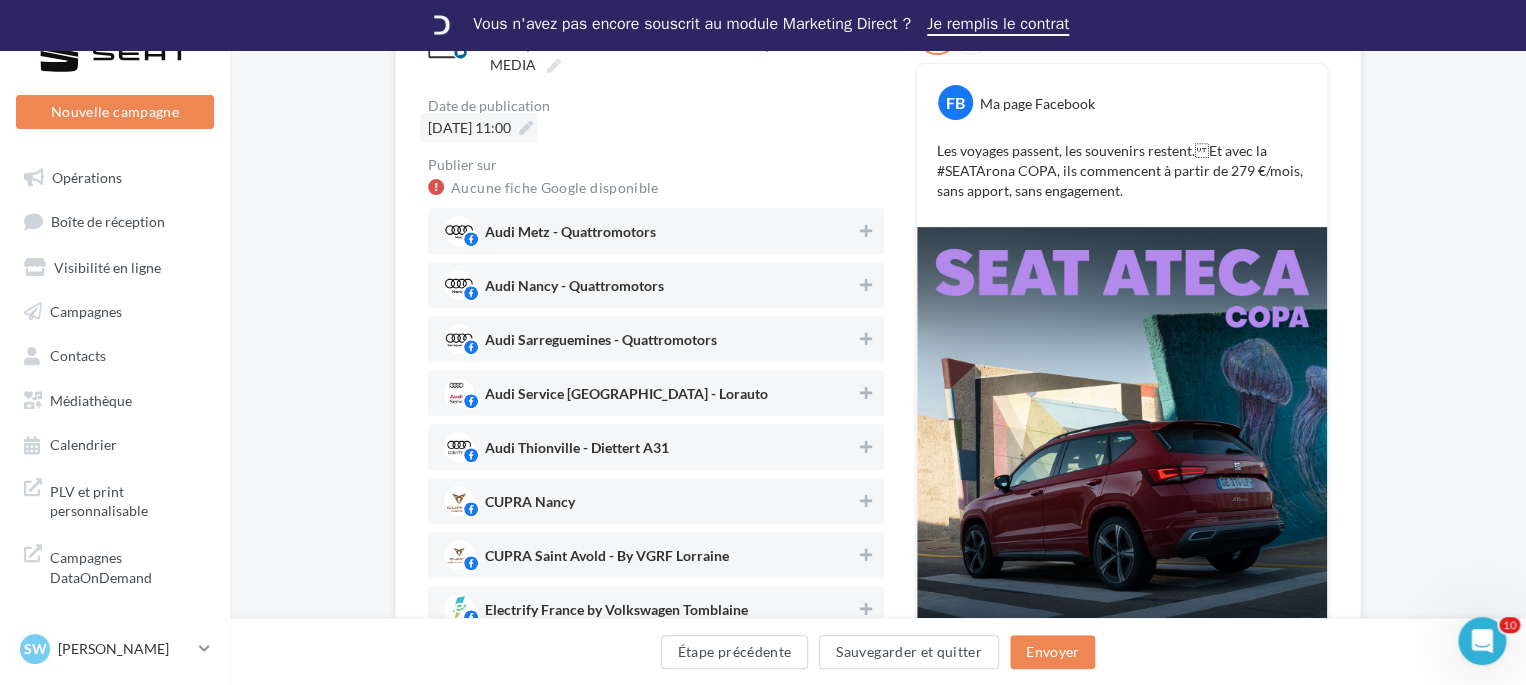 click on "16/07/2025 à 11:00" at bounding box center [469, 127] 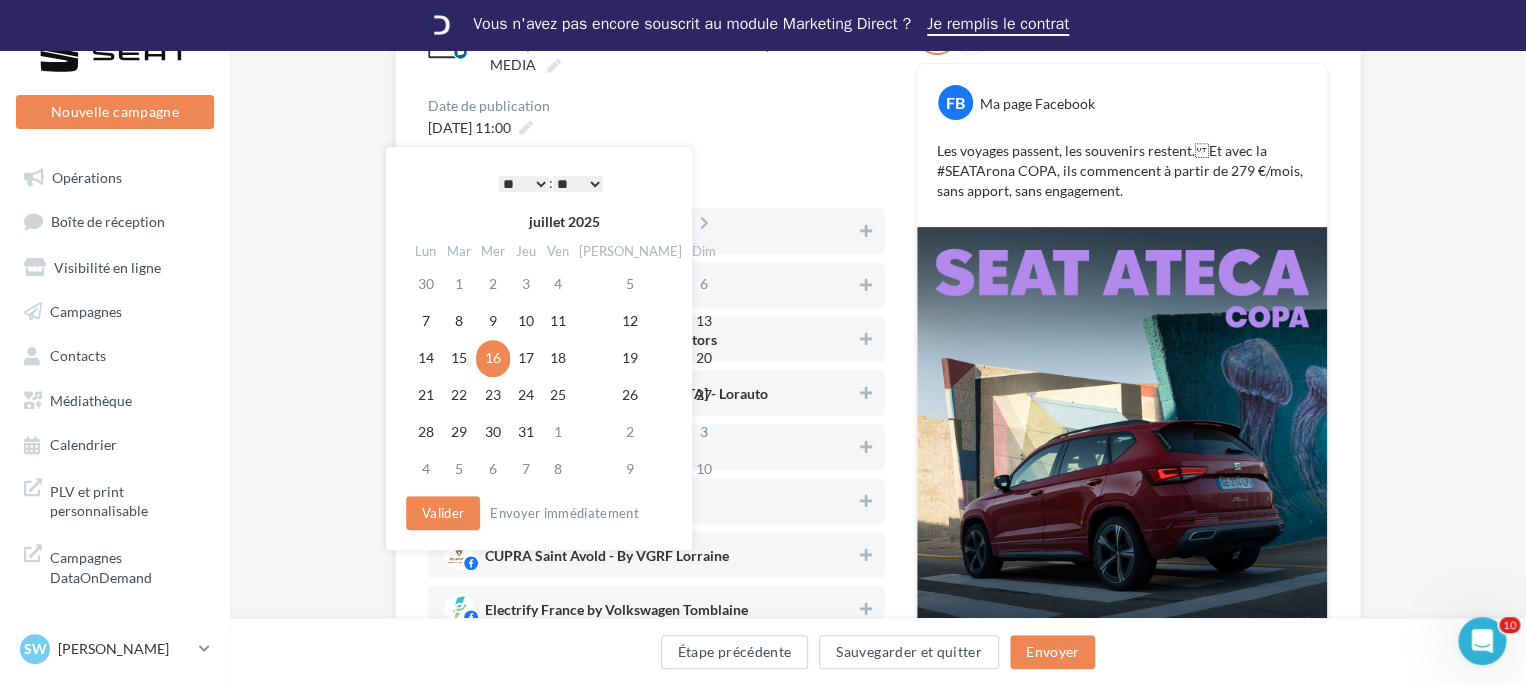 click on "* * * * * * * * * * ** ** ** ** ** ** ** ** ** ** ** ** ** **  :  ** ** ** ** ** **" at bounding box center (551, 183) 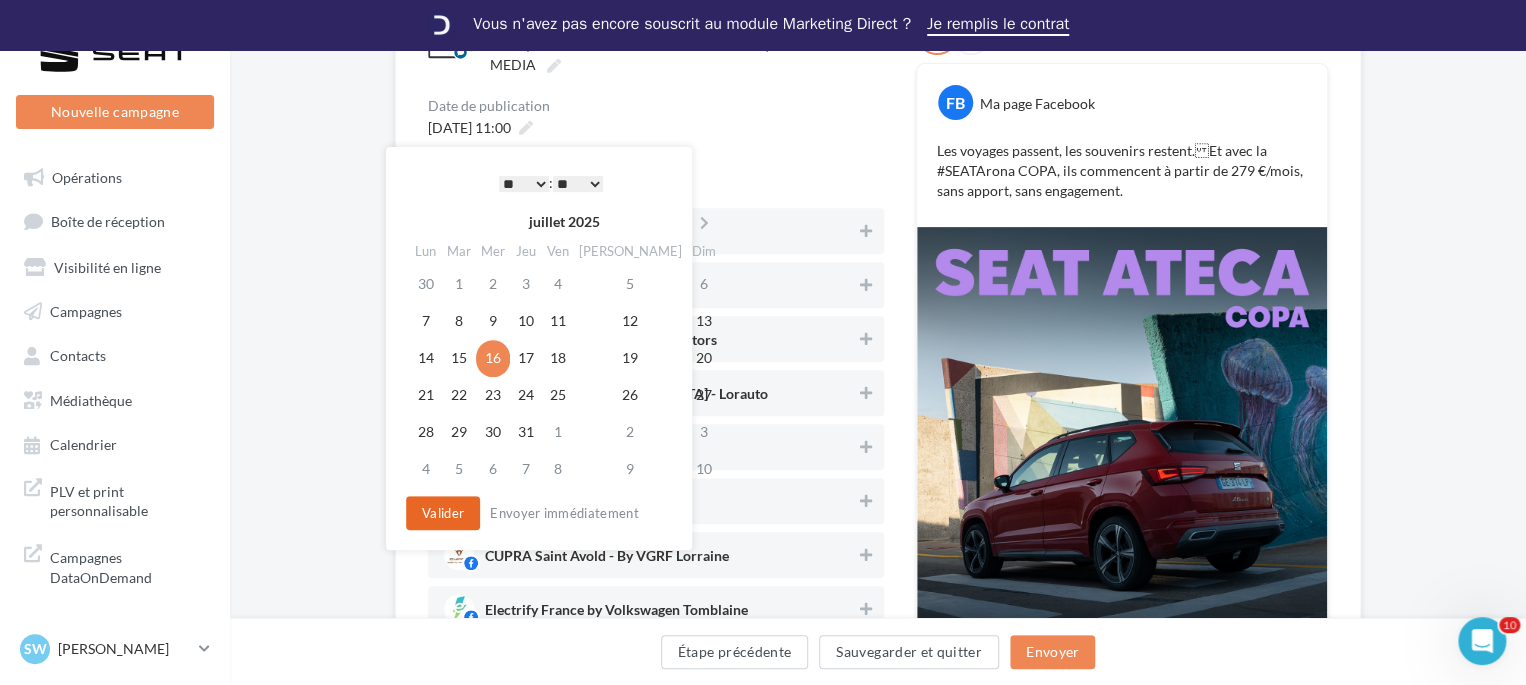 click on "Valider" at bounding box center [443, 513] 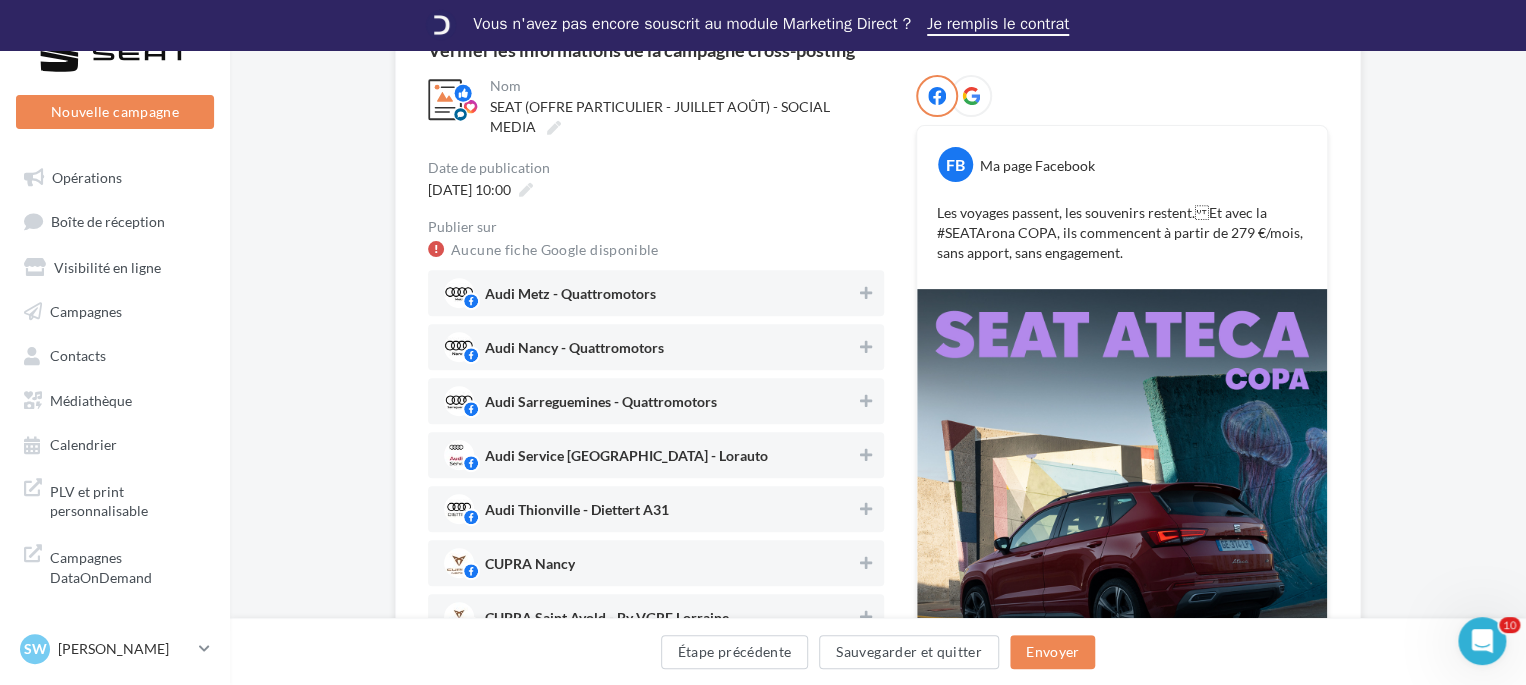 scroll, scrollTop: 72, scrollLeft: 0, axis: vertical 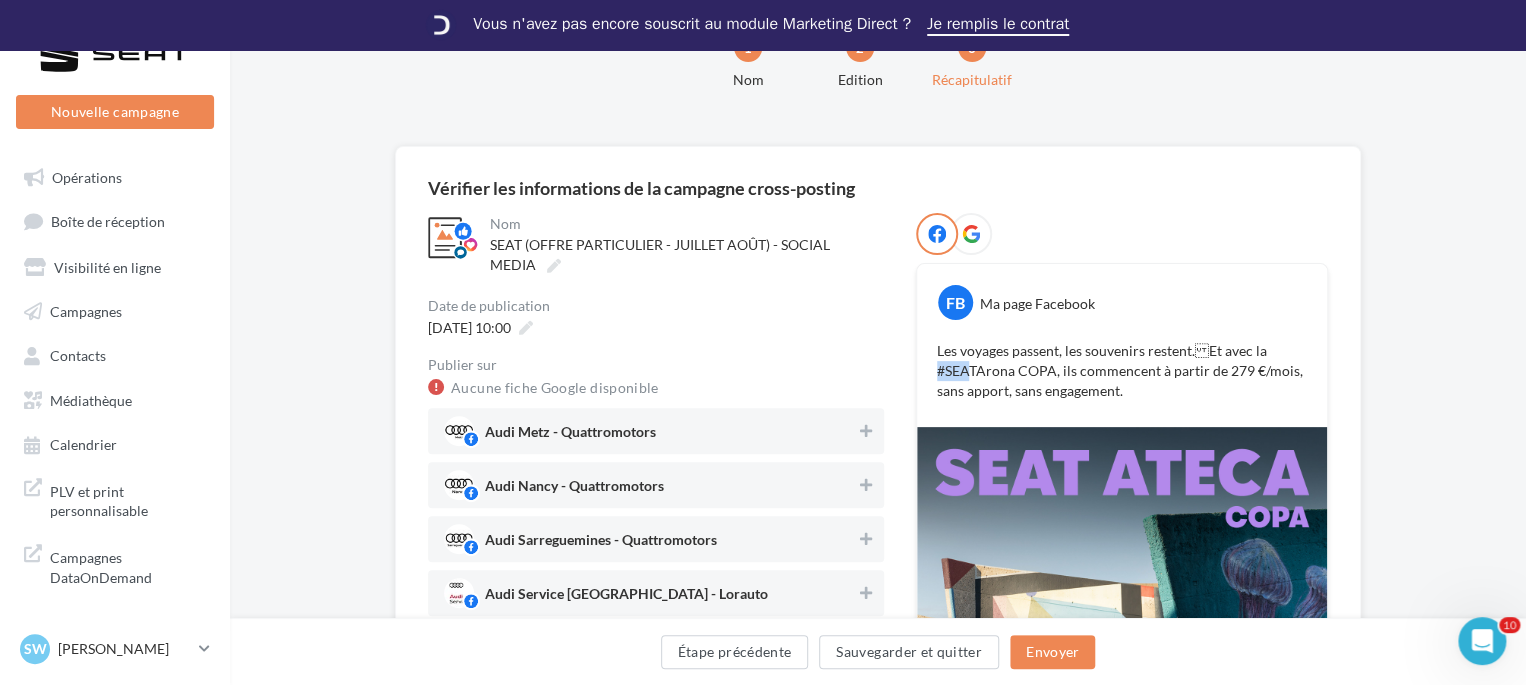 drag, startPoint x: 929, startPoint y: 371, endPoint x: 965, endPoint y: 367, distance: 36.221542 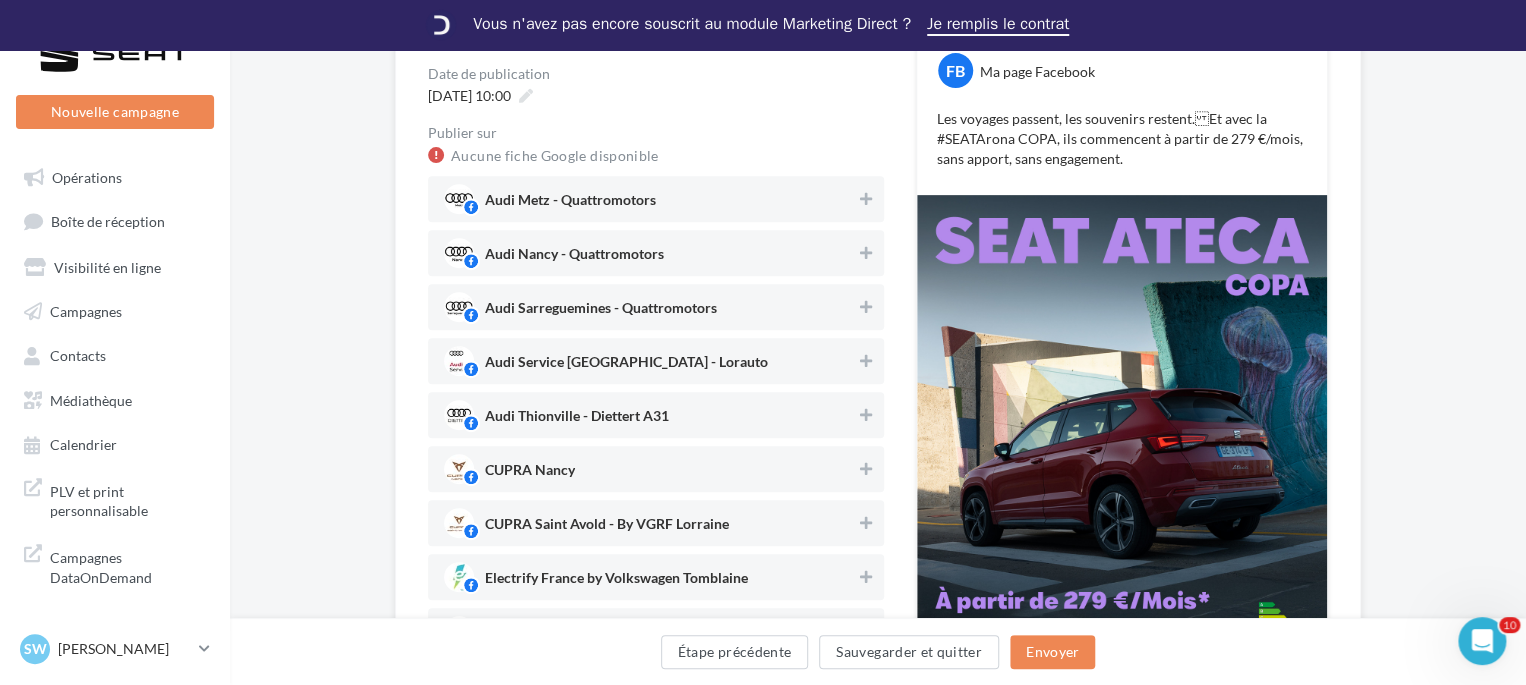 scroll, scrollTop: 172, scrollLeft: 0, axis: vertical 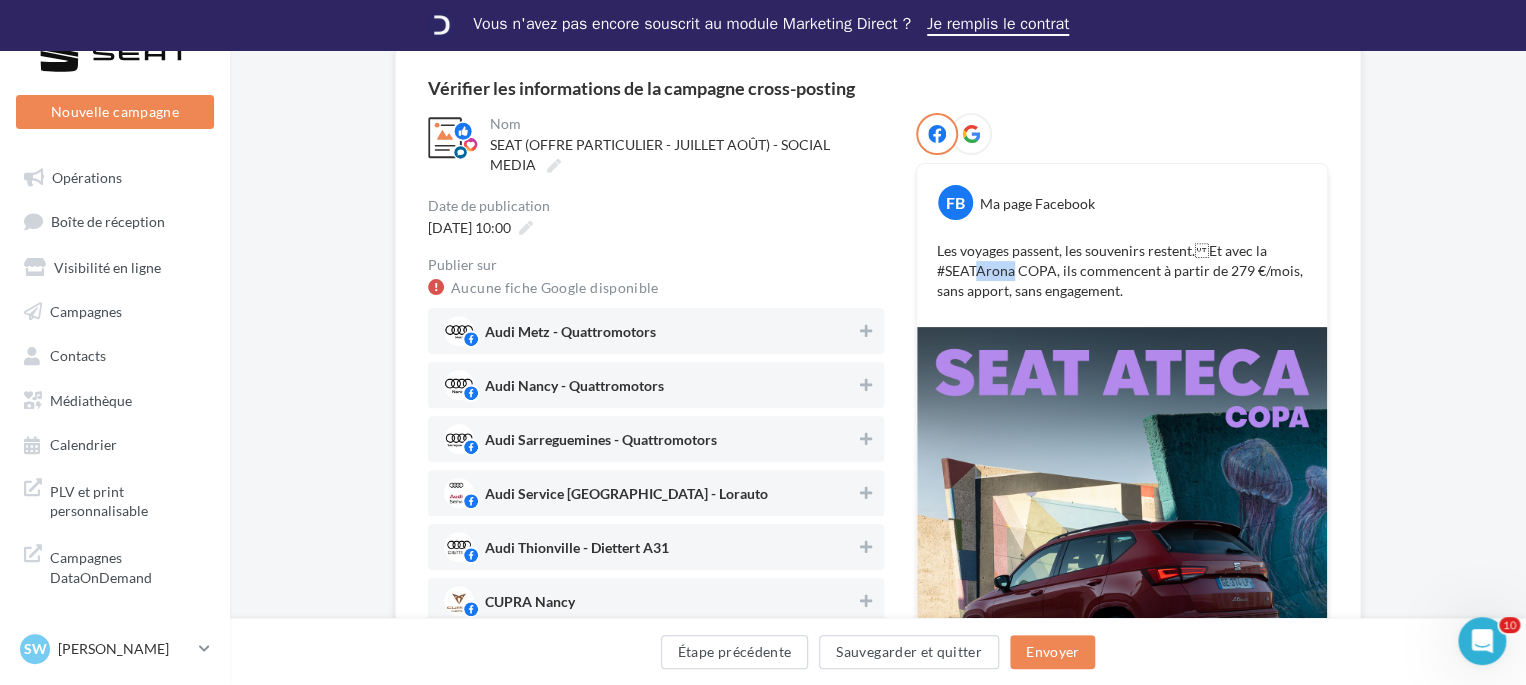 drag, startPoint x: 972, startPoint y: 266, endPoint x: 1014, endPoint y: 264, distance: 42.047592 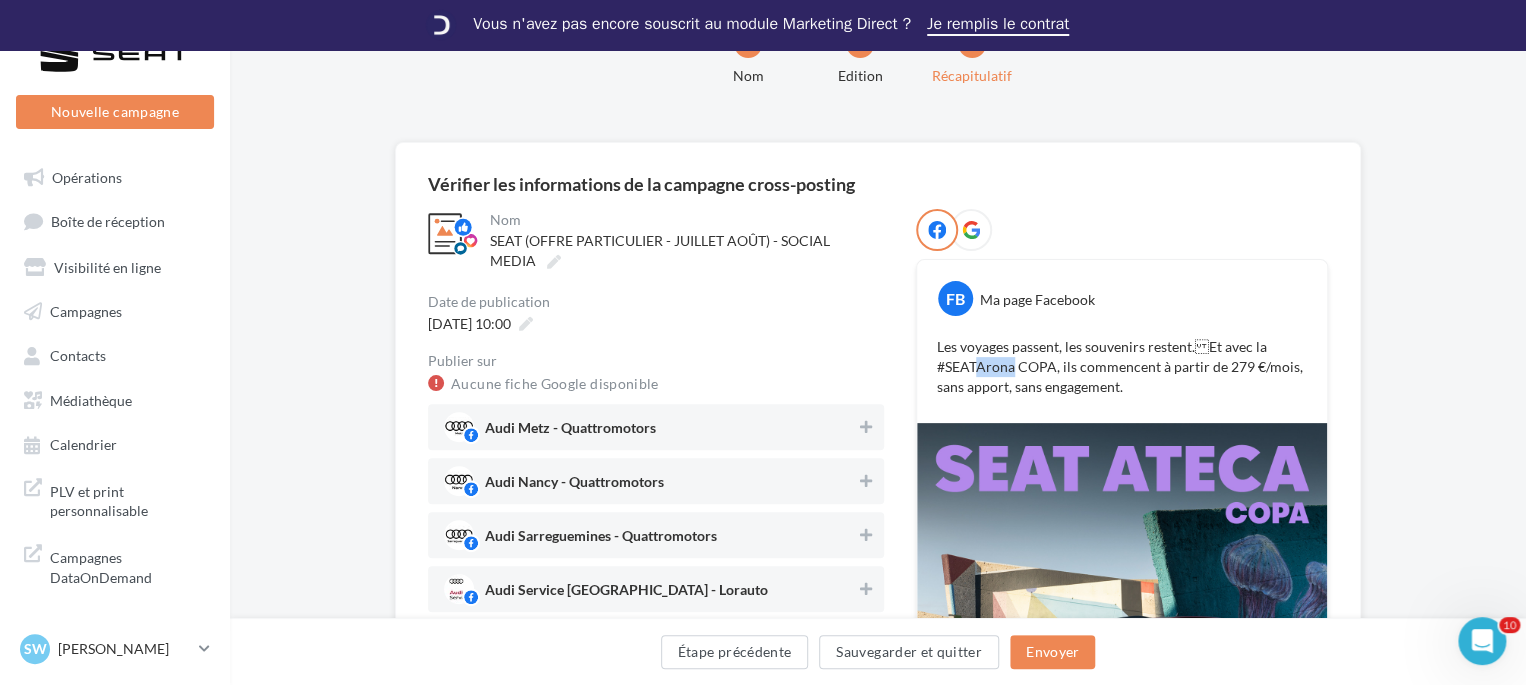 scroll, scrollTop: 0, scrollLeft: 0, axis: both 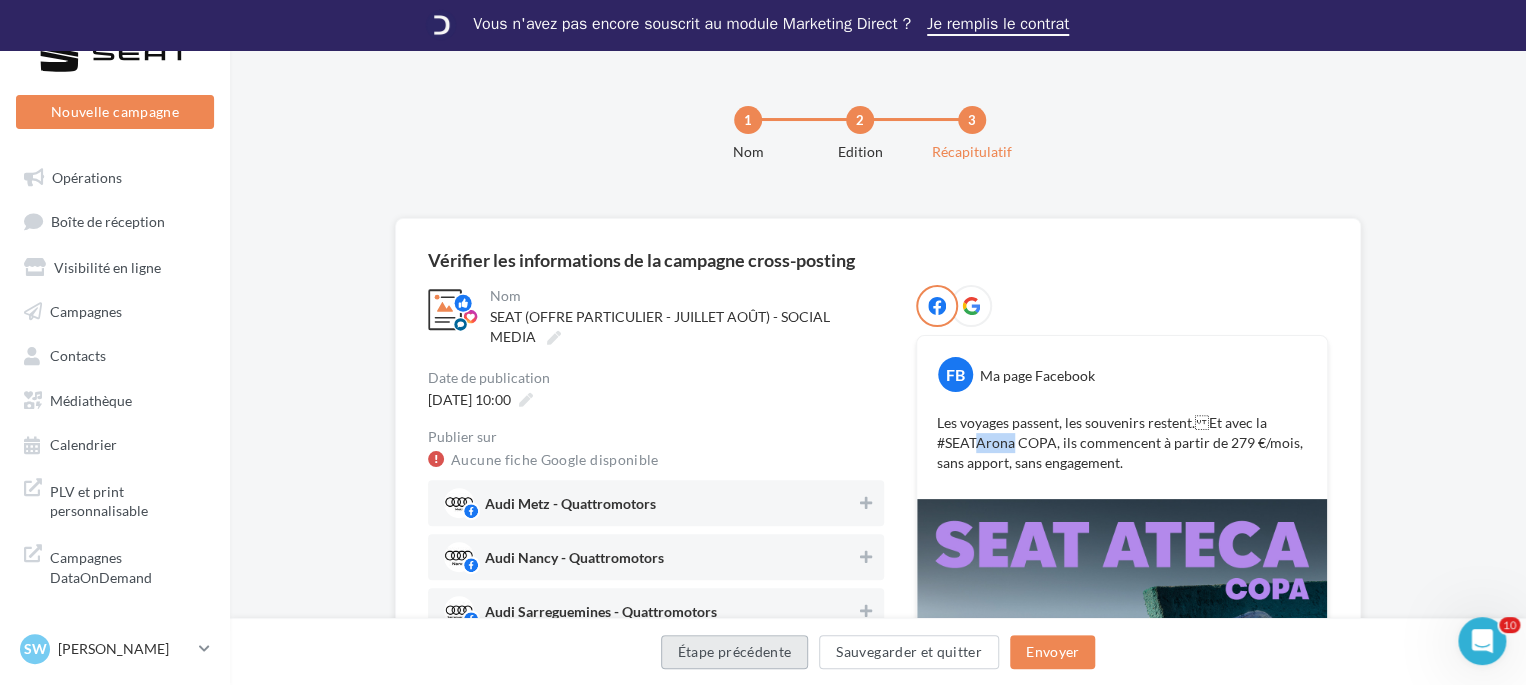 click on "Étape précédente" at bounding box center [735, 652] 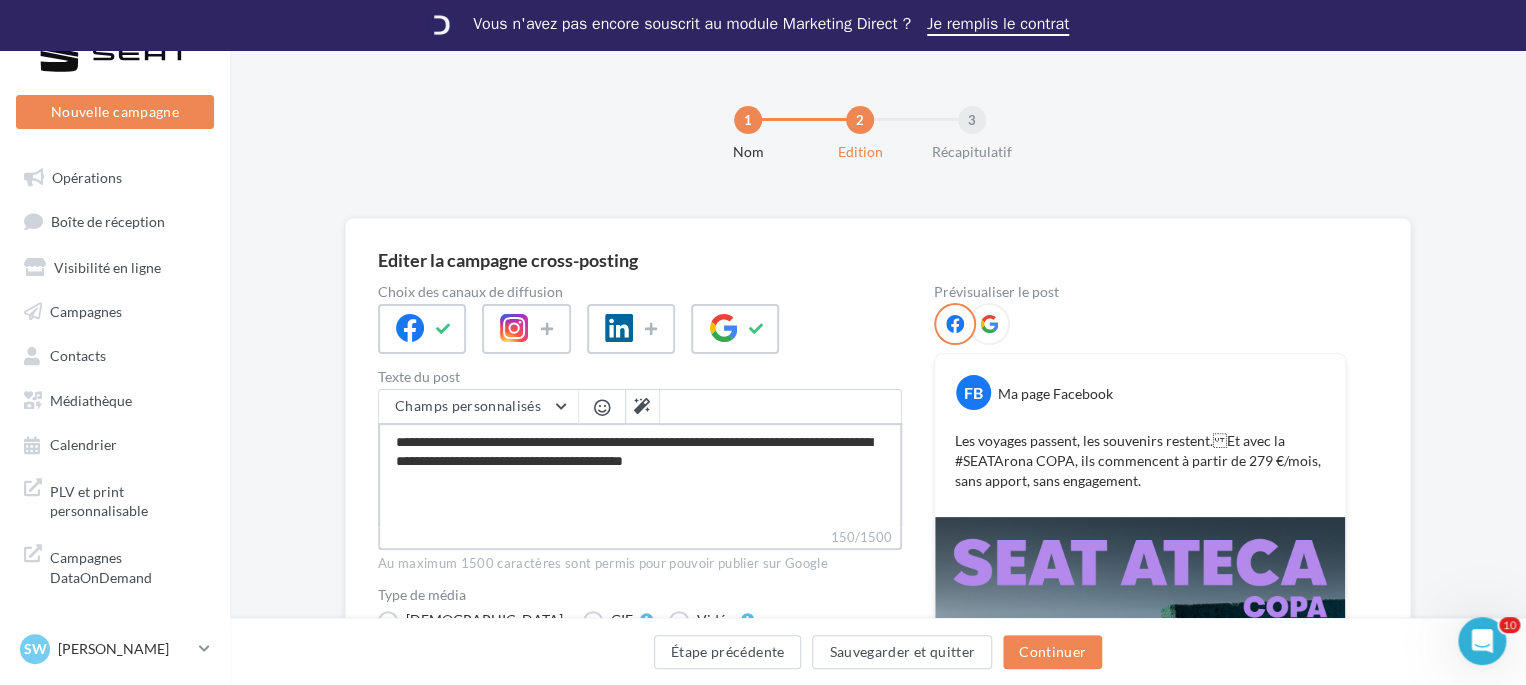 drag, startPoint x: 759, startPoint y: 438, endPoint x: 793, endPoint y: 437, distance: 34.0147 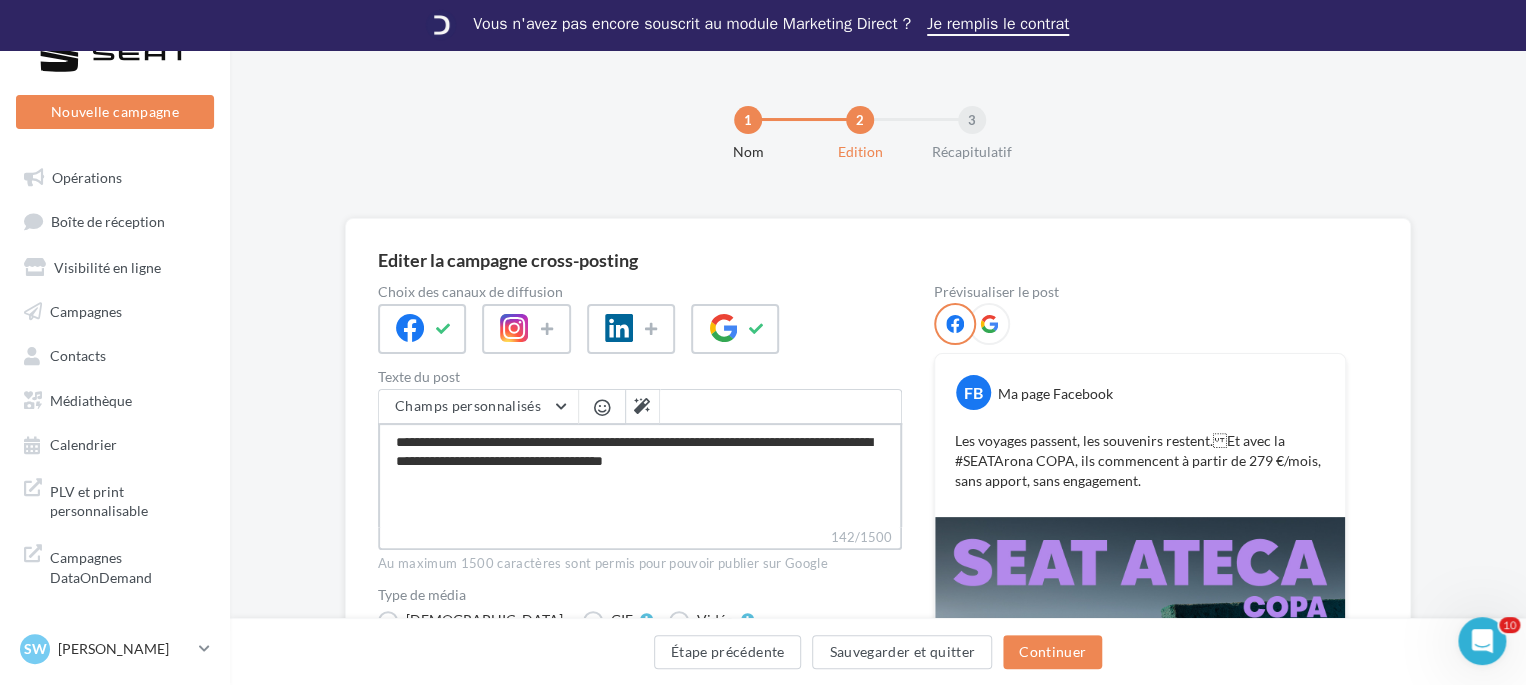 type on "**********" 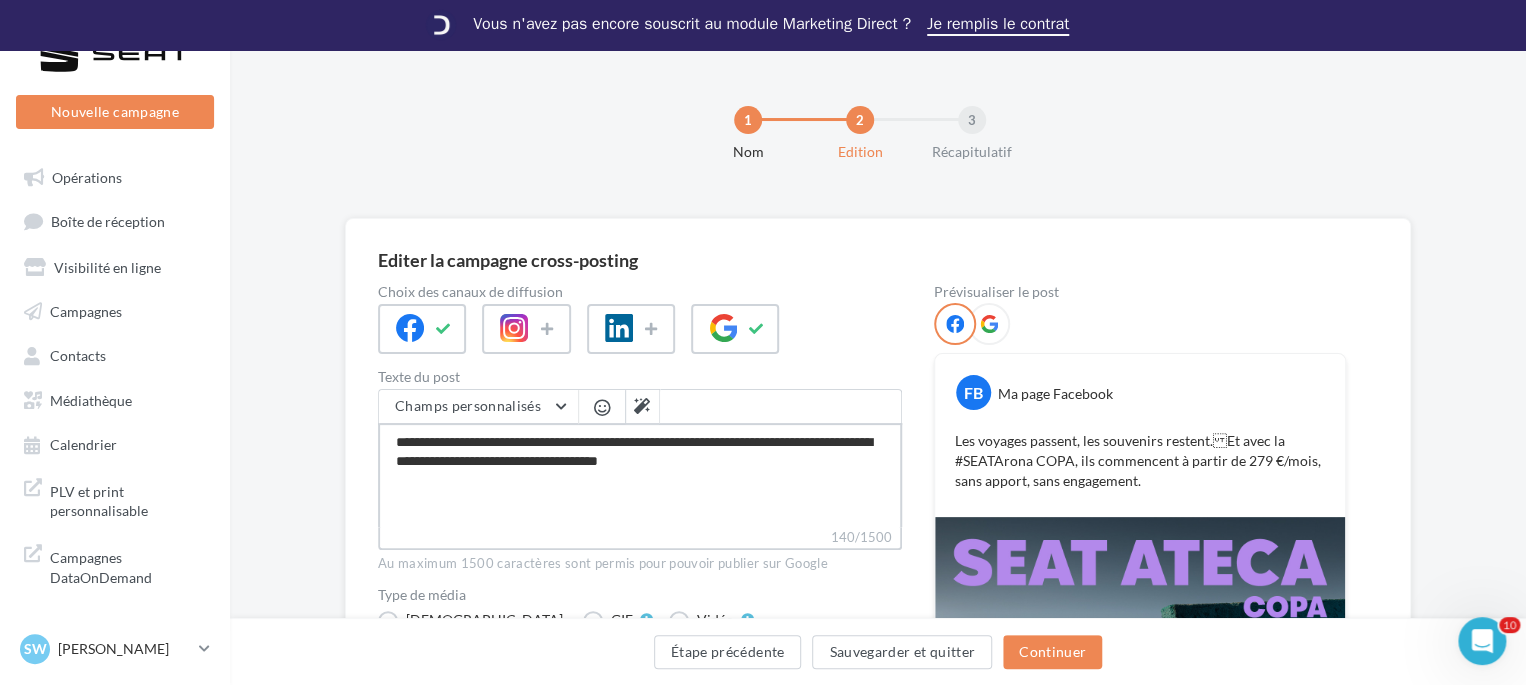 type on "**********" 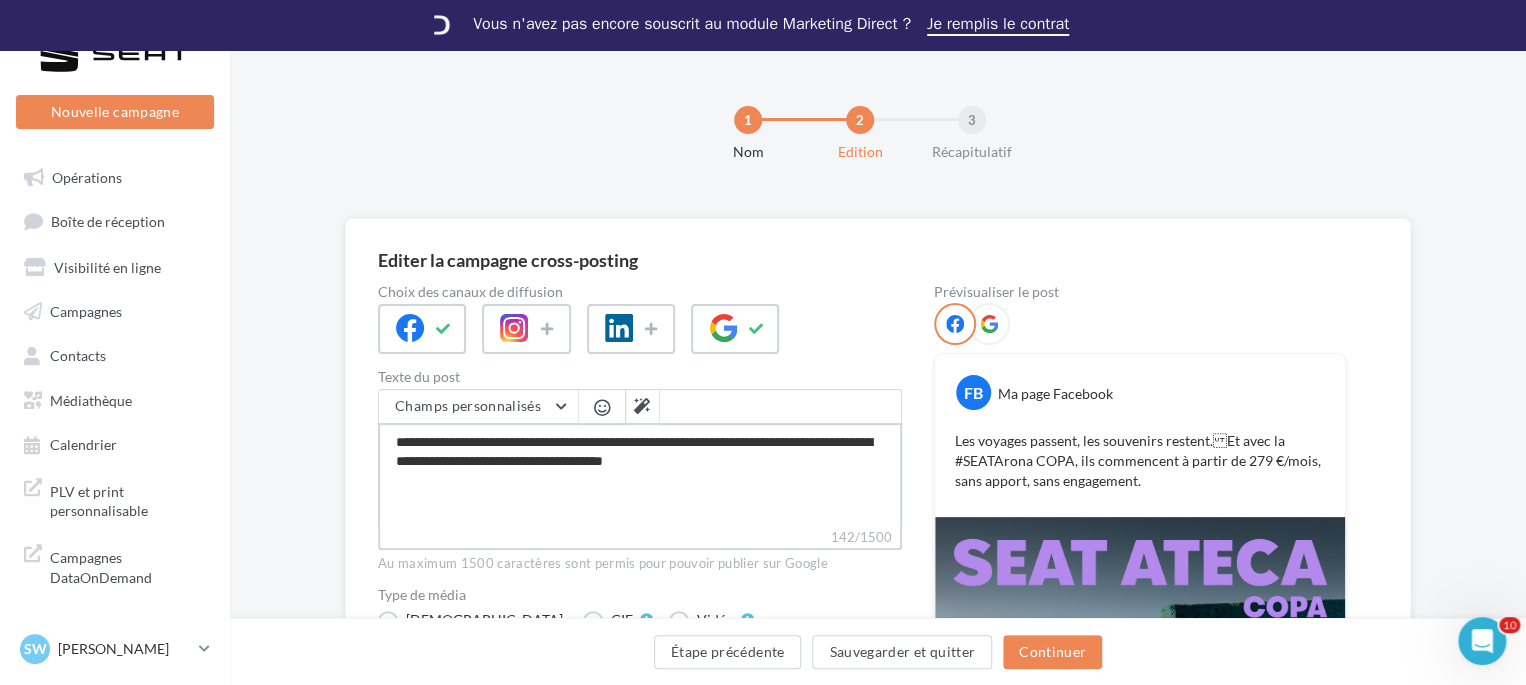 type on "**********" 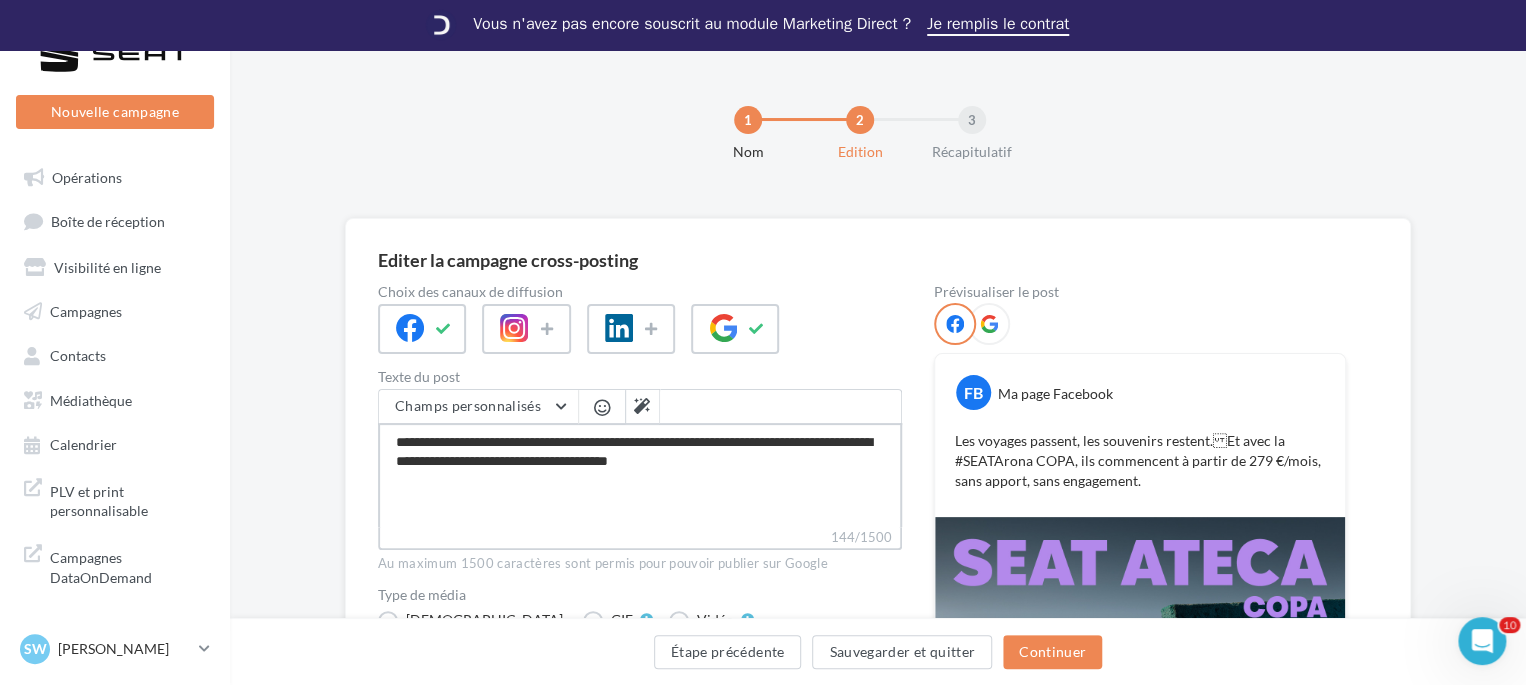 type on "**********" 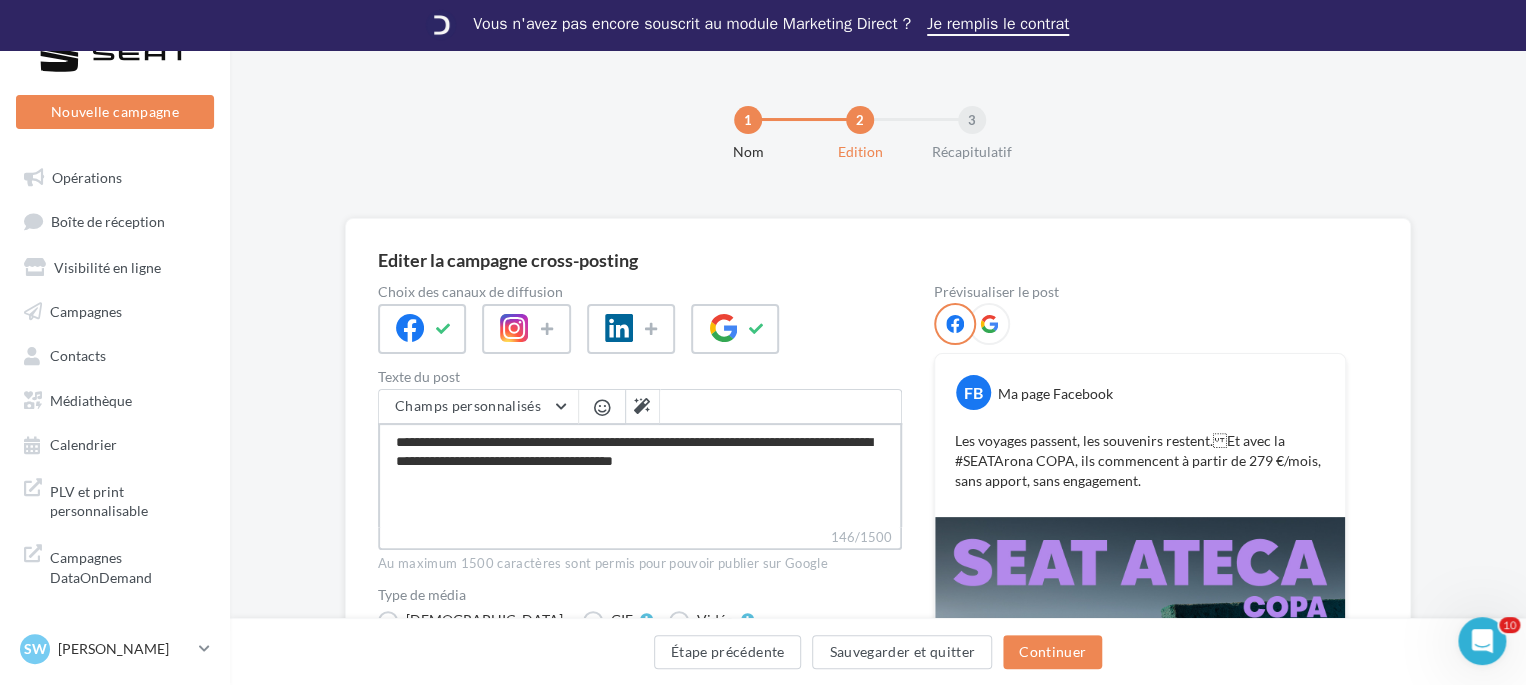 type on "**********" 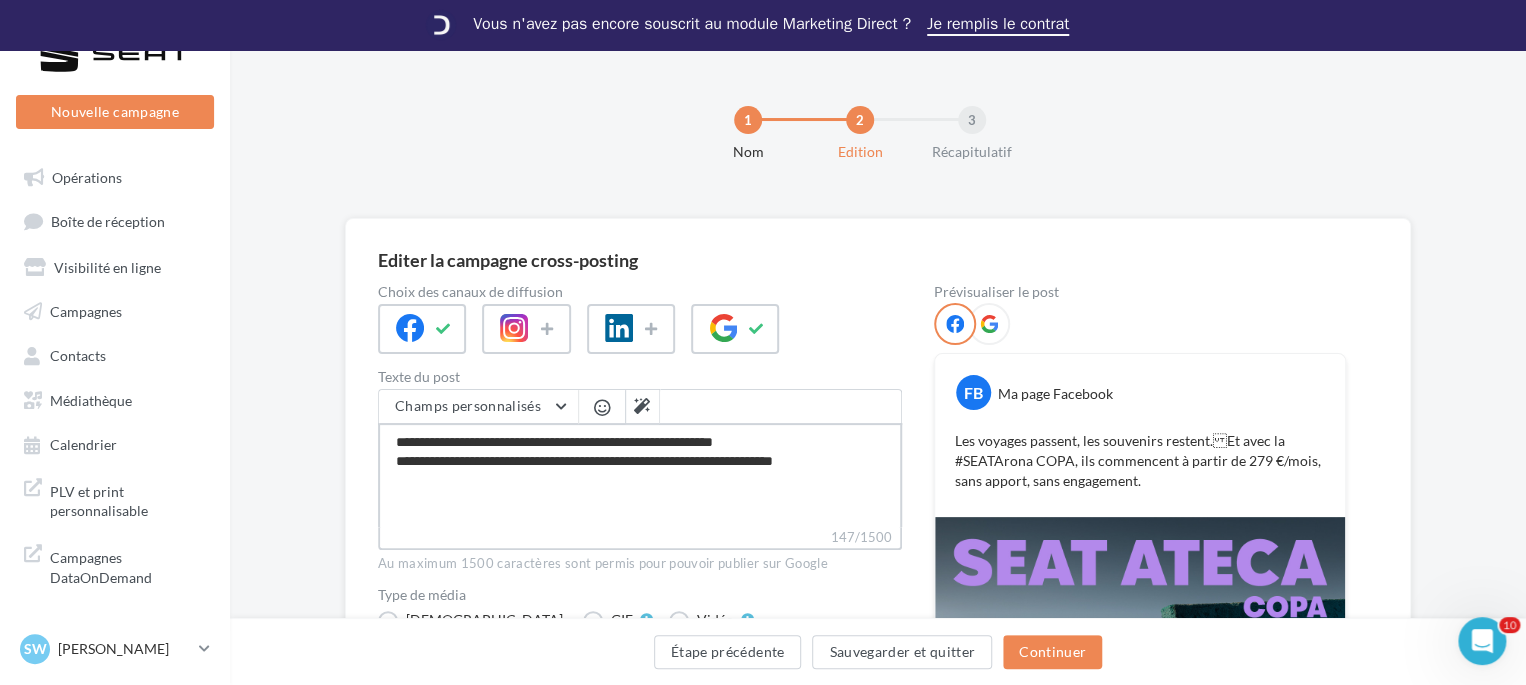 type on "**********" 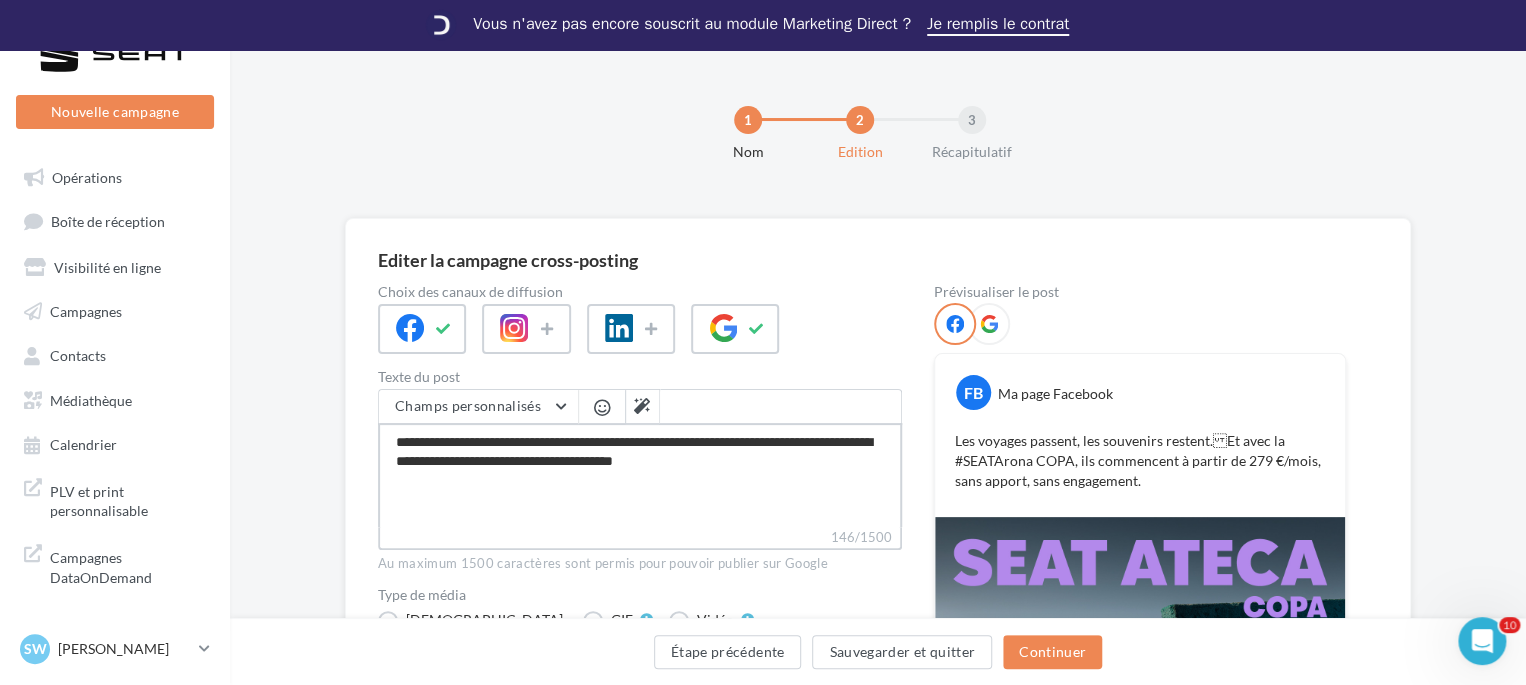 type on "**********" 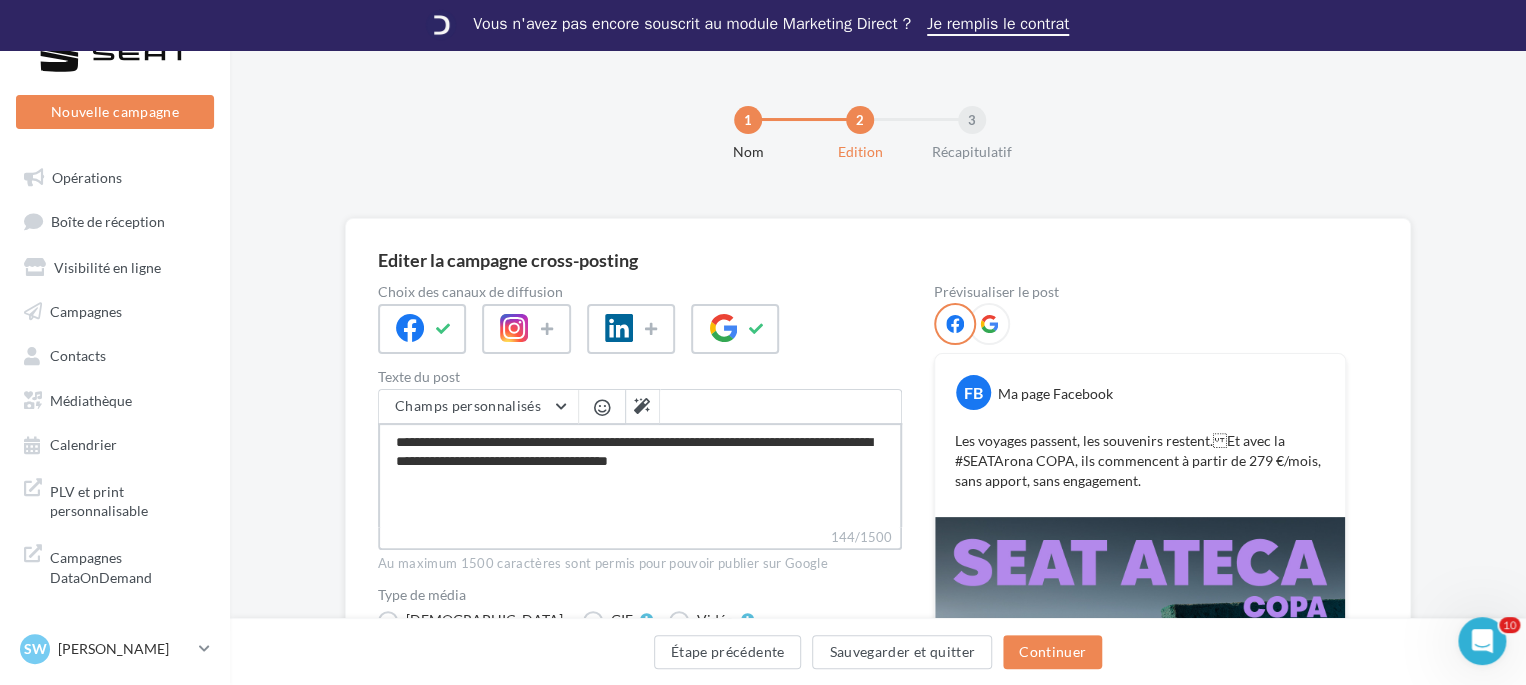 type on "**********" 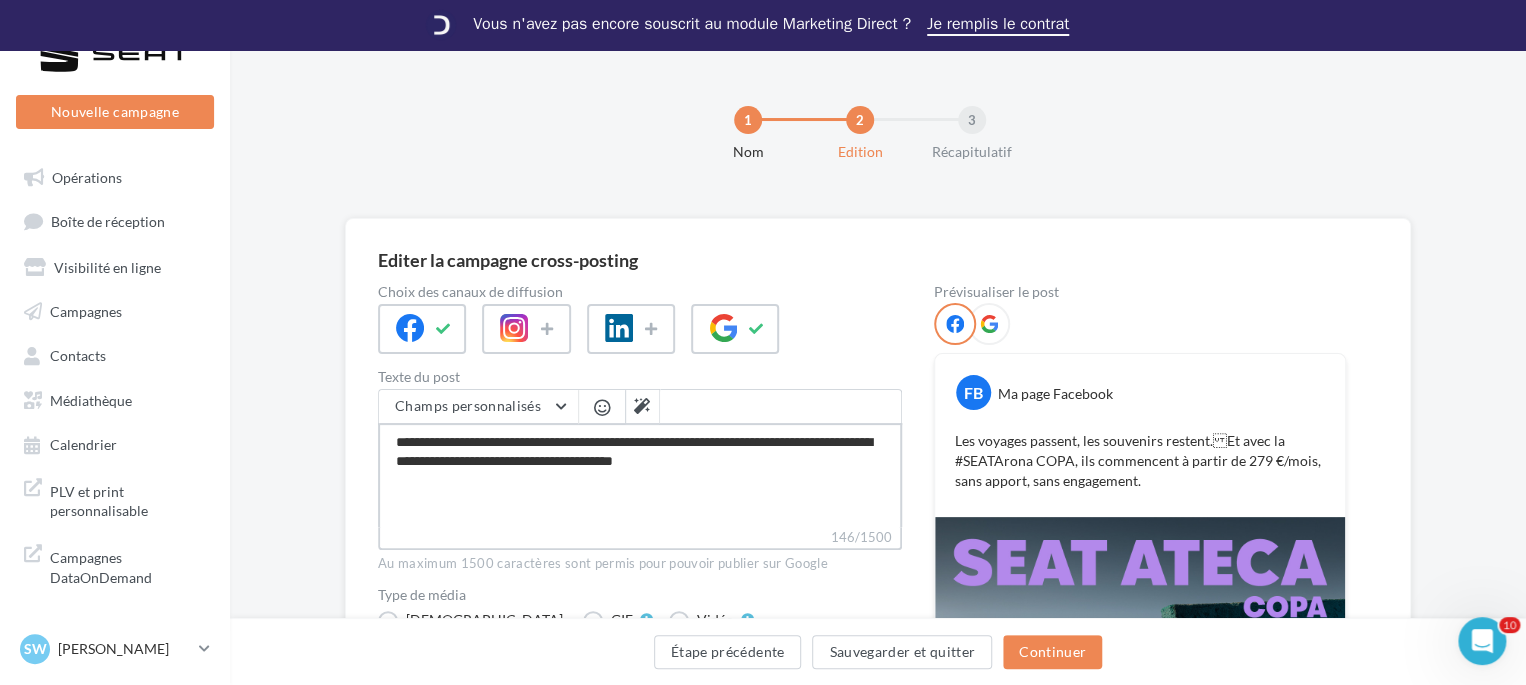 type on "**********" 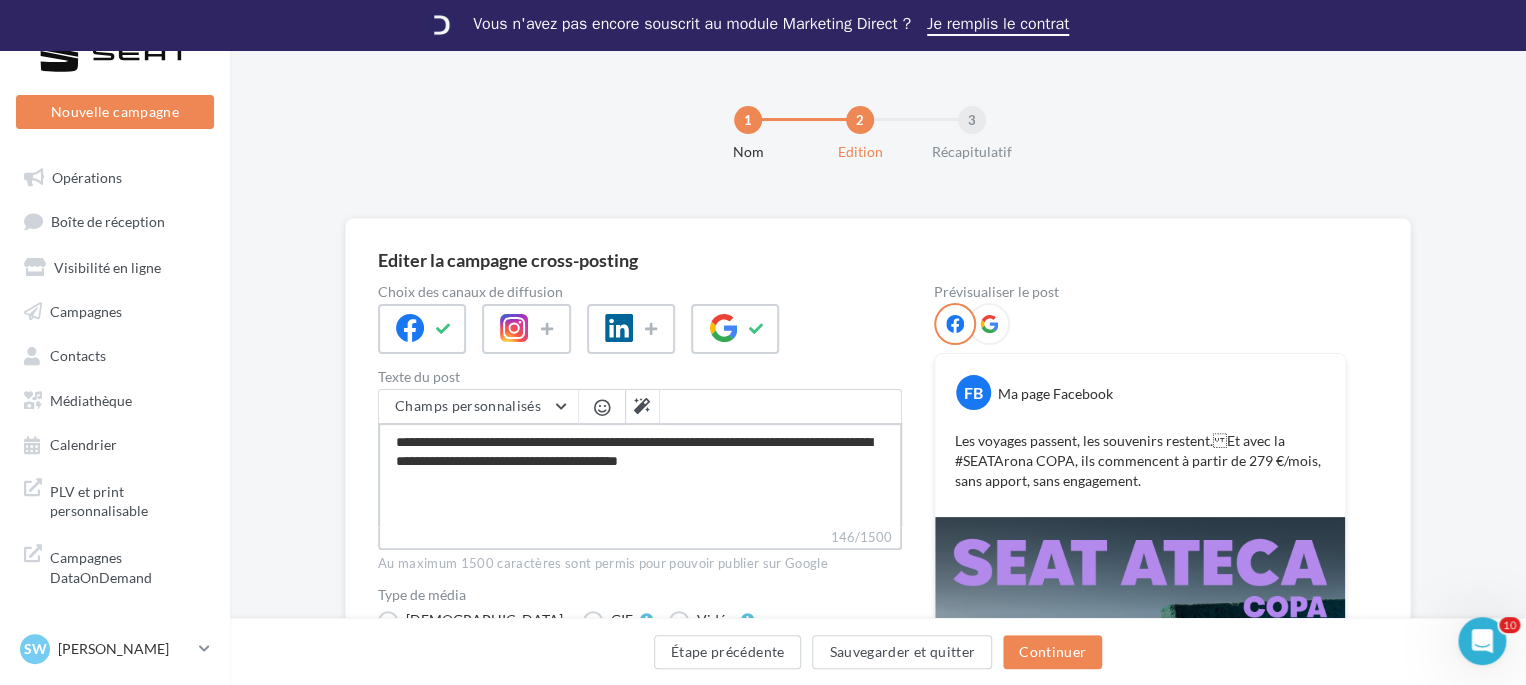 type on "**********" 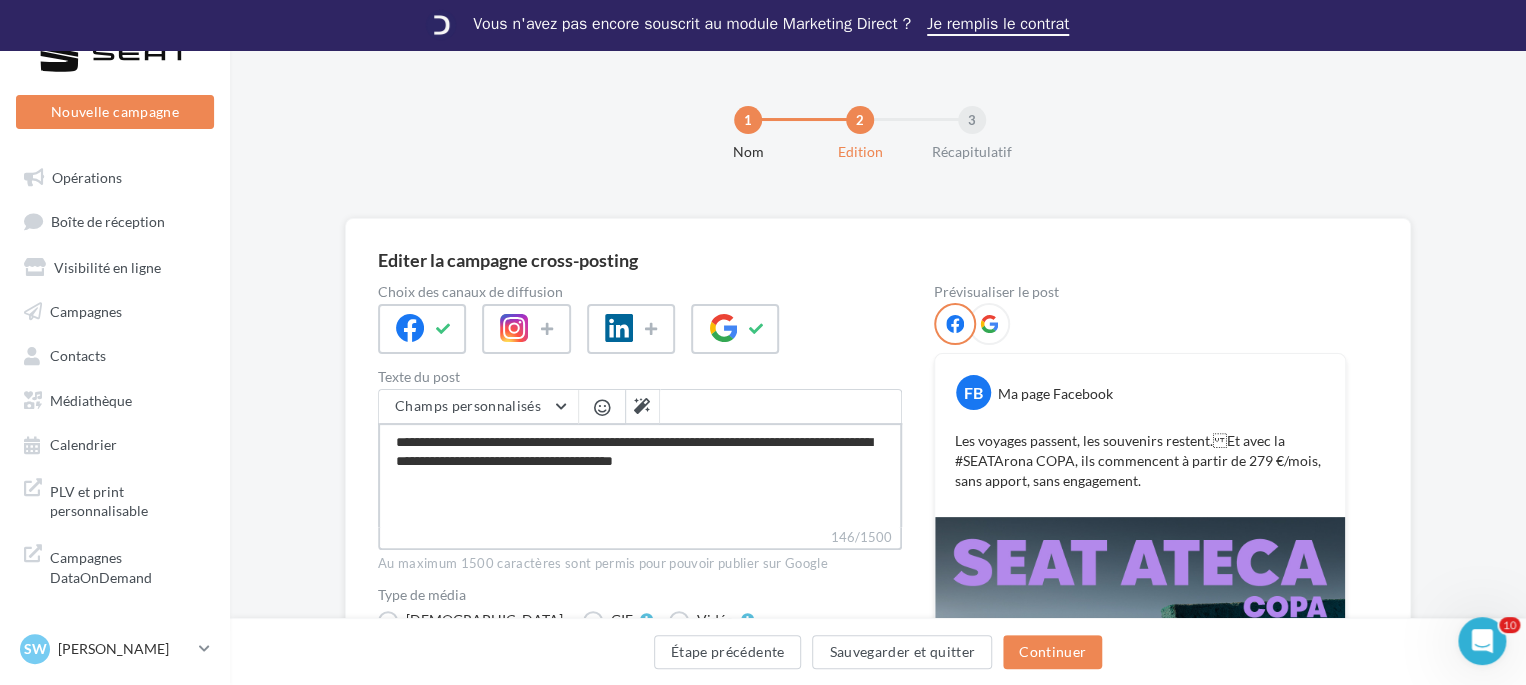 type on "**********" 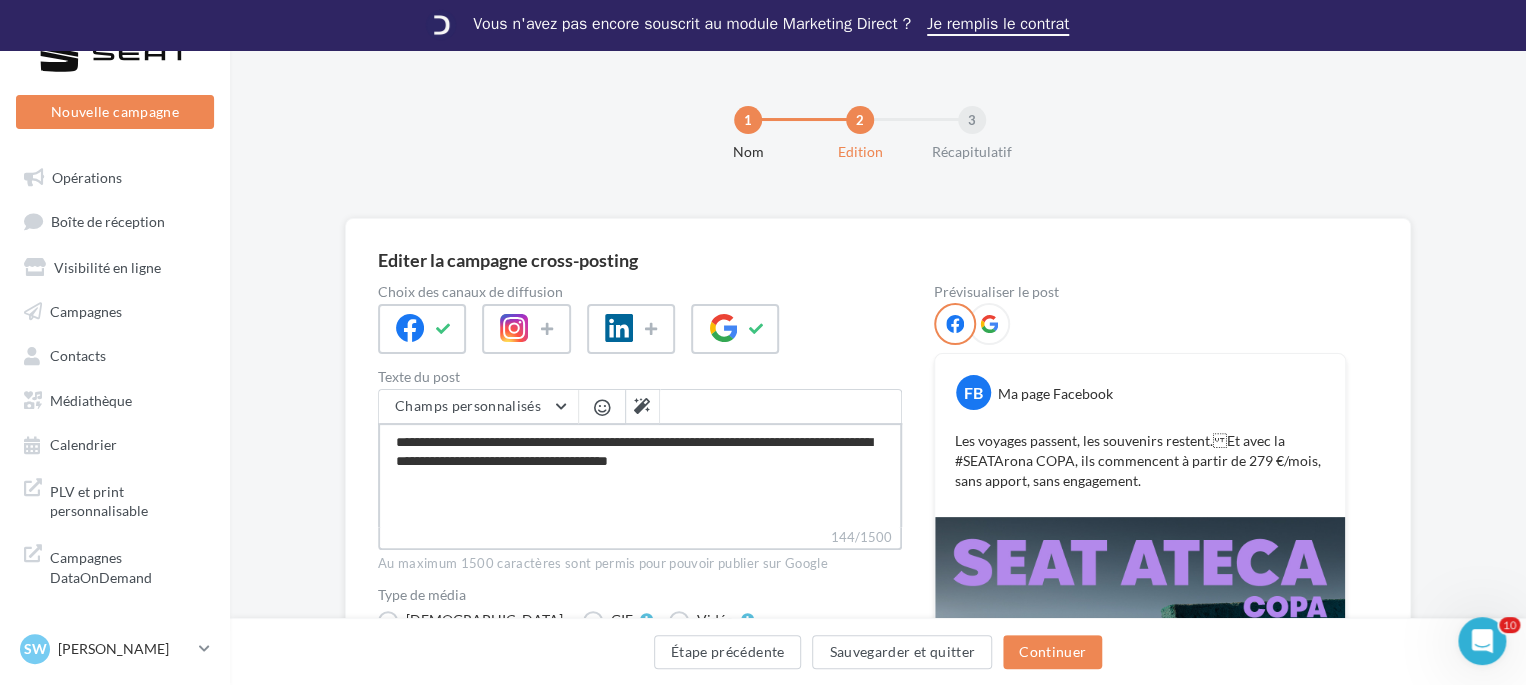 type on "**********" 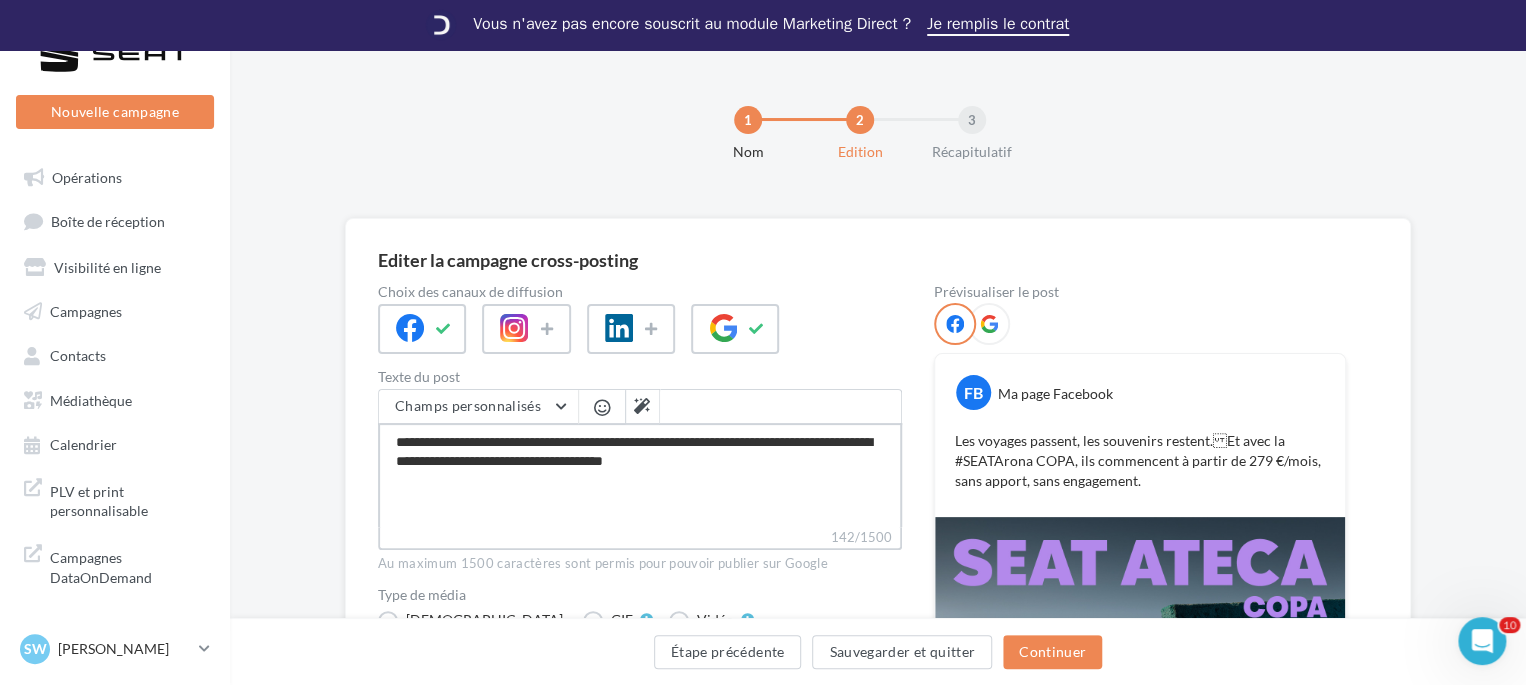 type on "**********" 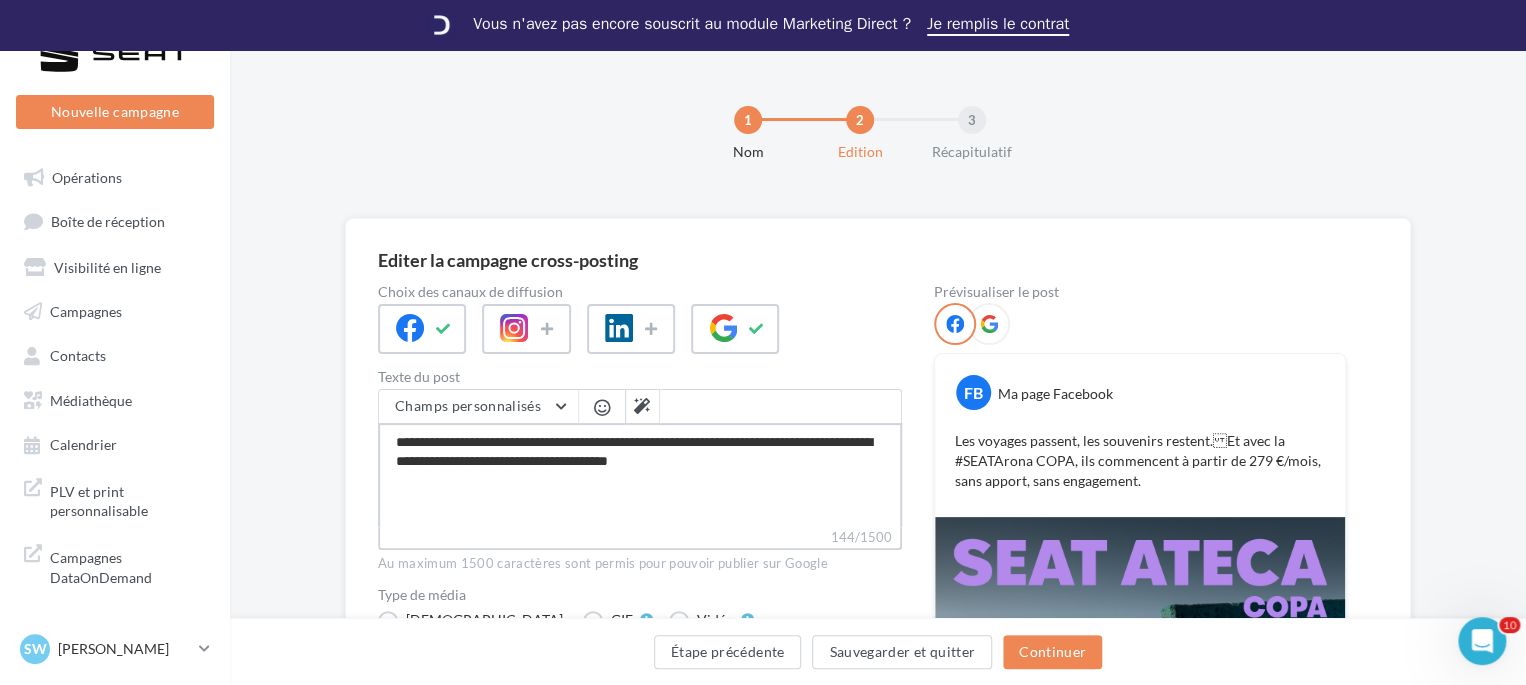type on "**********" 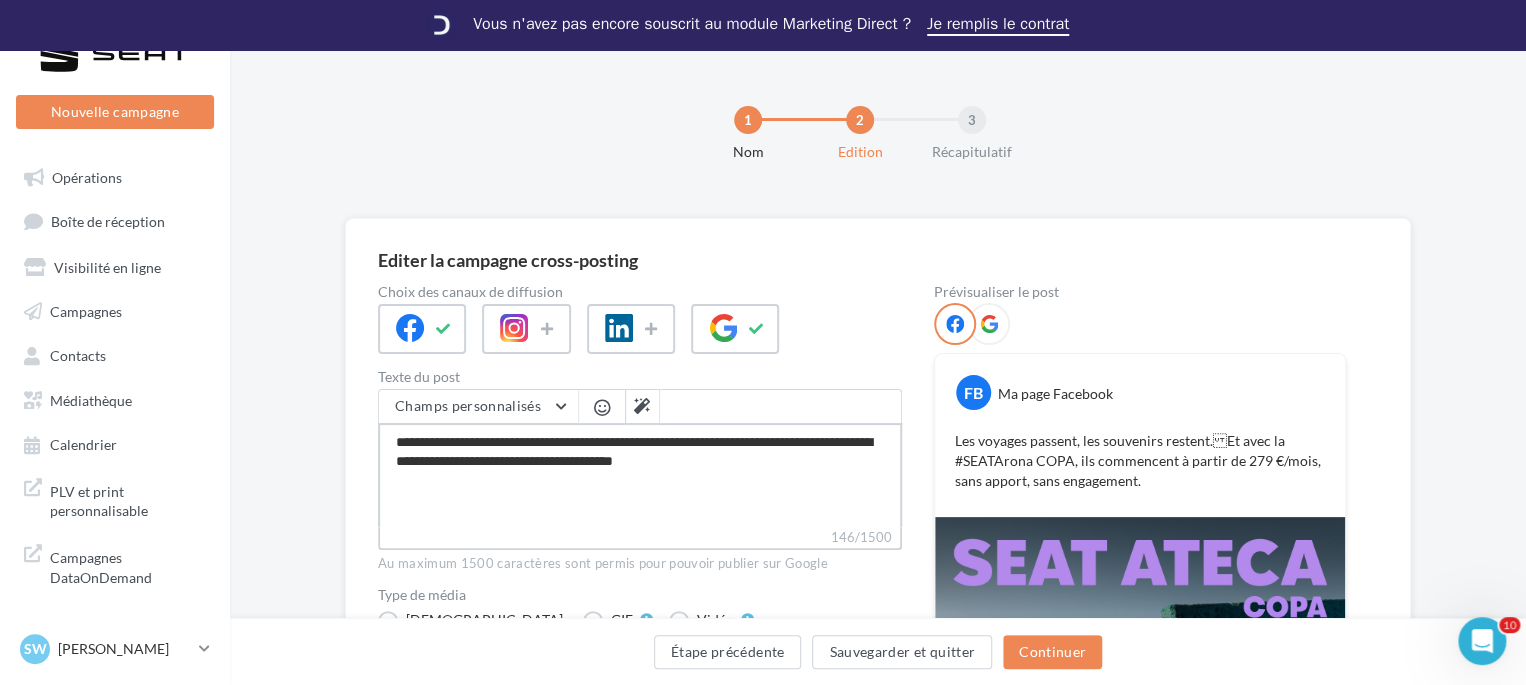 type on "**********" 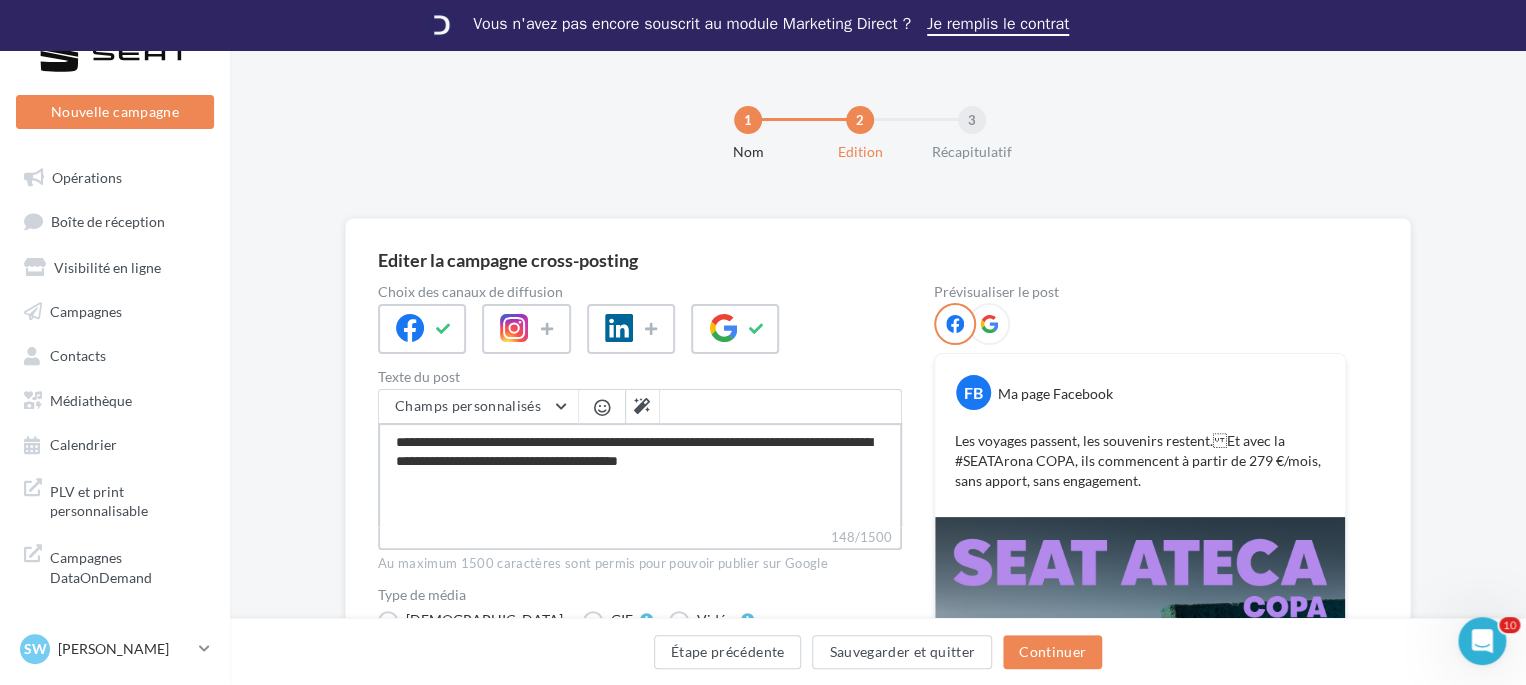 type on "**********" 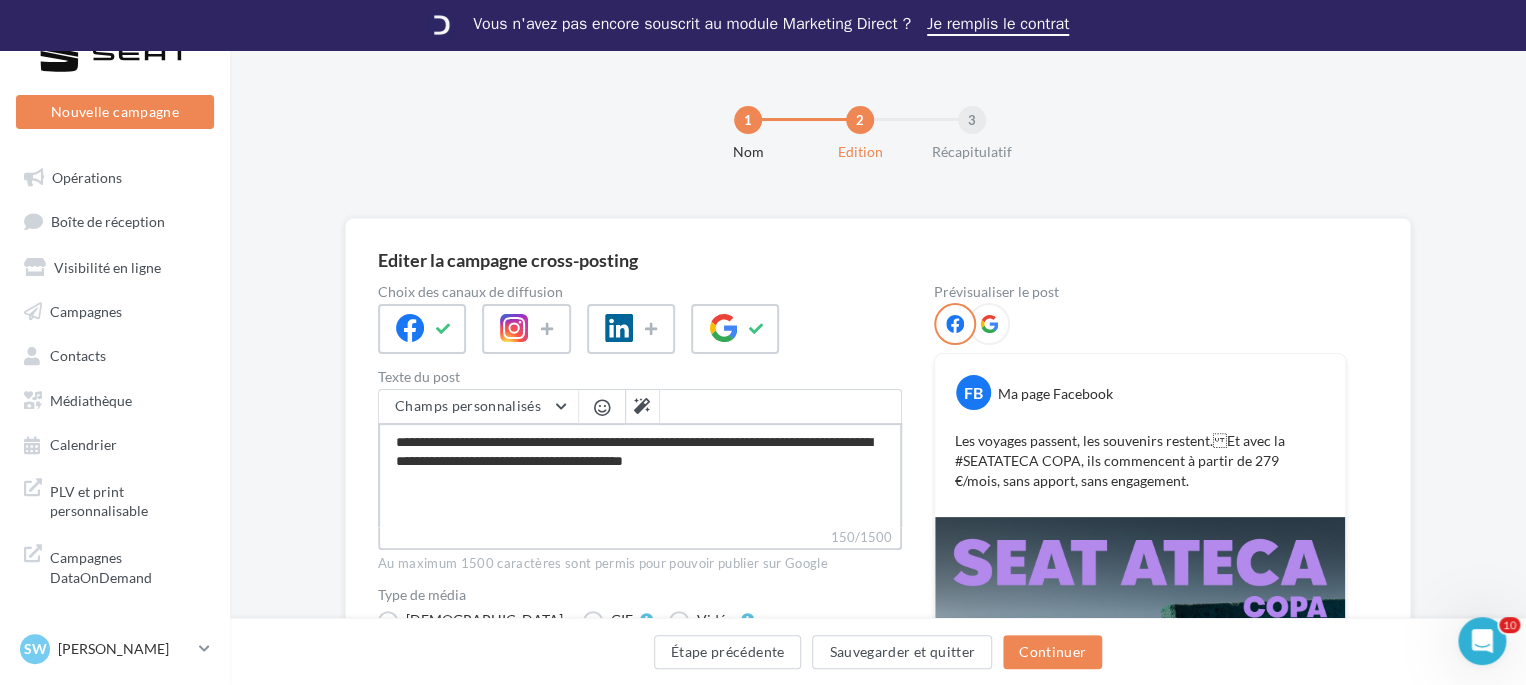 drag, startPoint x: 724, startPoint y: 440, endPoint x: 840, endPoint y: 446, distance: 116.15507 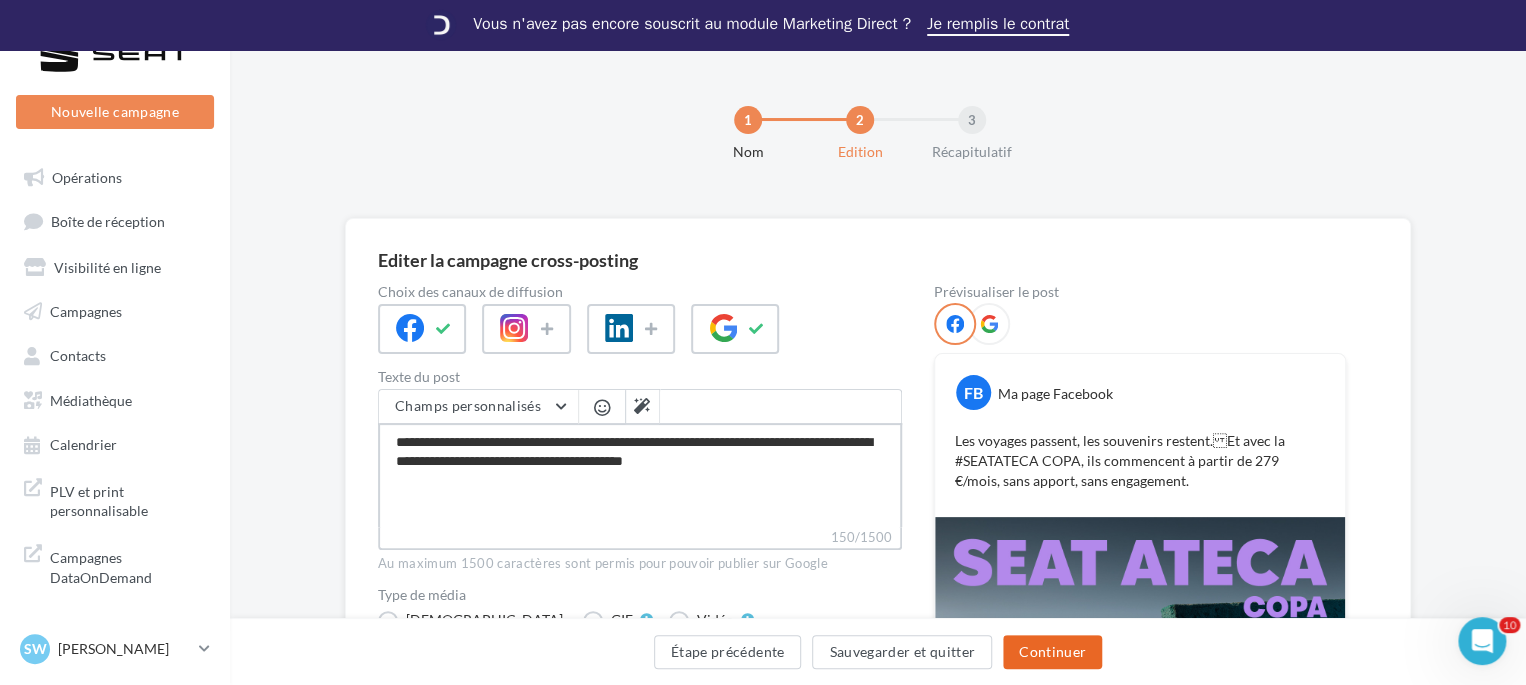 type on "**********" 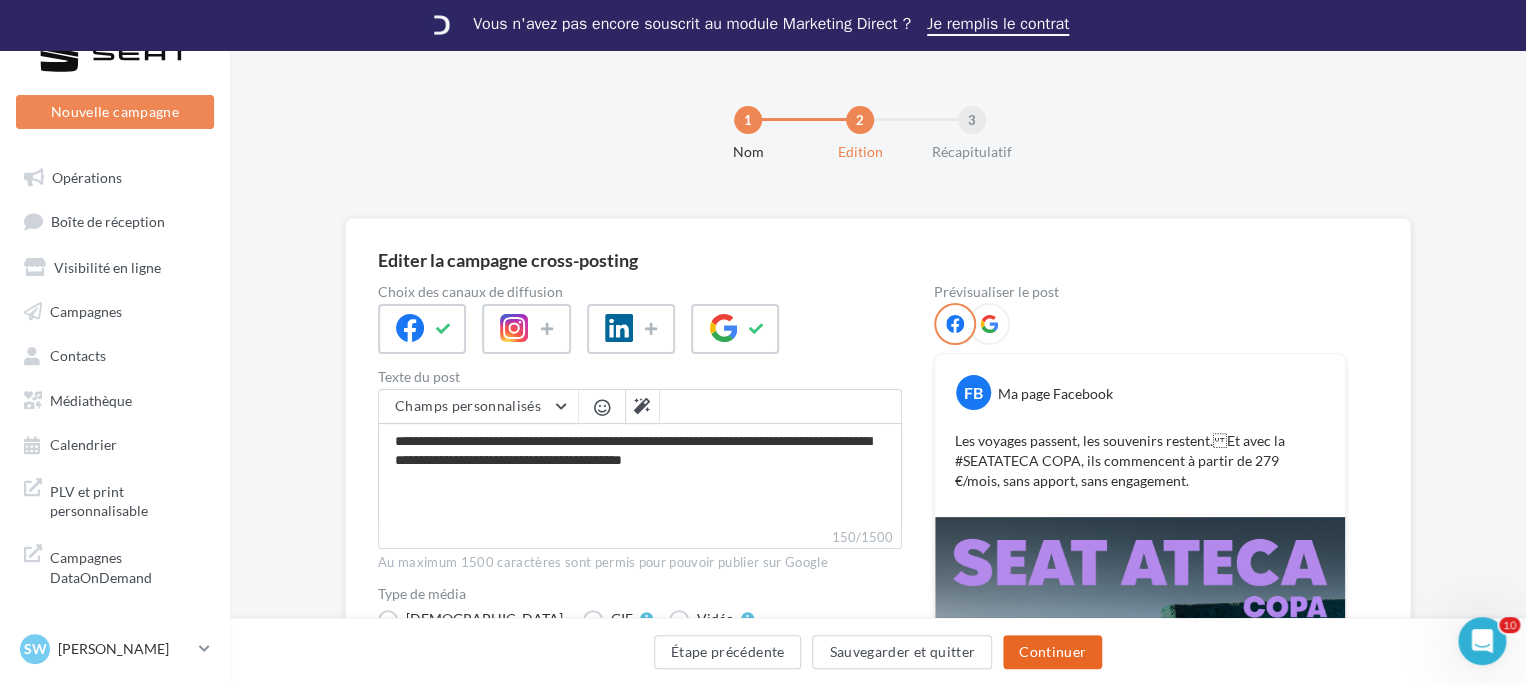 click on "Continuer" at bounding box center (1052, 652) 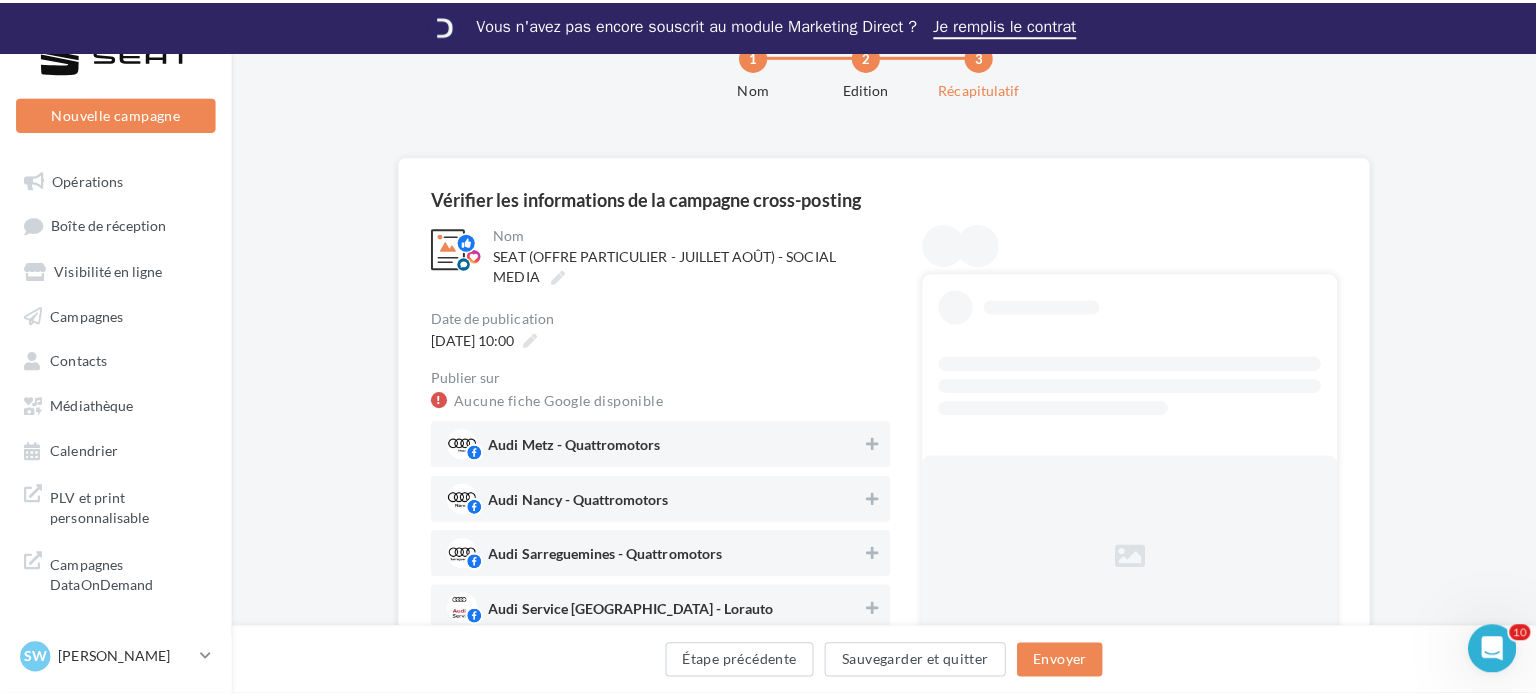 scroll, scrollTop: 100, scrollLeft: 0, axis: vertical 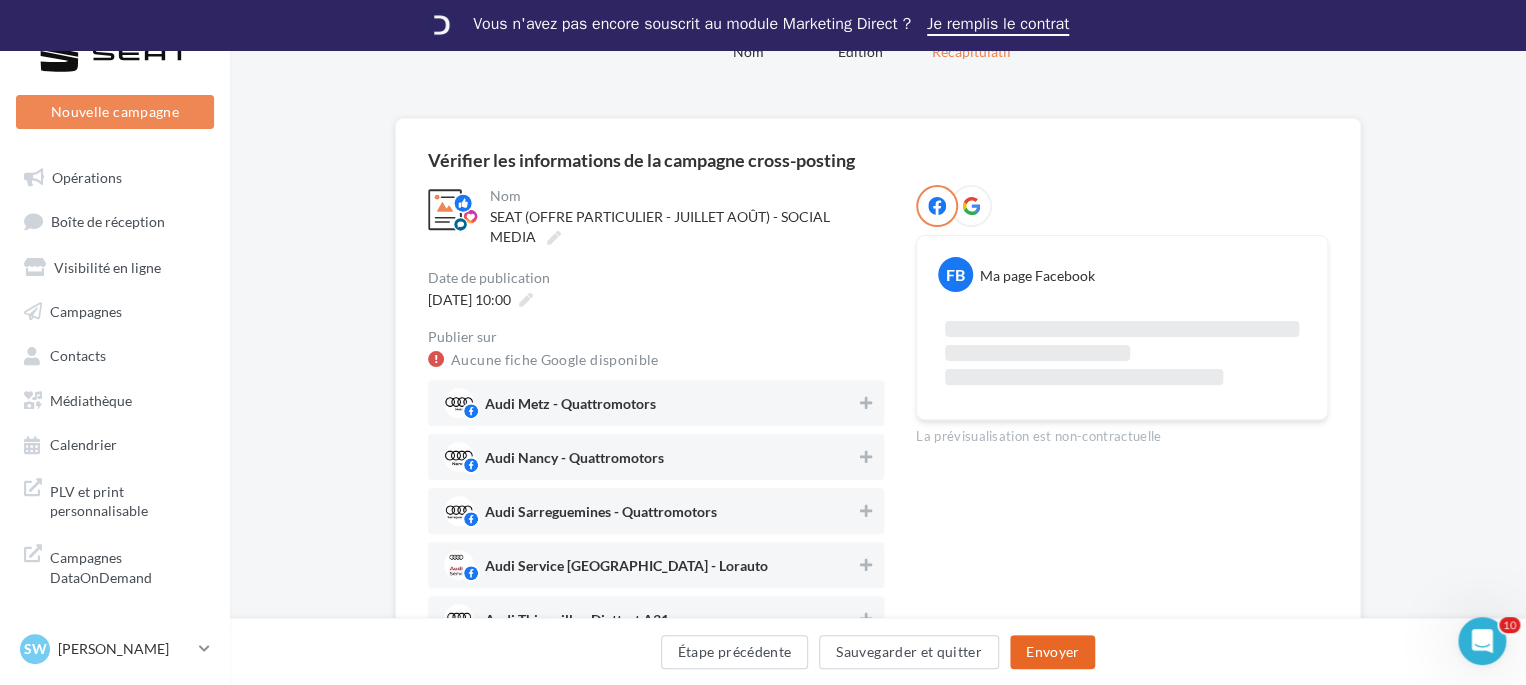 click on "Envoyer" at bounding box center [1052, 652] 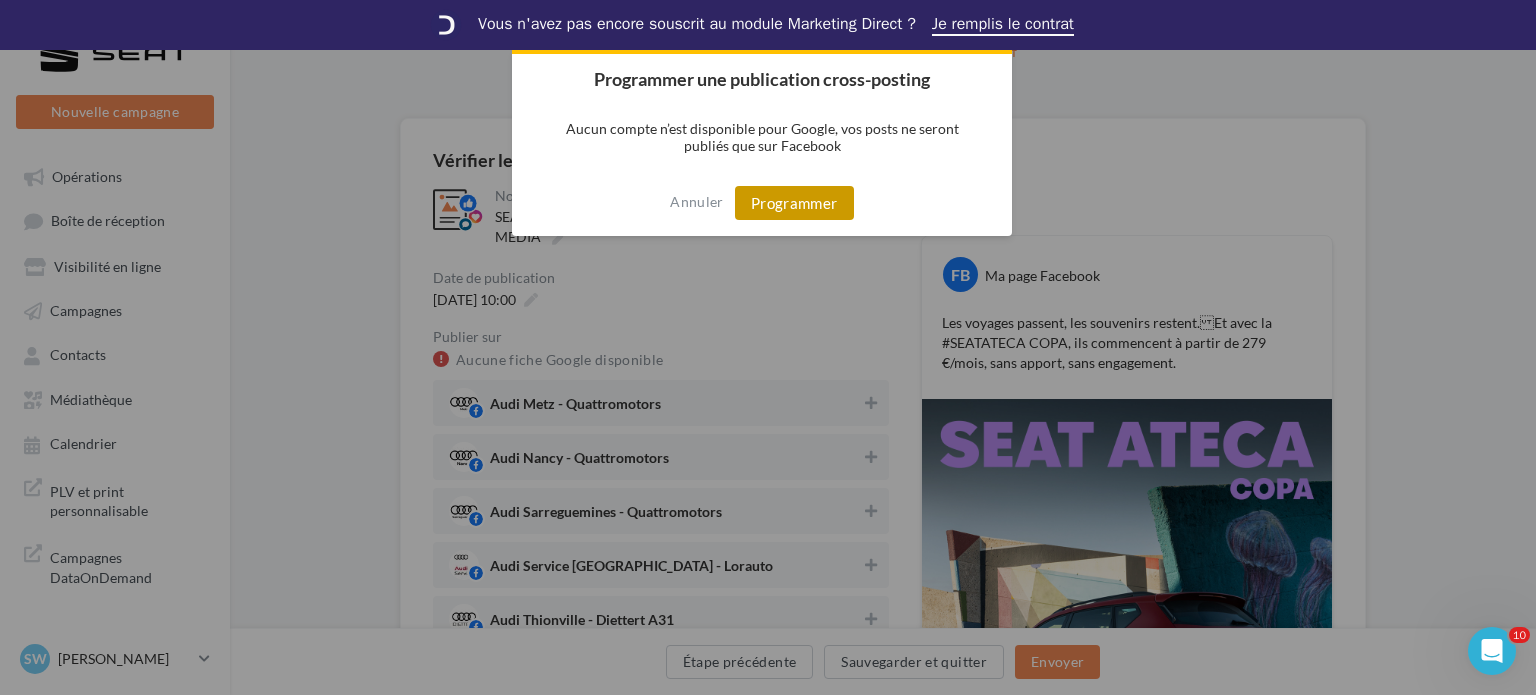 click on "Programmer" at bounding box center [794, 203] 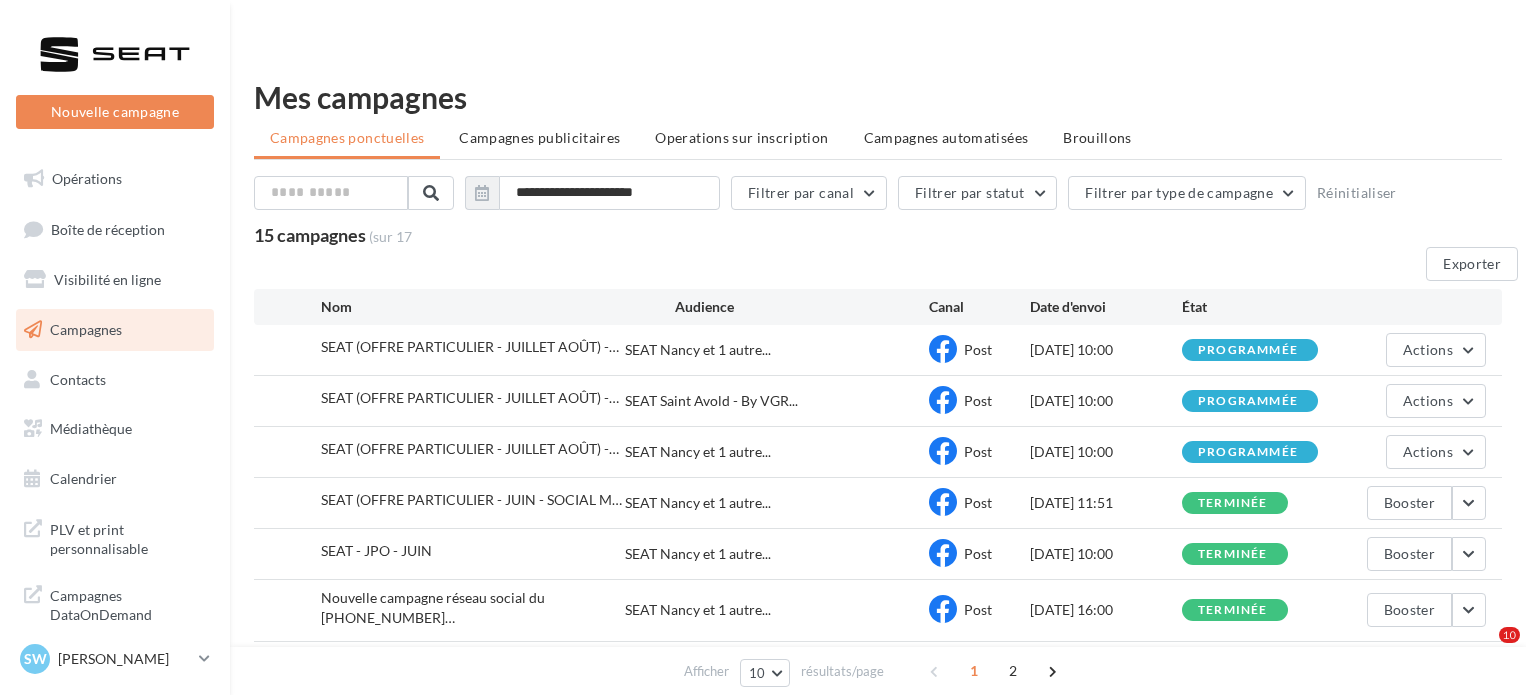 scroll, scrollTop: 0, scrollLeft: 0, axis: both 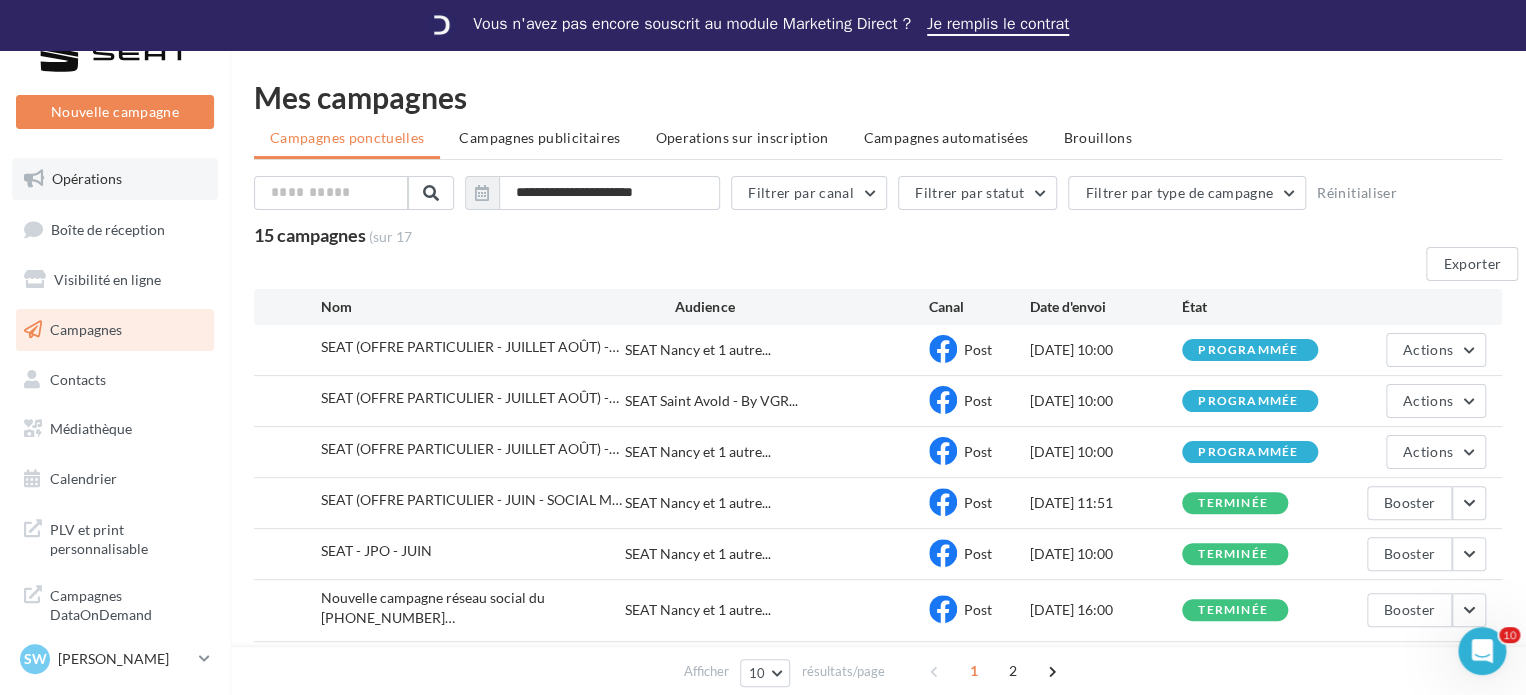 click on "Opérations" at bounding box center [115, 179] 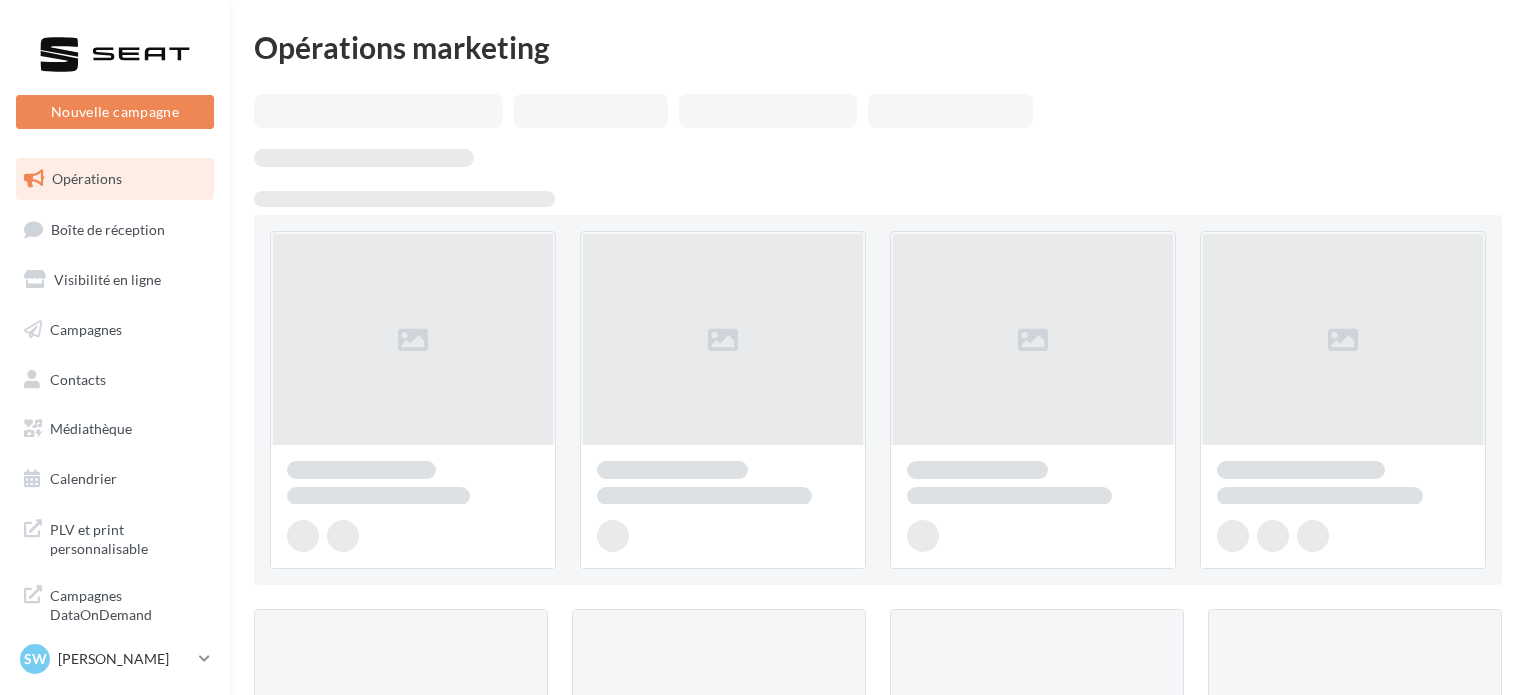 scroll, scrollTop: 0, scrollLeft: 0, axis: both 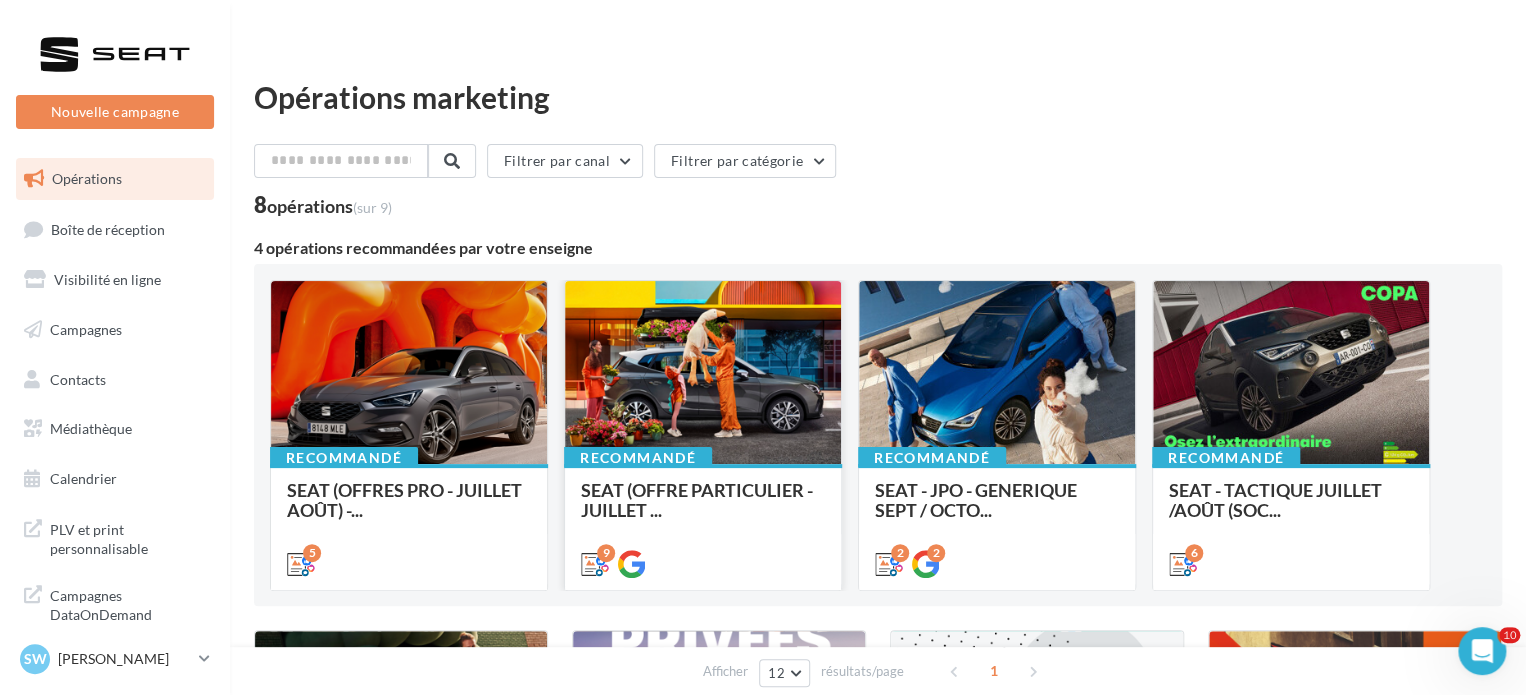 click at bounding box center [703, 374] 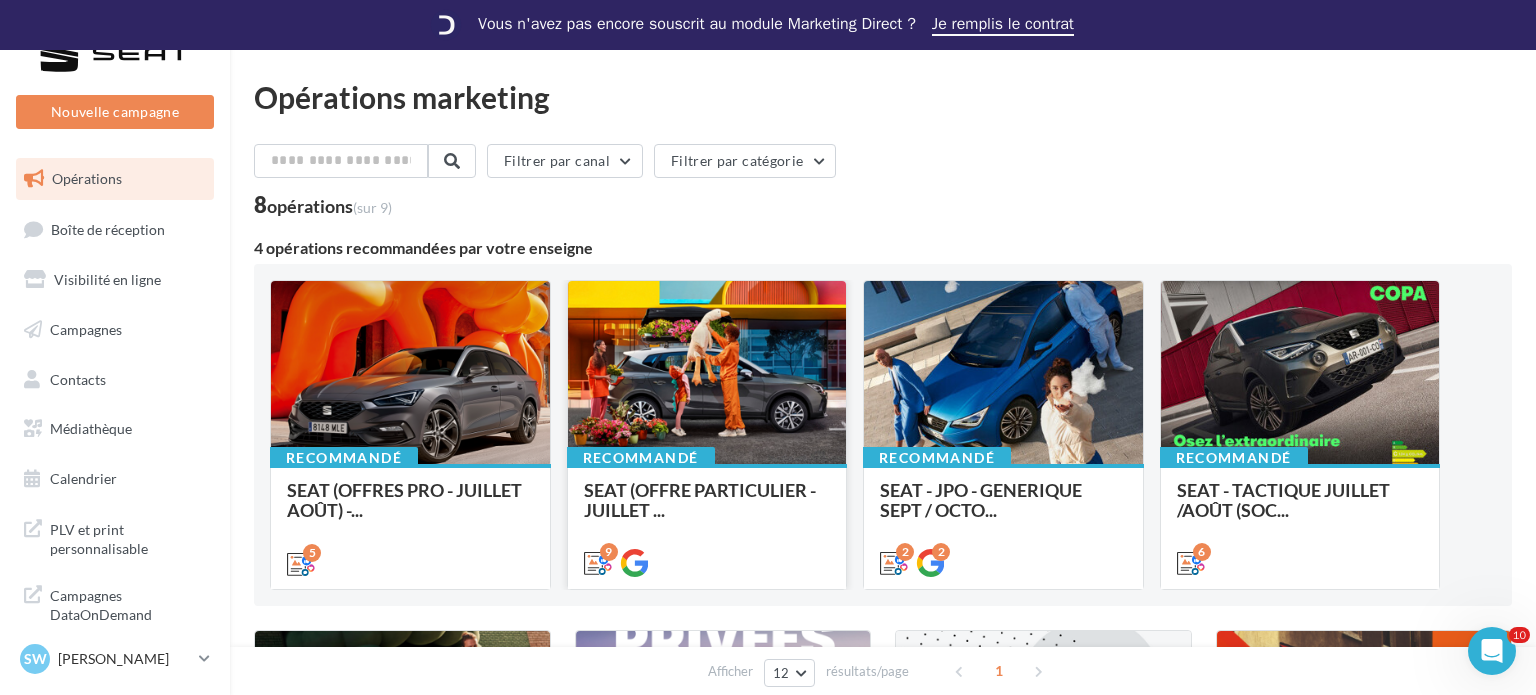 scroll, scrollTop: 0, scrollLeft: 0, axis: both 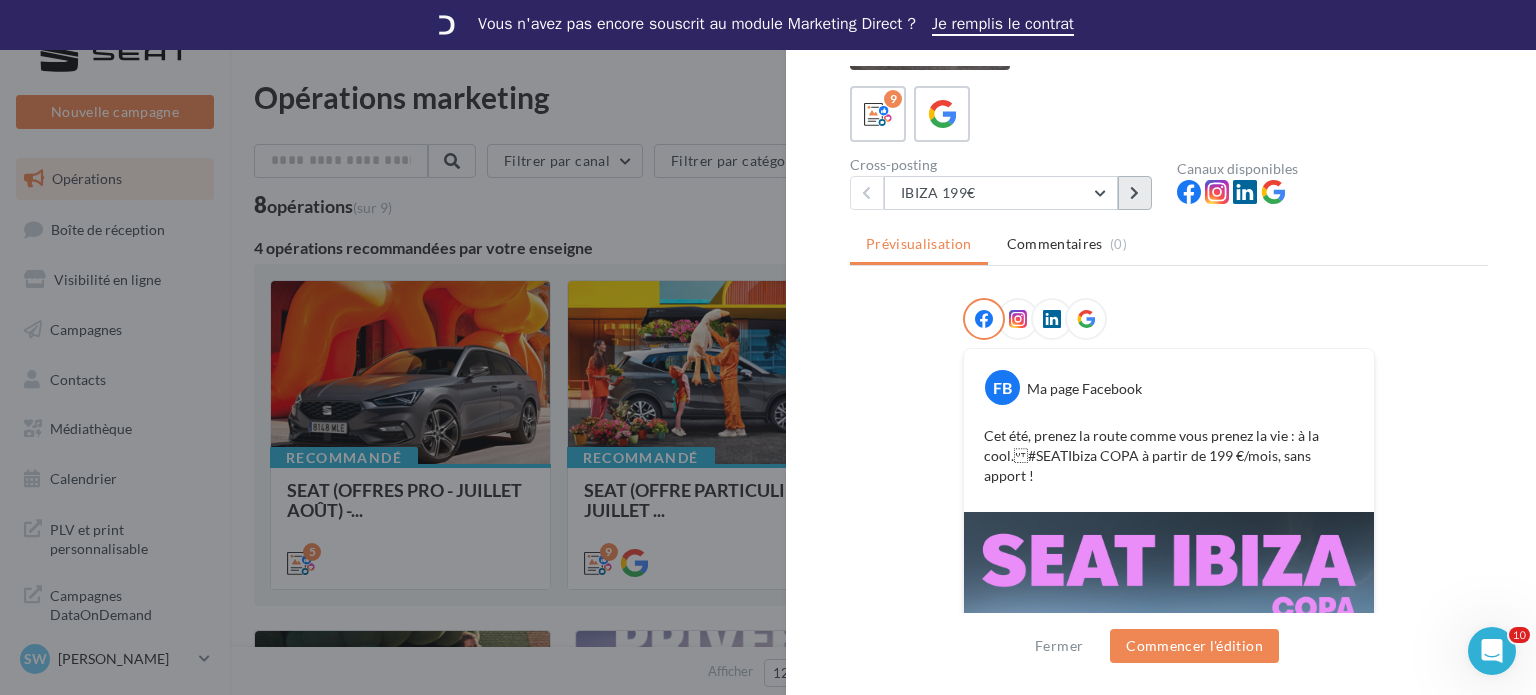 click at bounding box center (1135, 193) 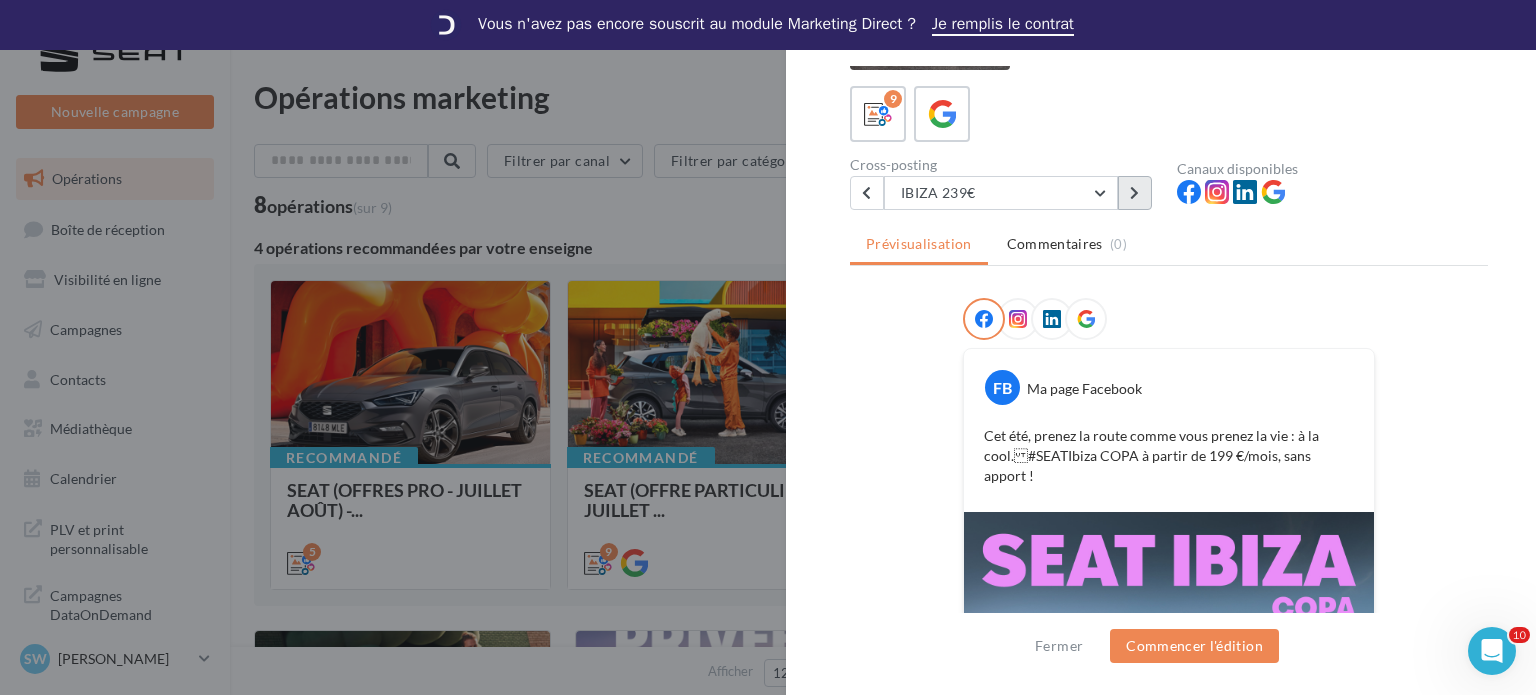 scroll, scrollTop: 0, scrollLeft: 0, axis: both 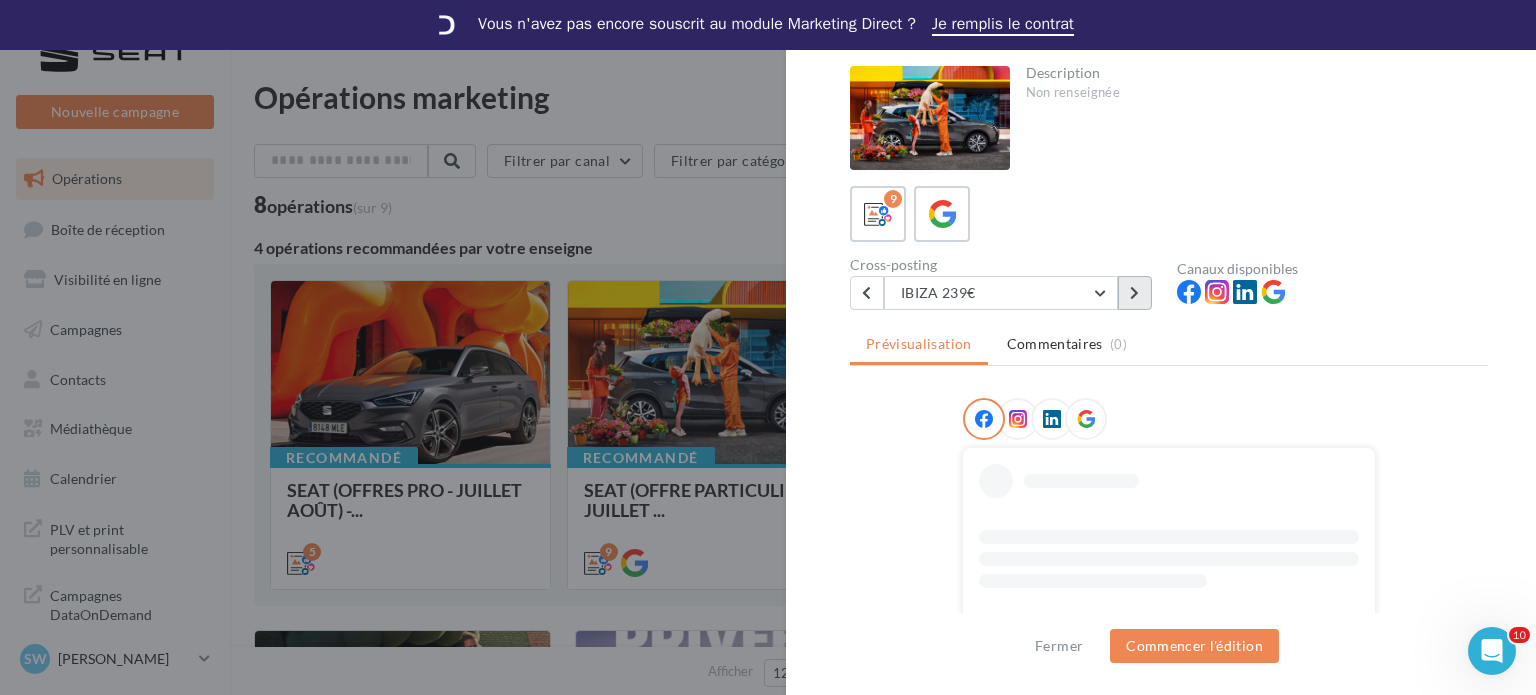click at bounding box center (1134, 293) 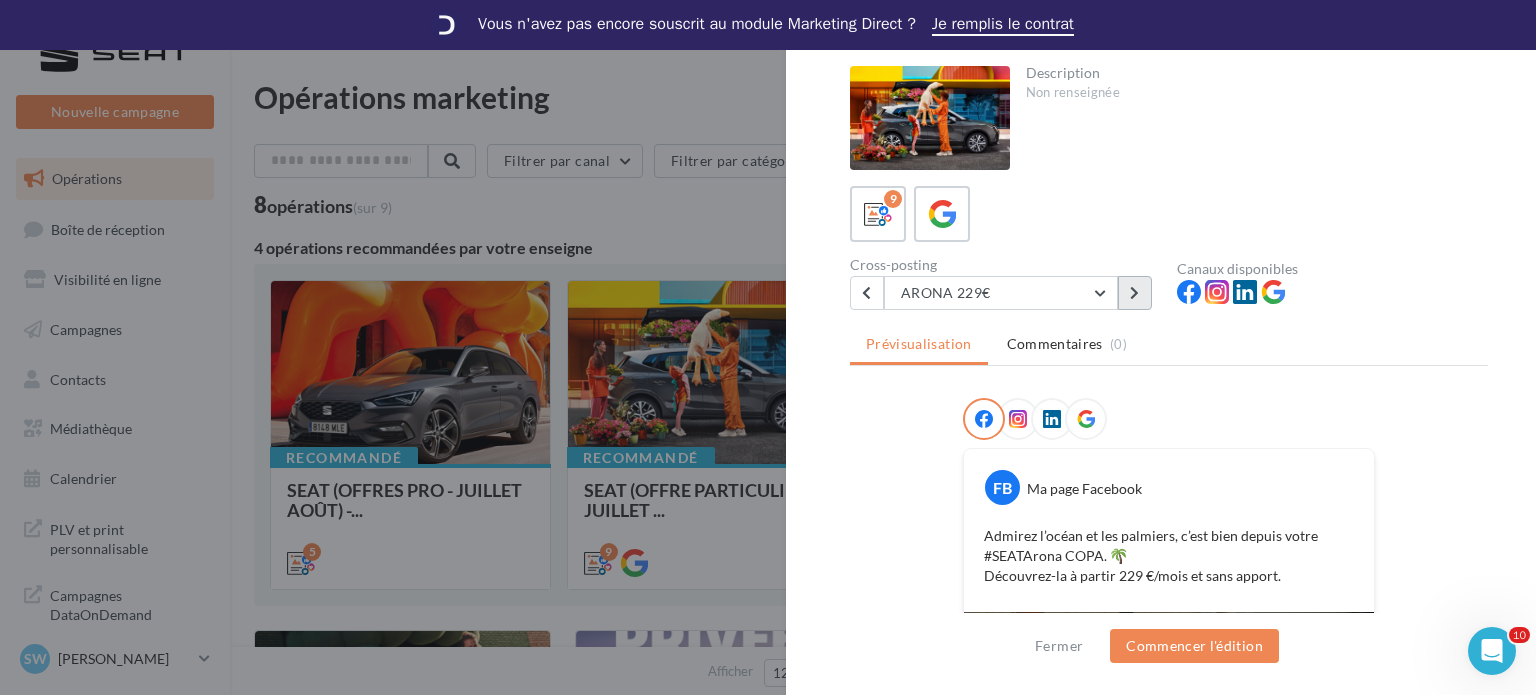 click at bounding box center (1134, 293) 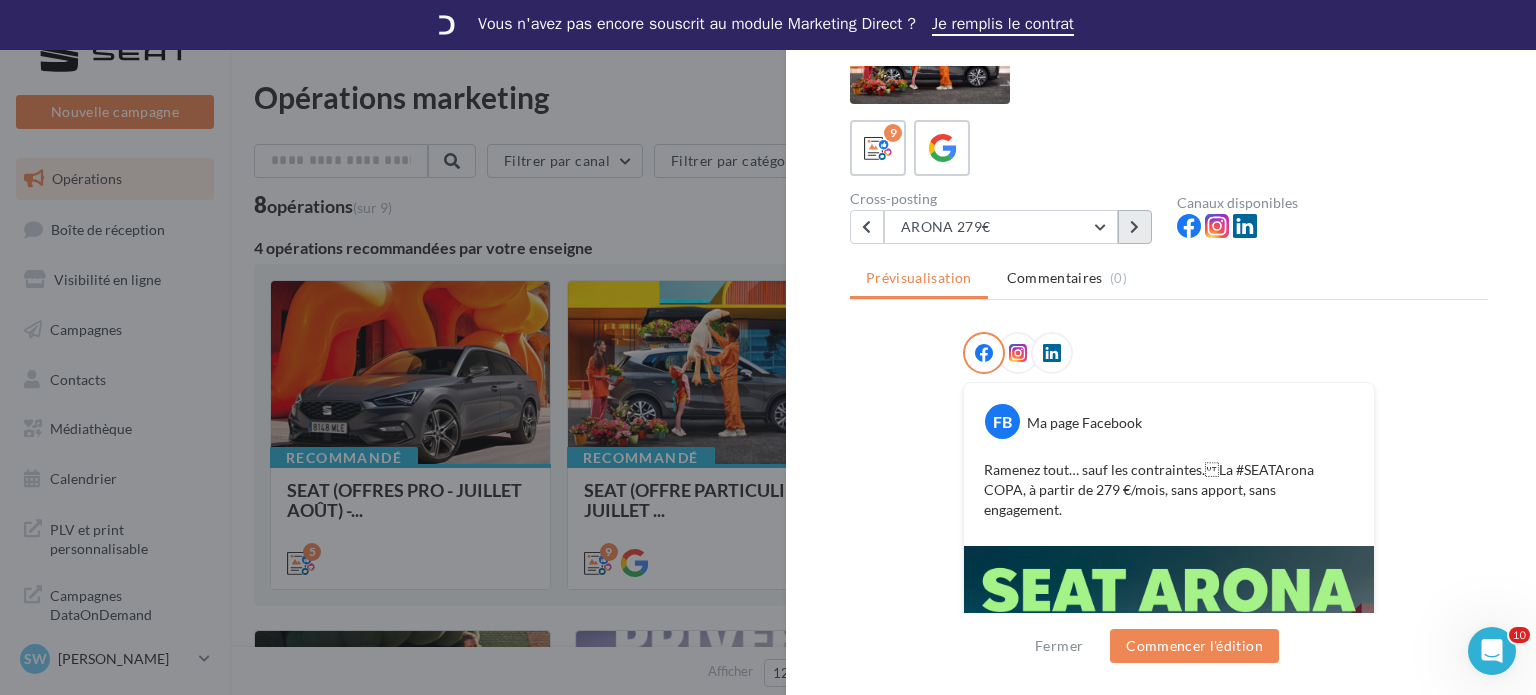 scroll, scrollTop: 100, scrollLeft: 0, axis: vertical 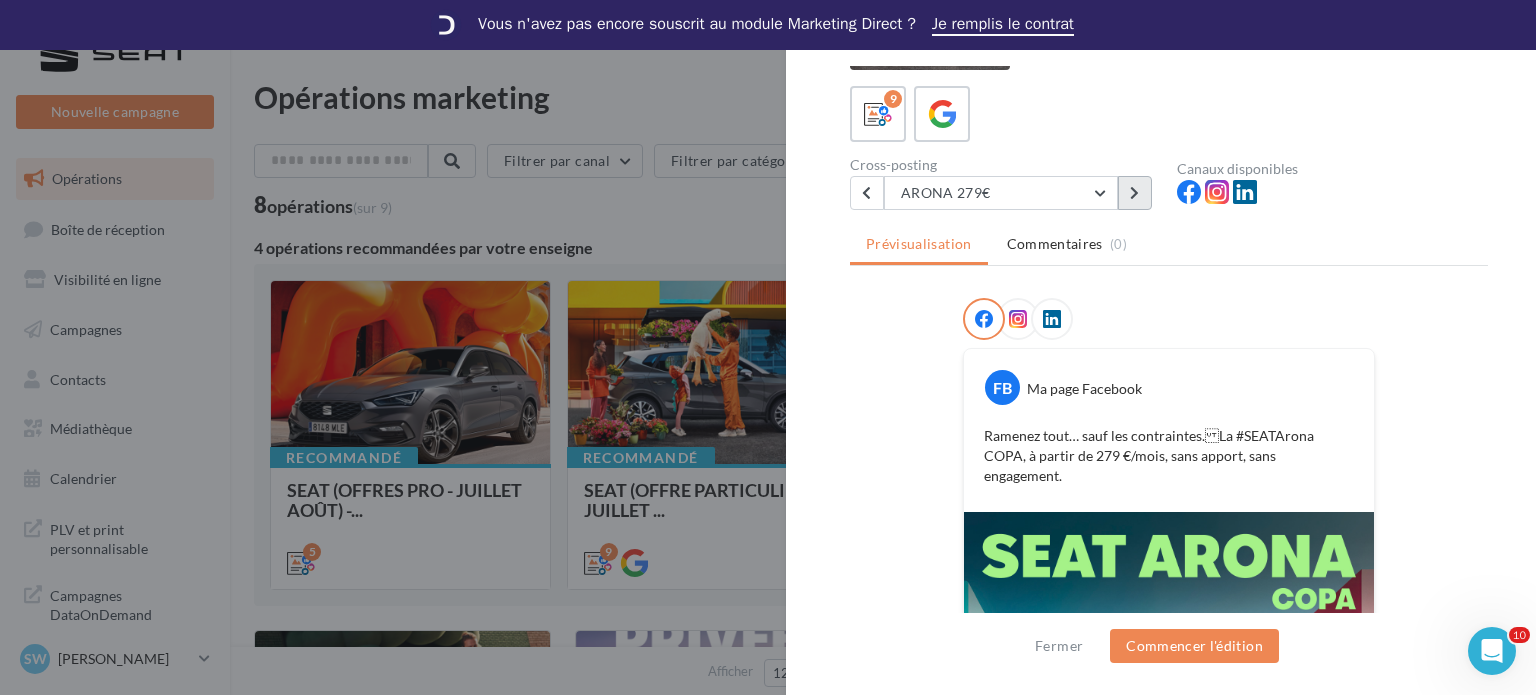 click at bounding box center [1134, 193] 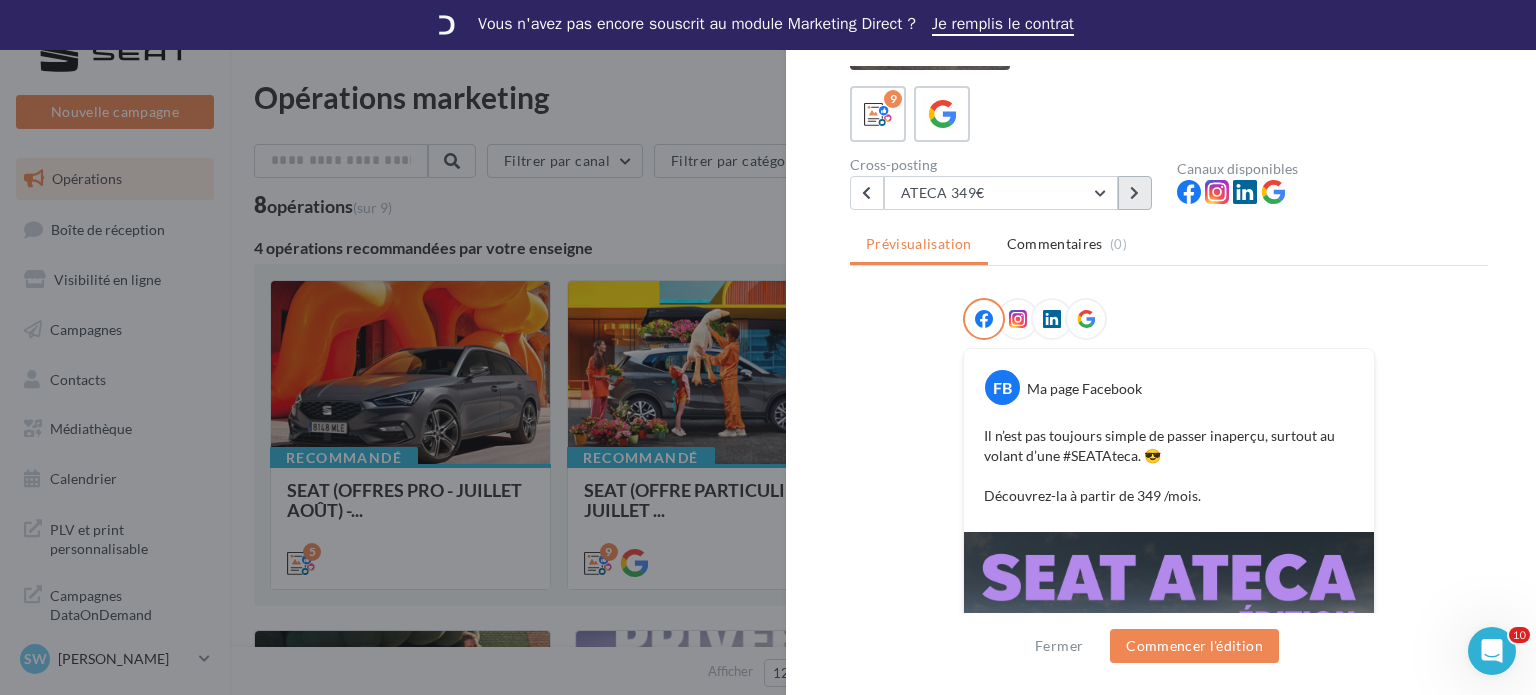 scroll, scrollTop: 100, scrollLeft: 0, axis: vertical 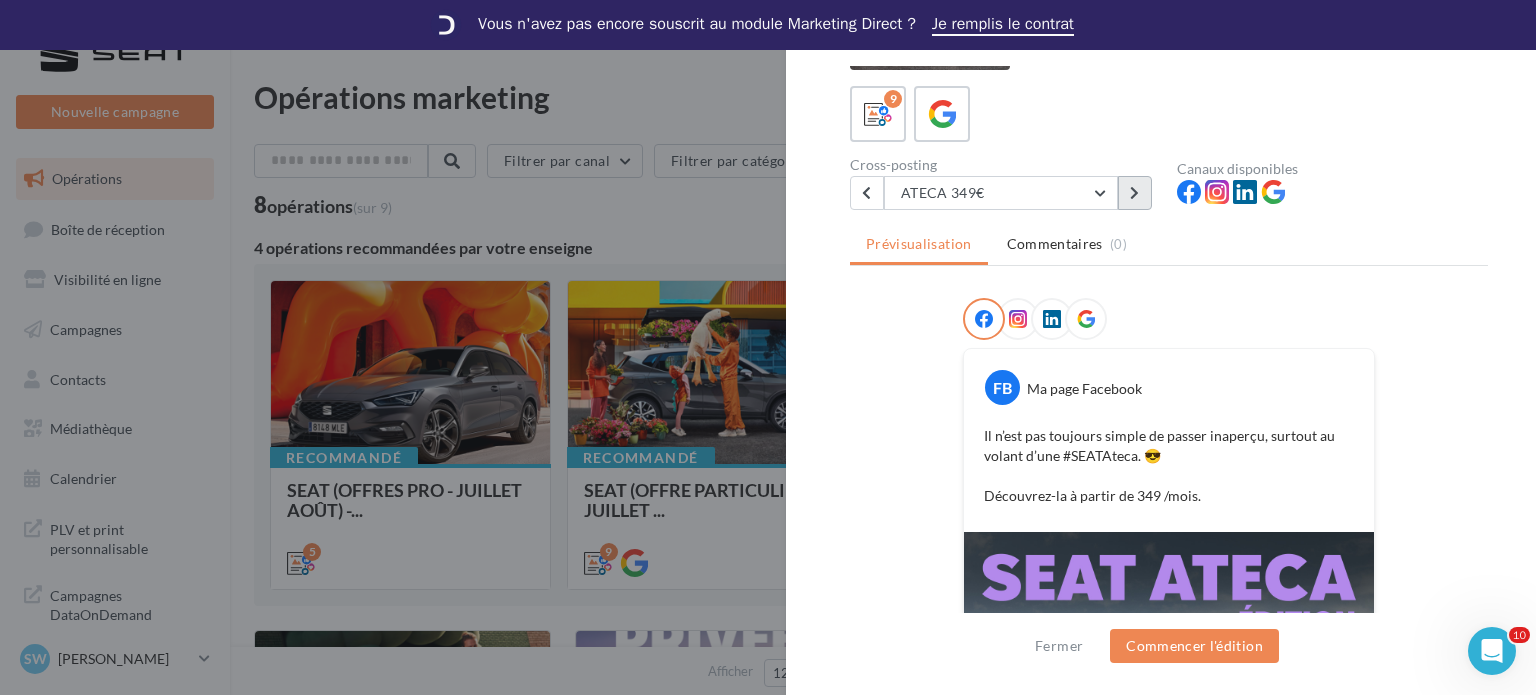click at bounding box center [1135, 193] 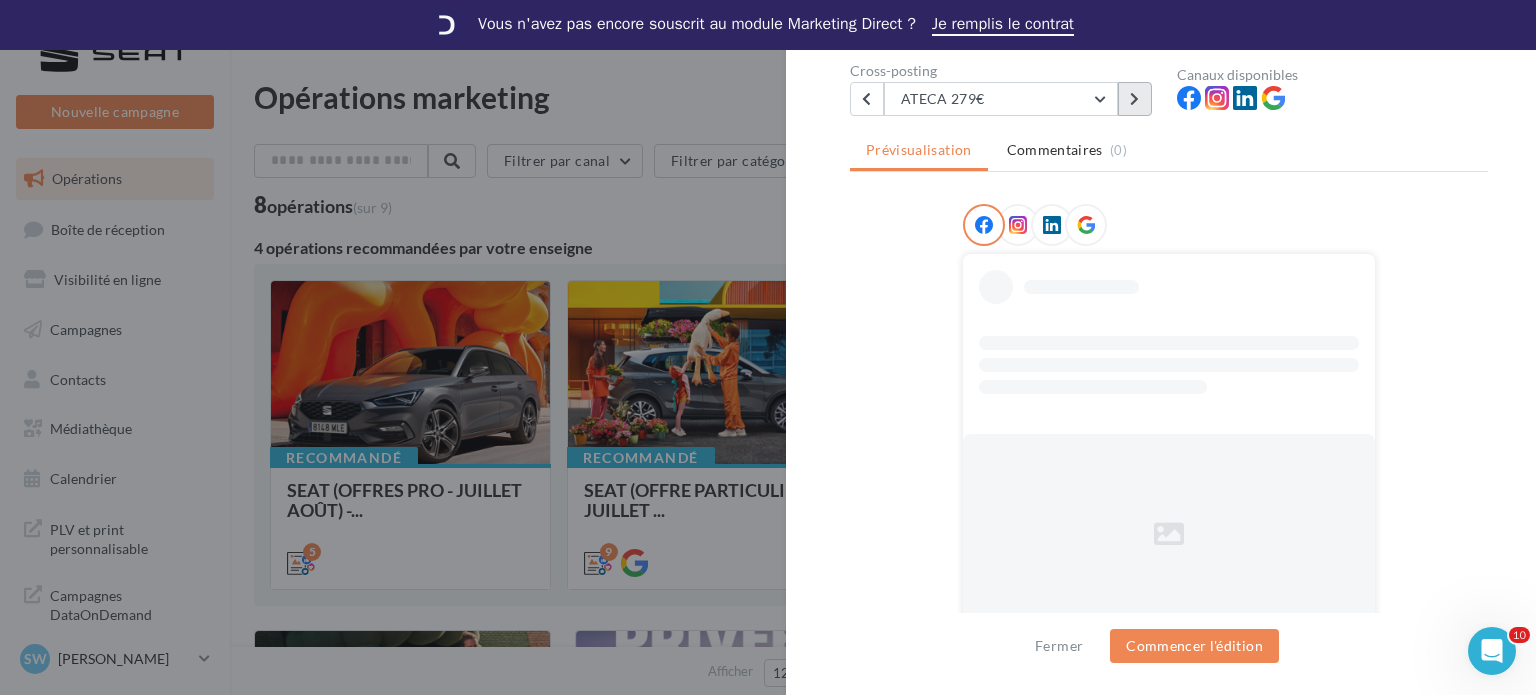 scroll, scrollTop: 194, scrollLeft: 0, axis: vertical 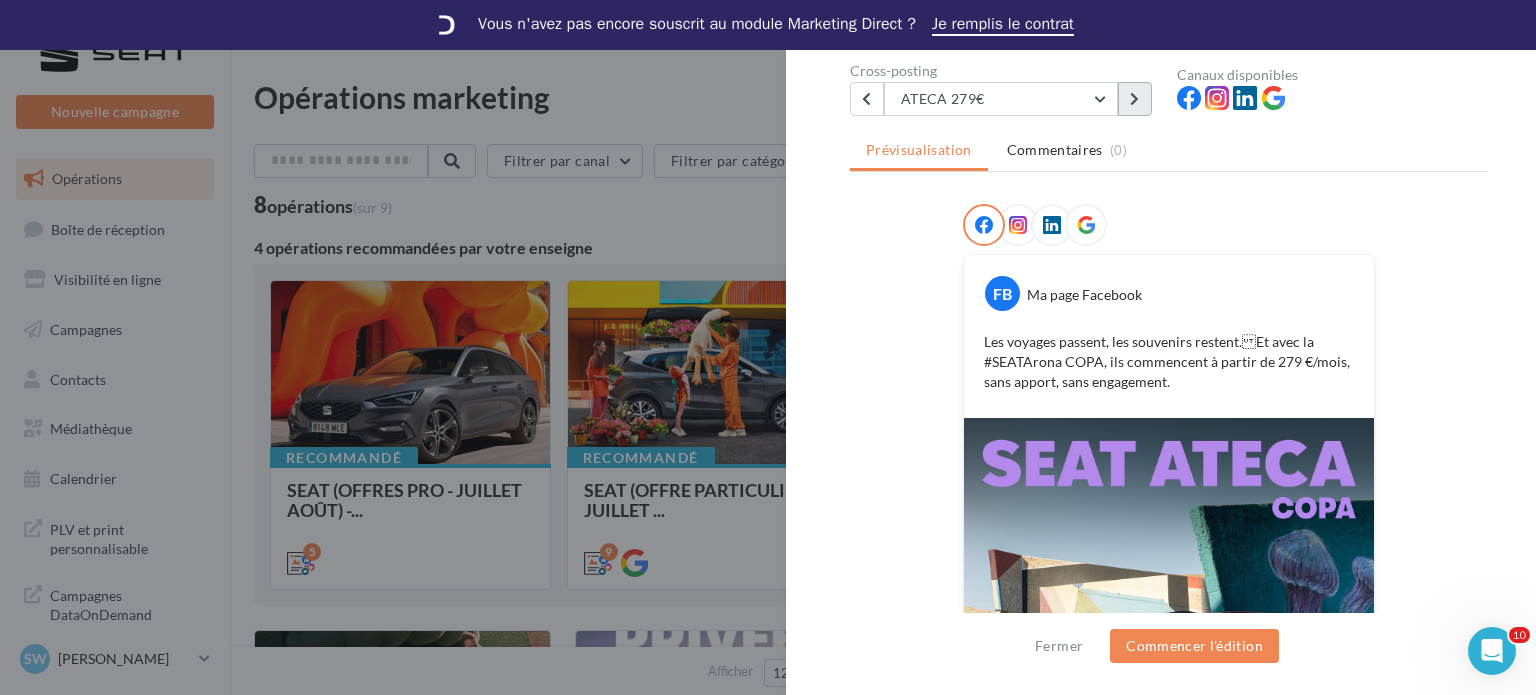 click at bounding box center [1135, 99] 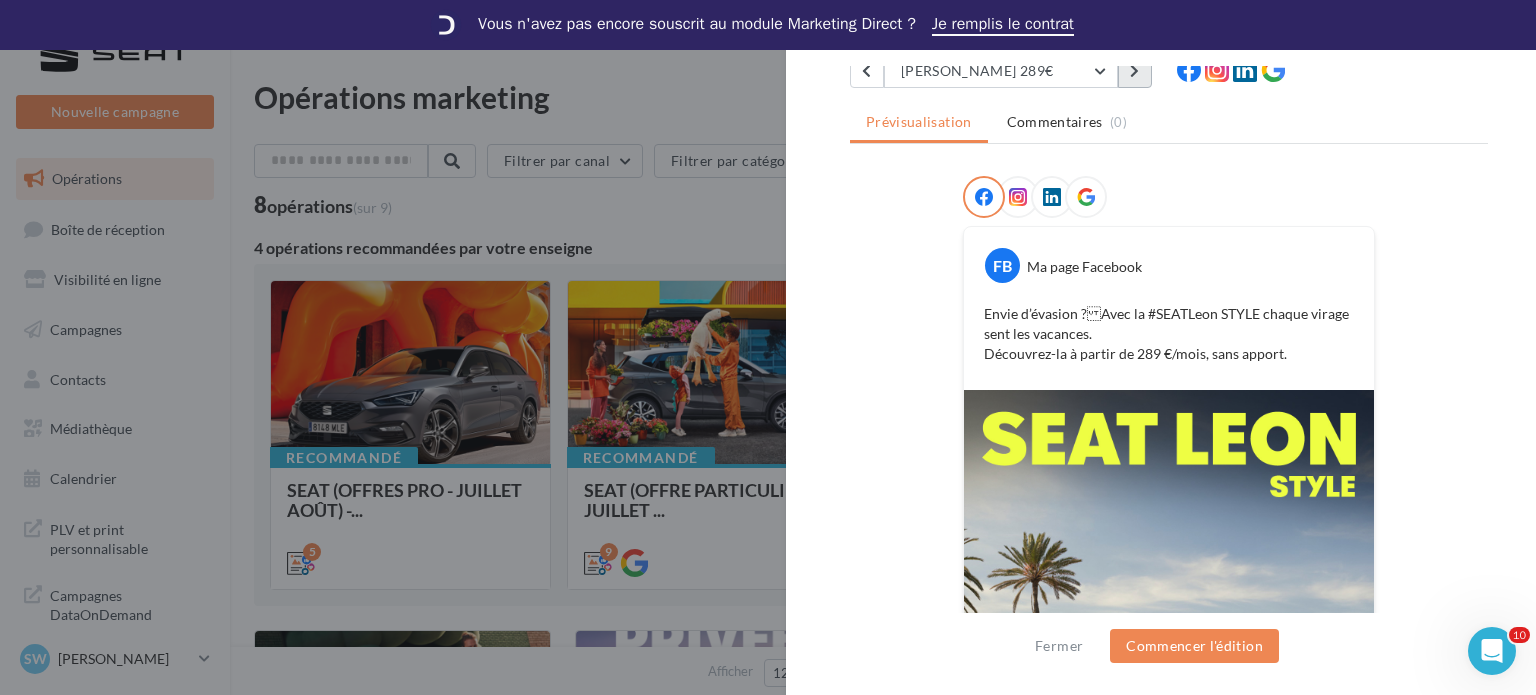 scroll, scrollTop: 17, scrollLeft: 0, axis: vertical 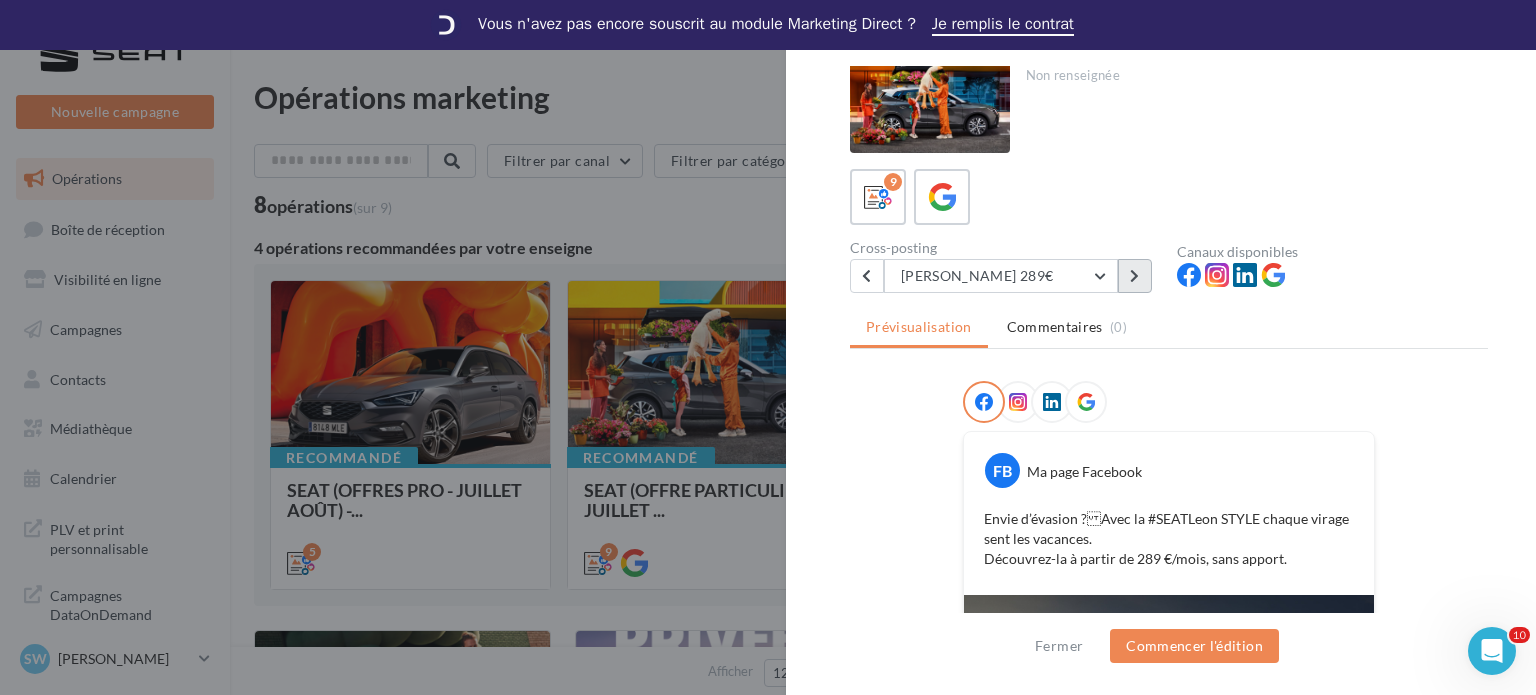 click at bounding box center [1135, 276] 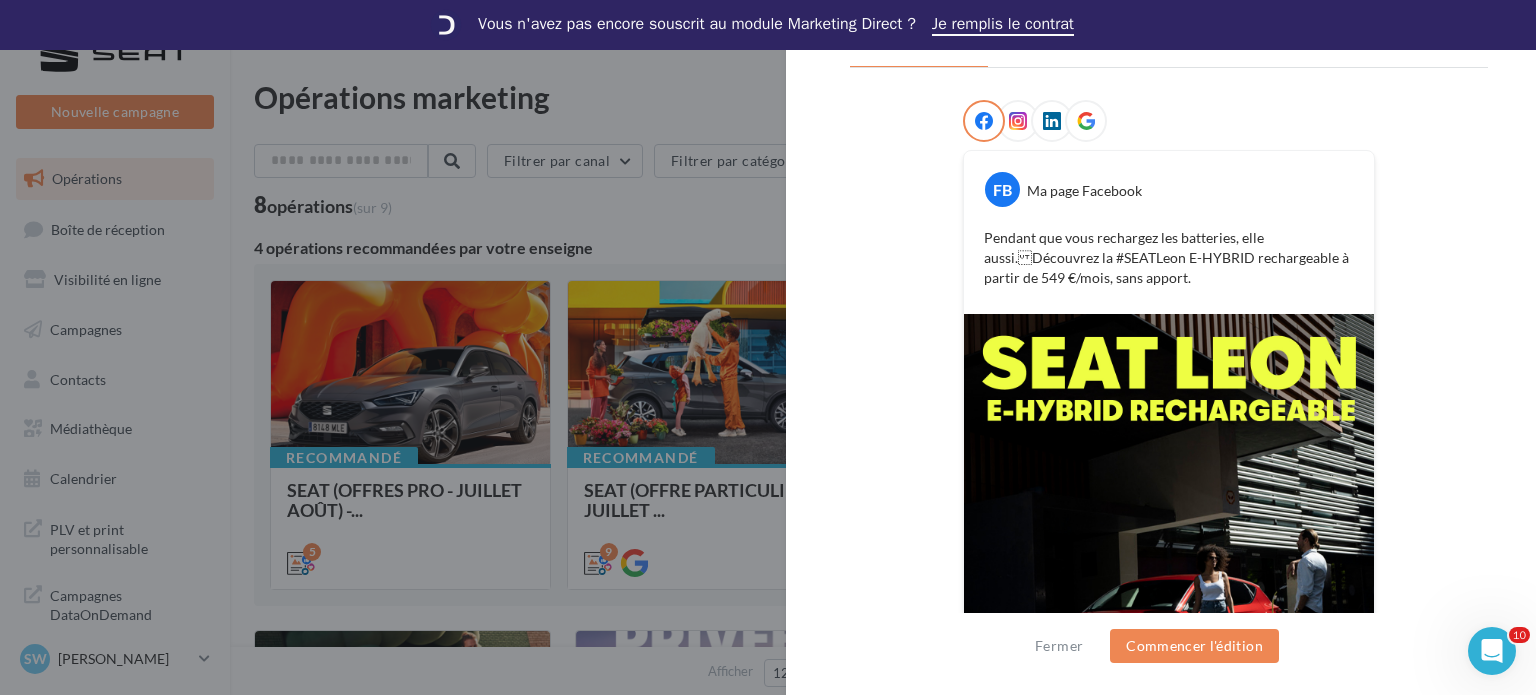 scroll, scrollTop: 400, scrollLeft: 0, axis: vertical 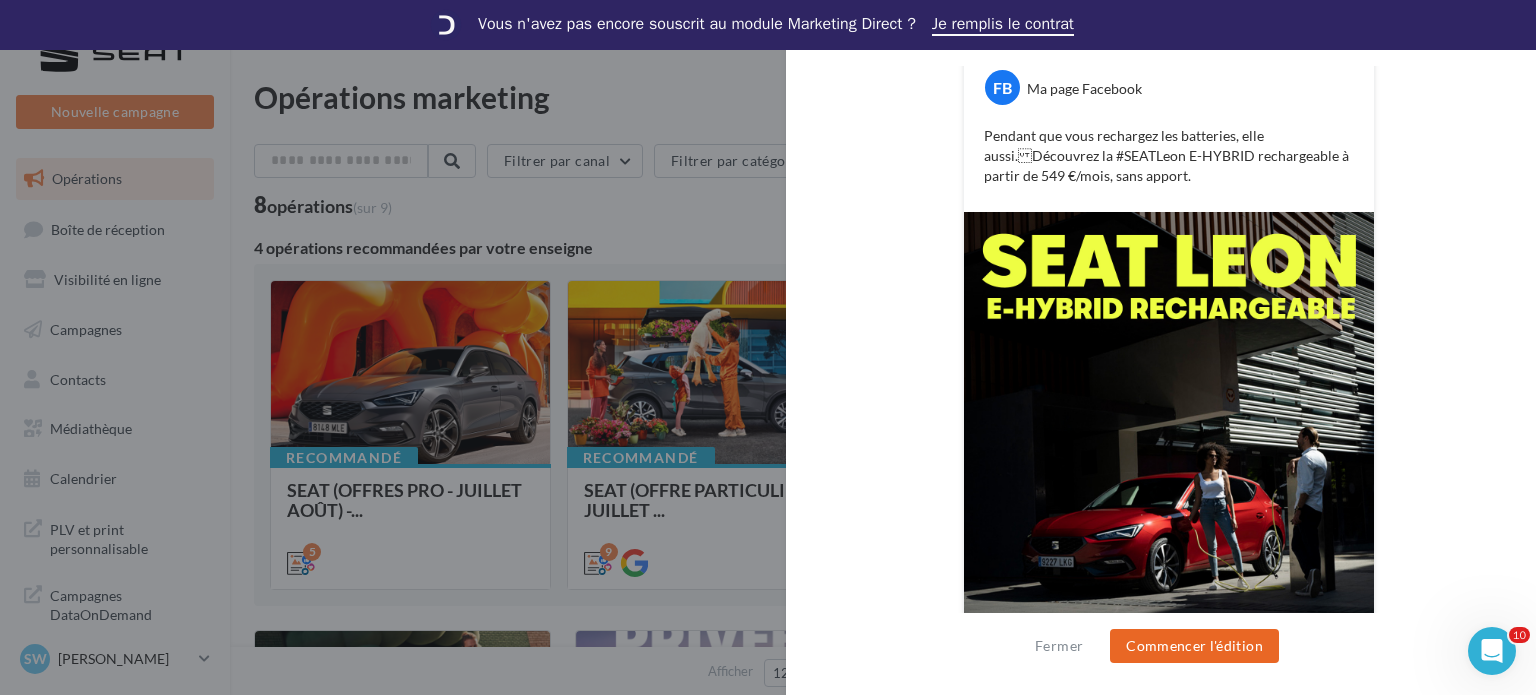 click on "Commencer l'édition" at bounding box center (1194, 646) 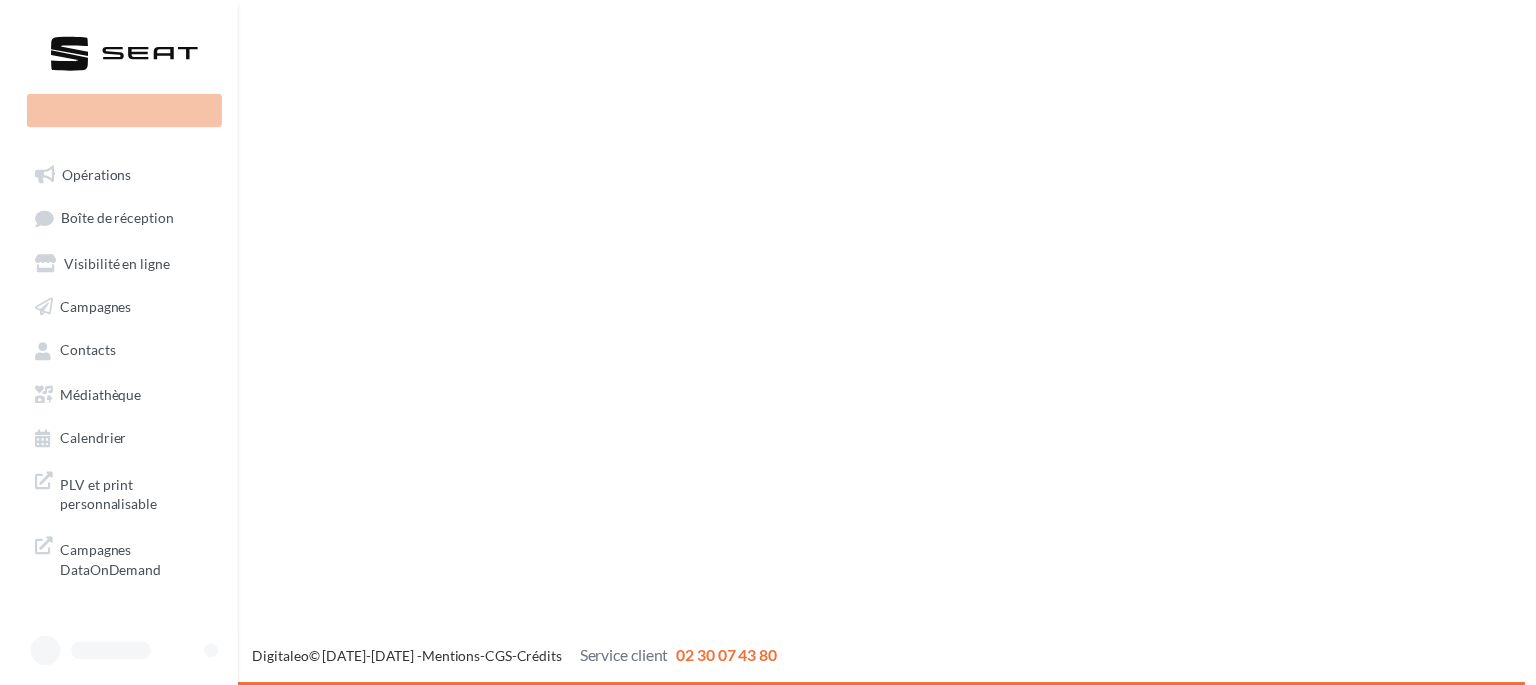 scroll, scrollTop: 0, scrollLeft: 0, axis: both 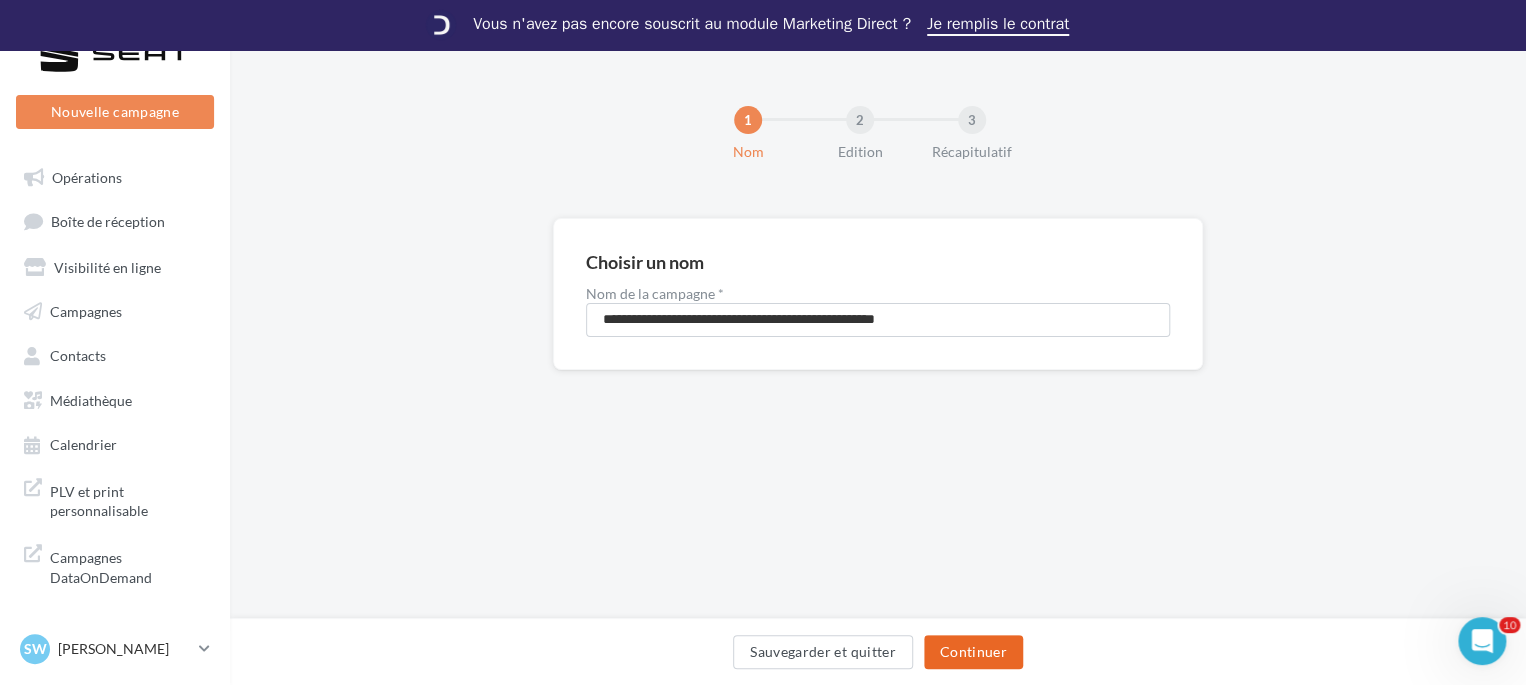 click on "Continuer" at bounding box center [973, 652] 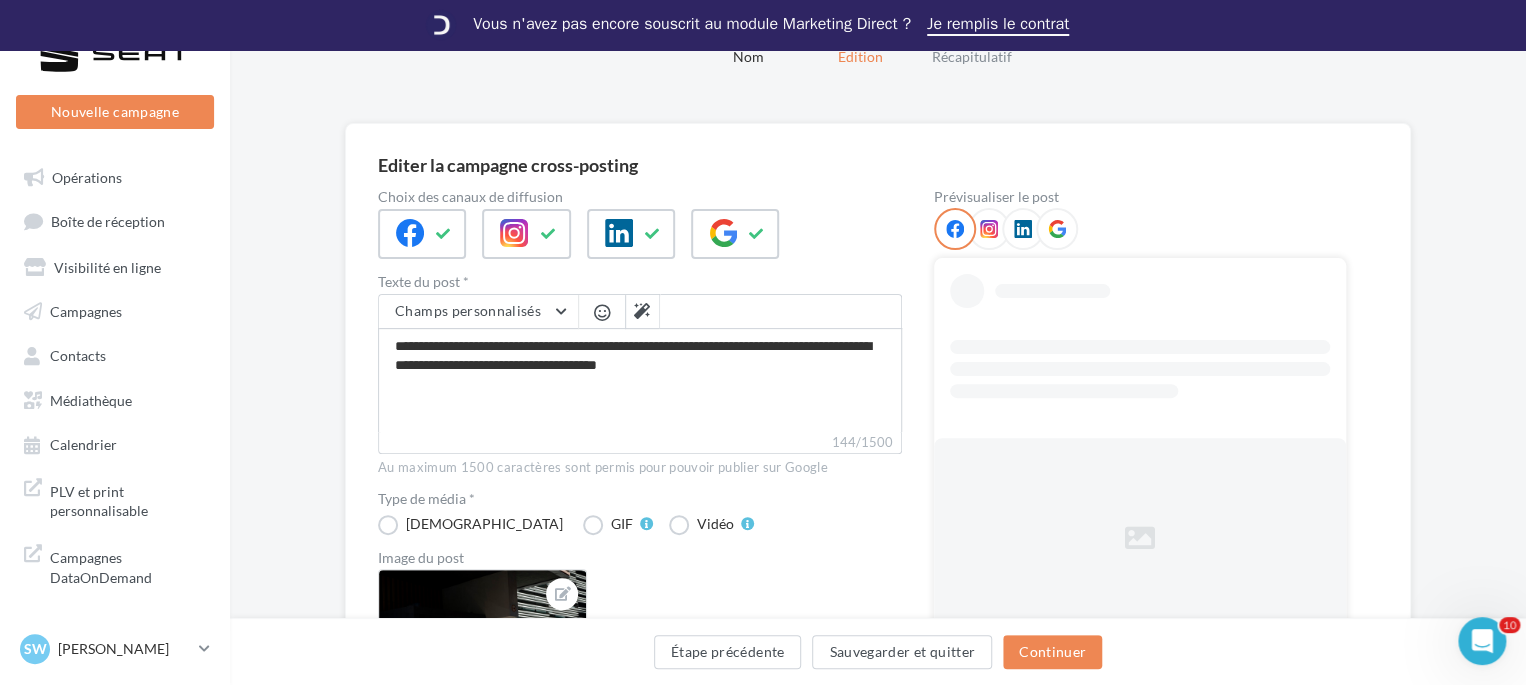 scroll, scrollTop: 100, scrollLeft: 0, axis: vertical 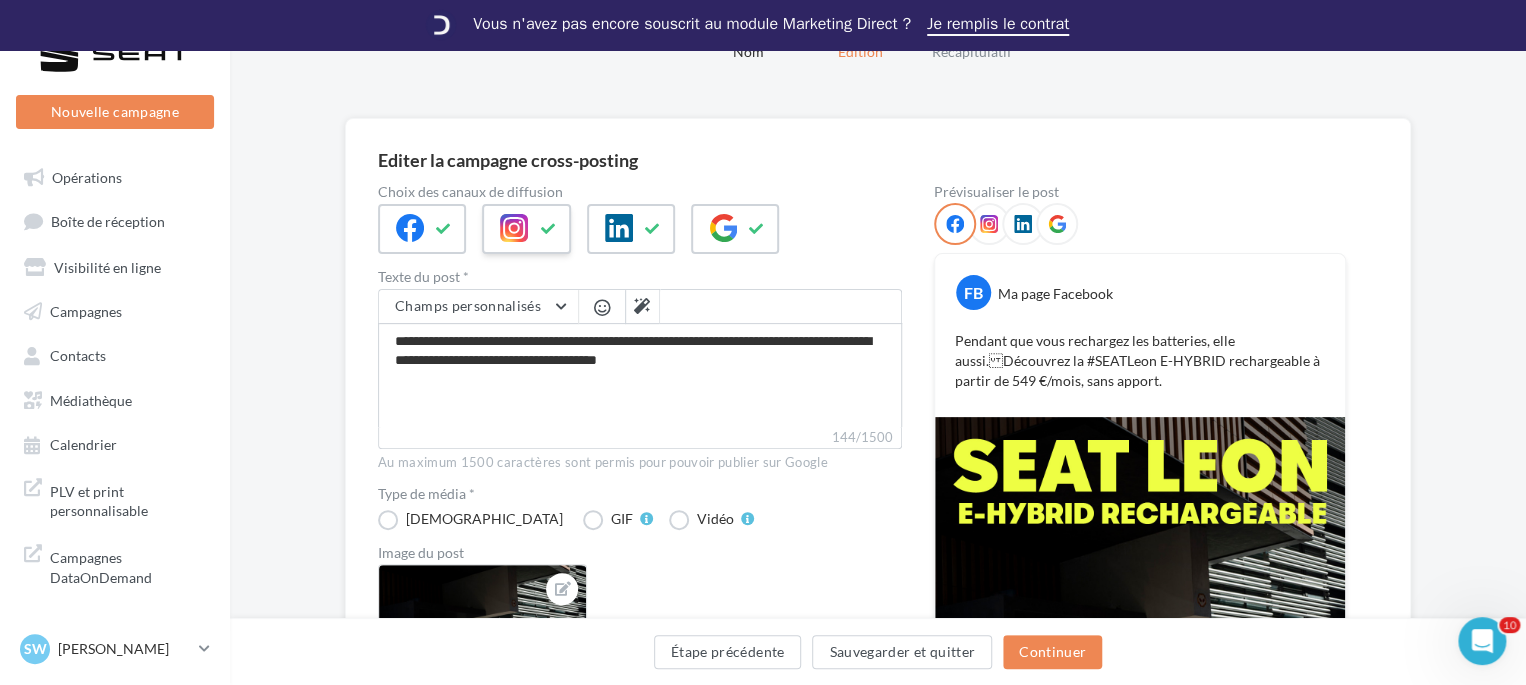 click at bounding box center [526, 229] 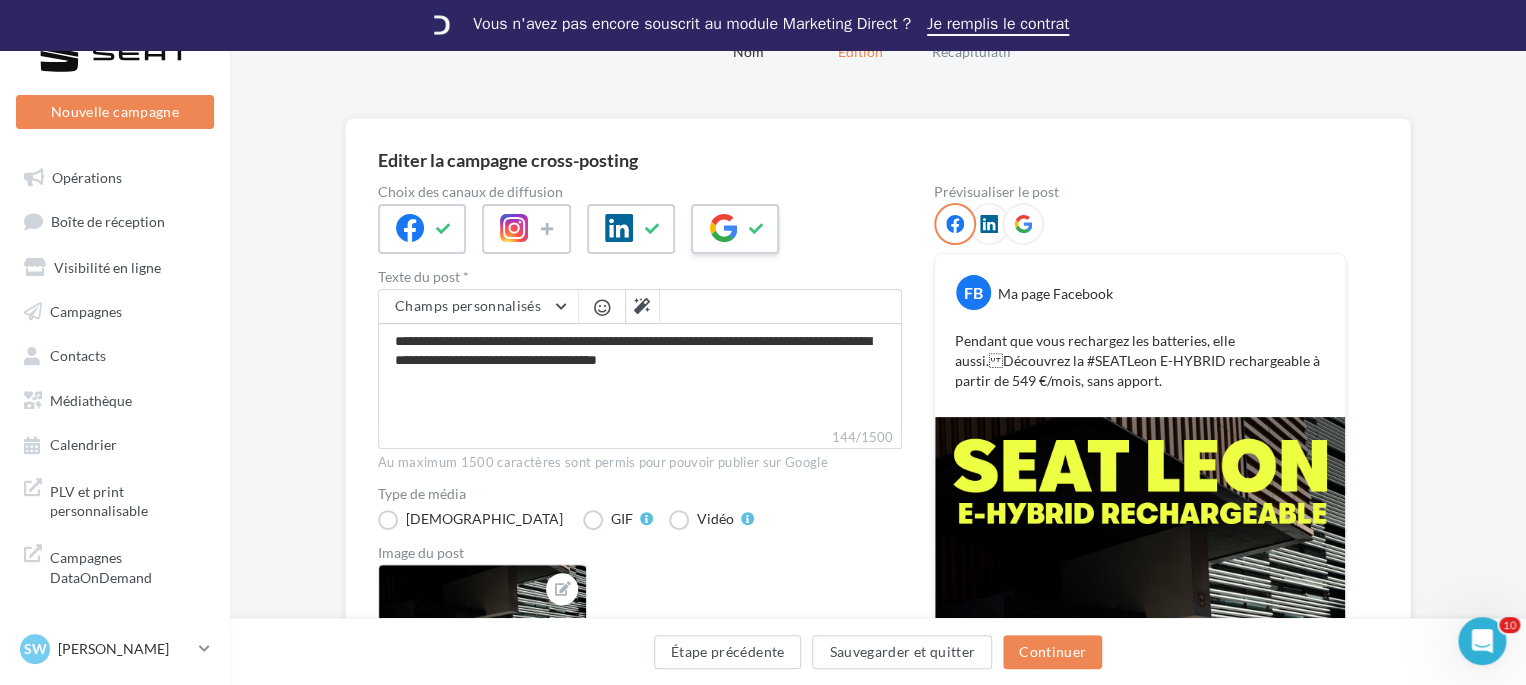click at bounding box center (723, 228) 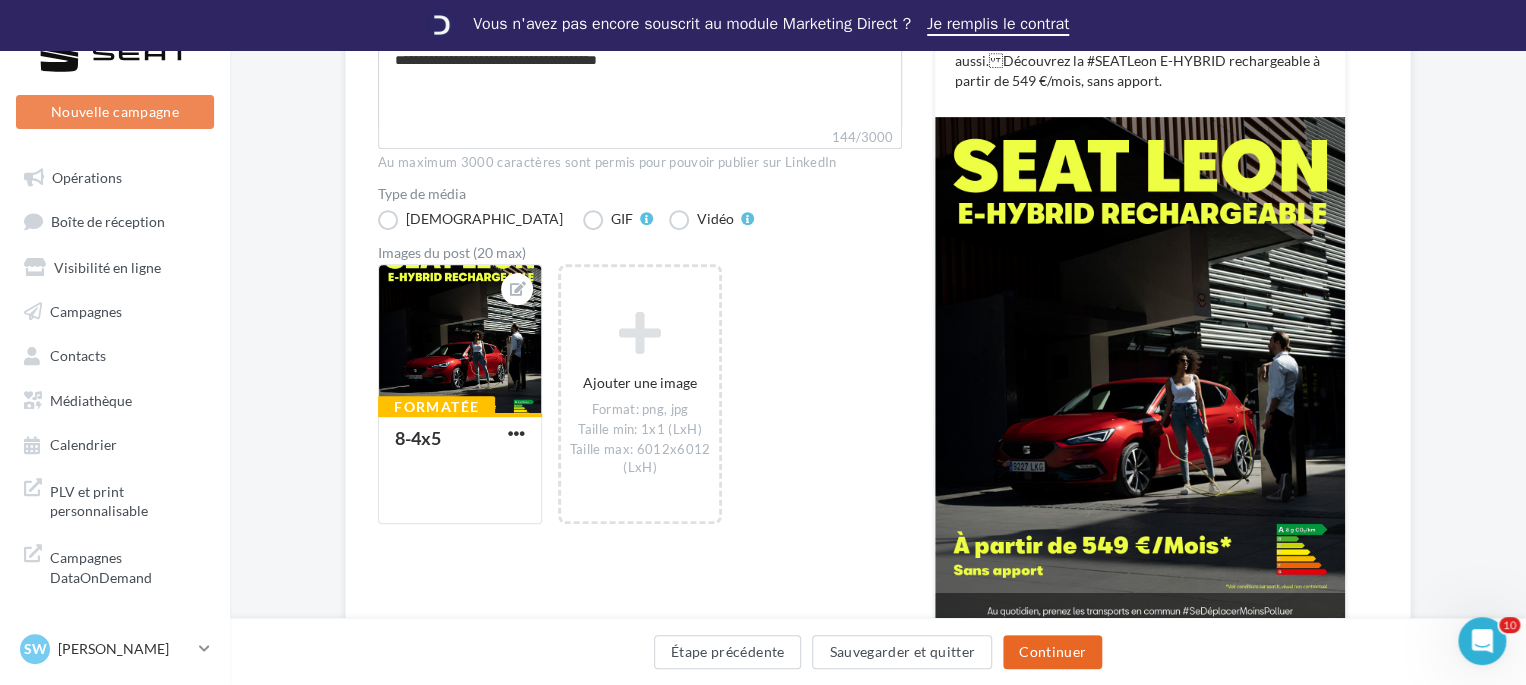 click on "Continuer" at bounding box center [1052, 652] 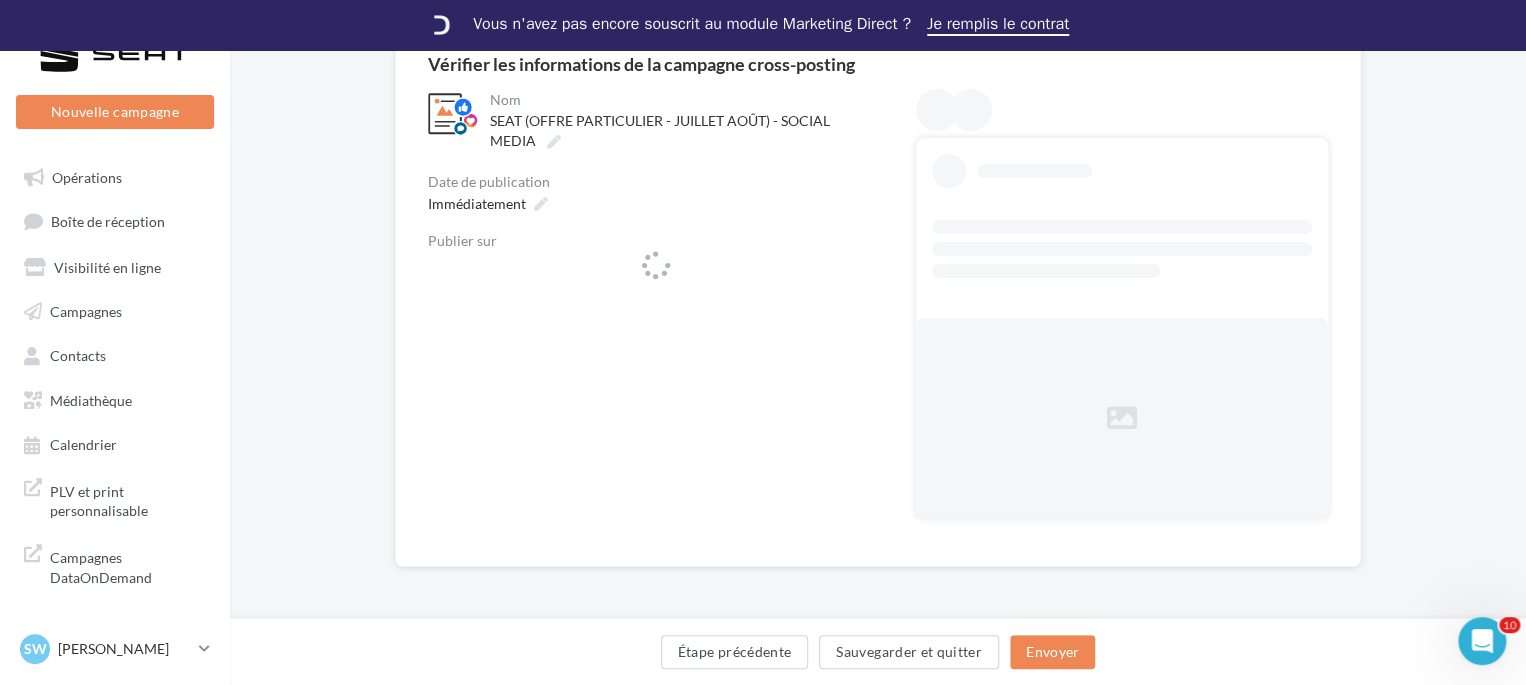scroll, scrollTop: 195, scrollLeft: 0, axis: vertical 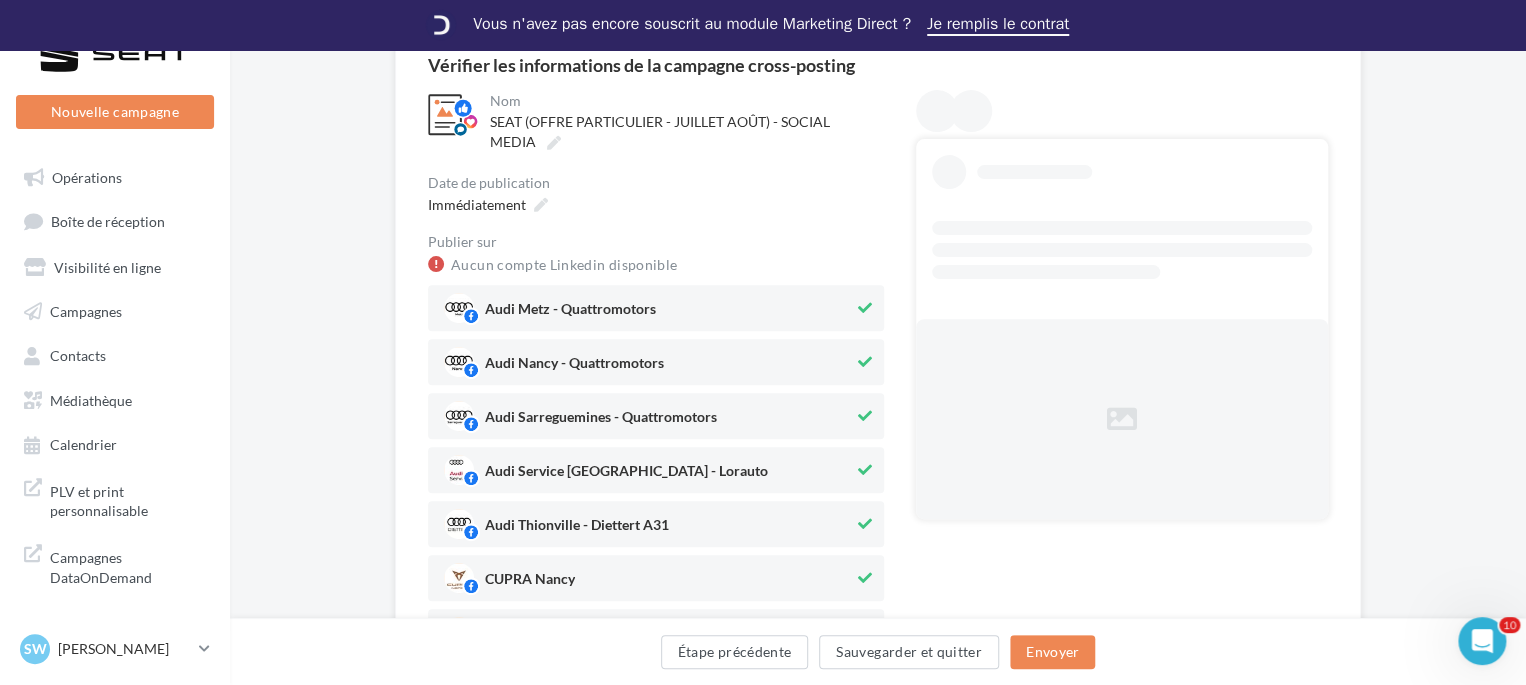 click on "Audi Metz - Quattromotors" at bounding box center [649, 308] 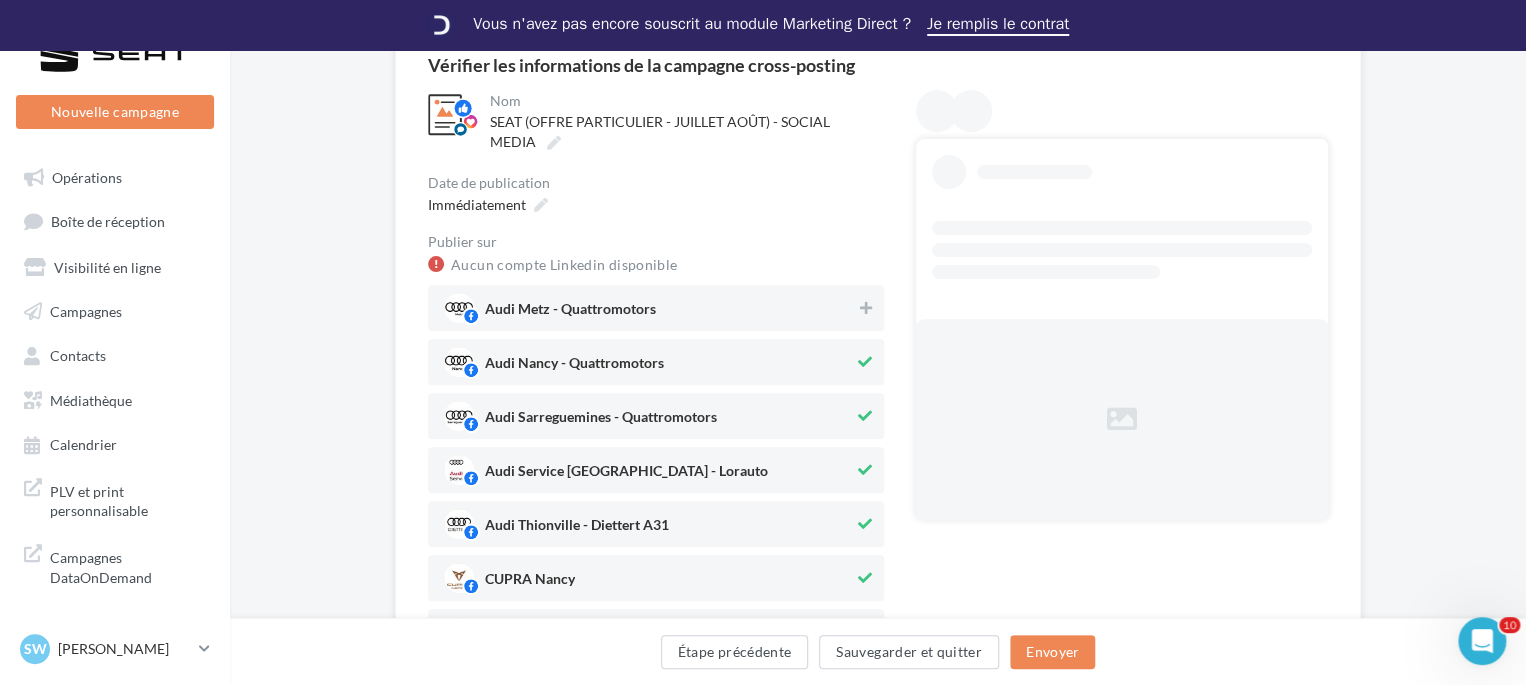 click on "Audi Nancy - Quattromotors" at bounding box center (649, 362) 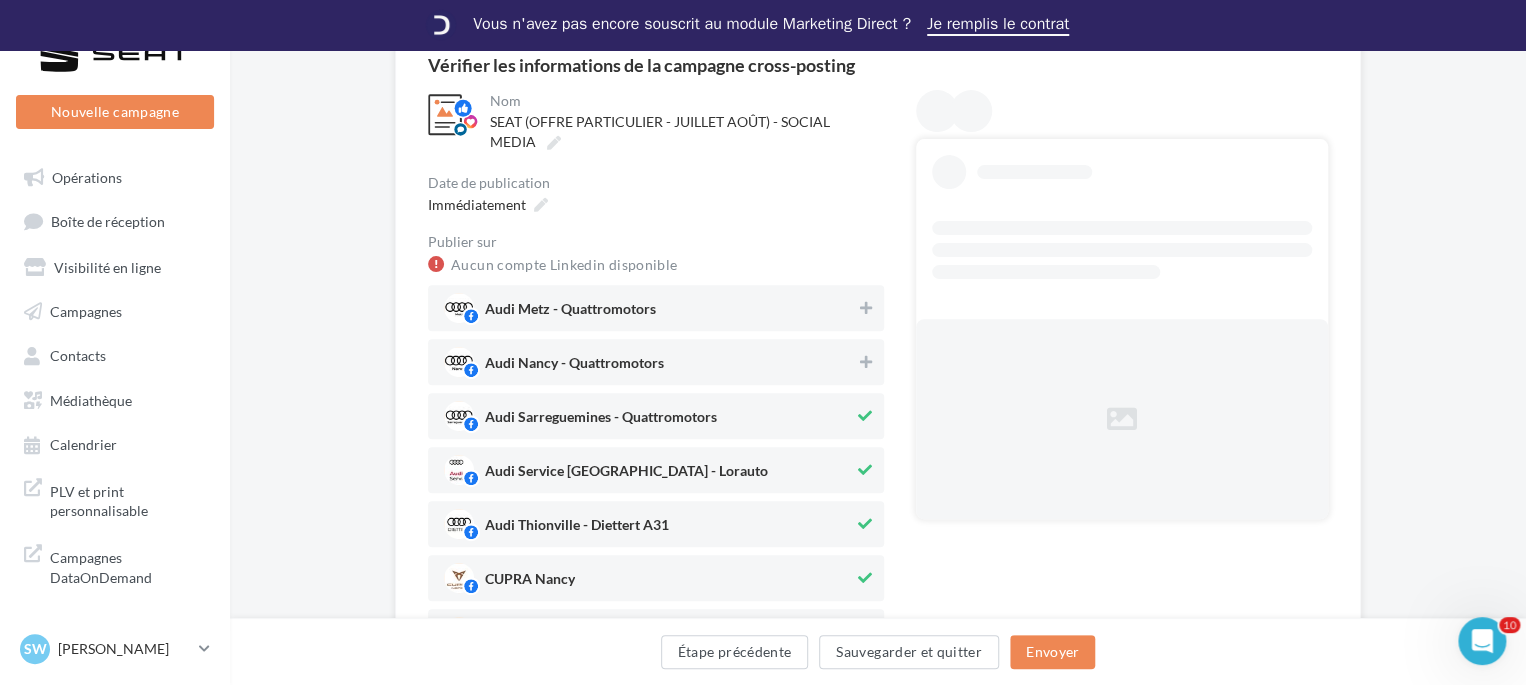 click on "Audi Nancy - Quattromotors" at bounding box center [656, 362] 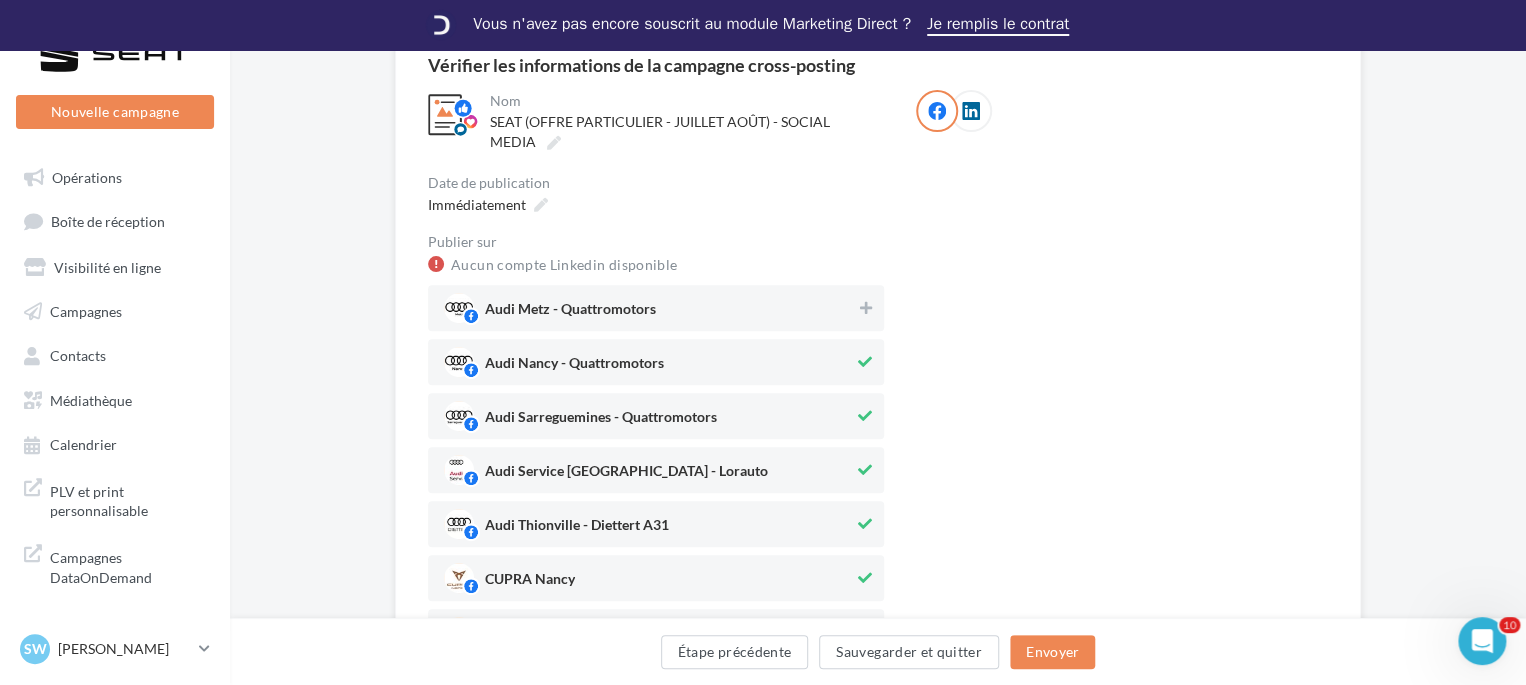 click on "Audi Sarreguemines  - Quattromotors" at bounding box center (601, 421) 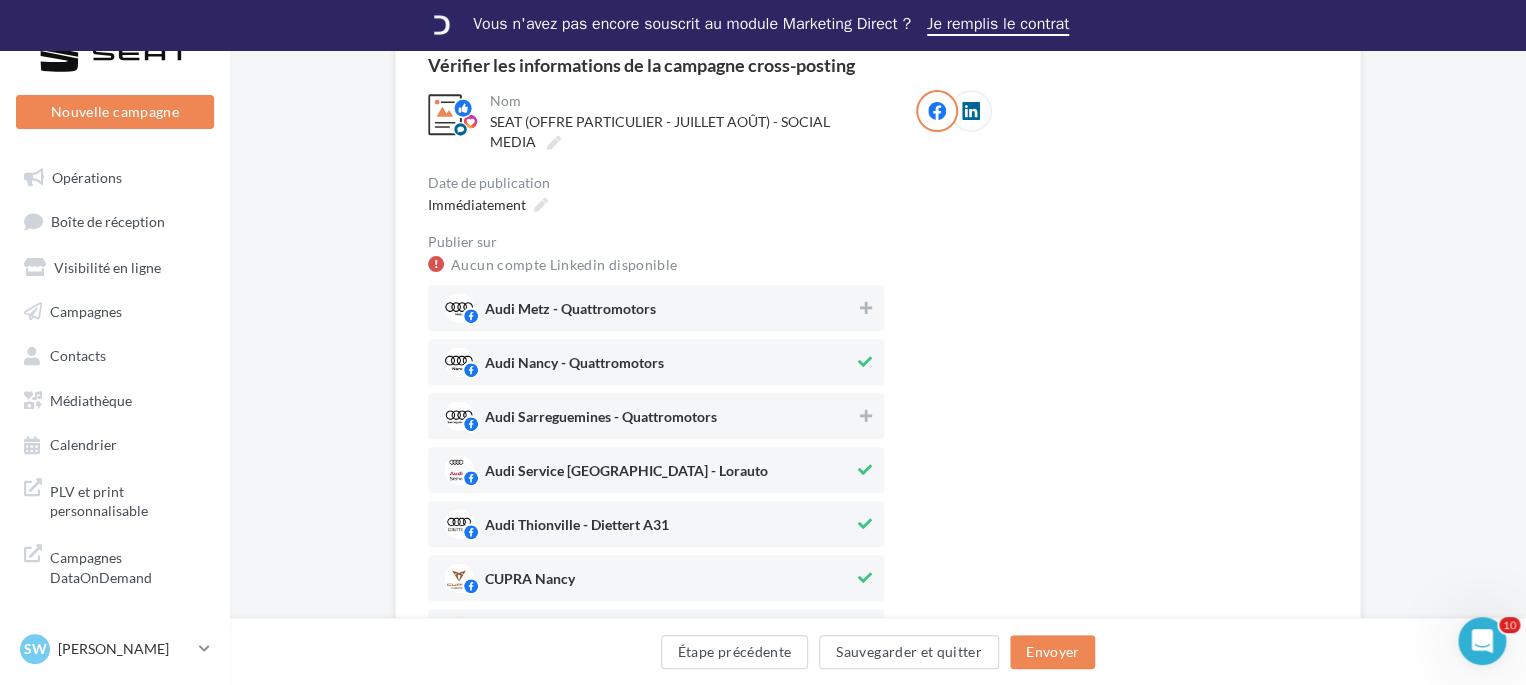 click on "Audi Service Saint-Avold - Lorauto" at bounding box center [626, 475] 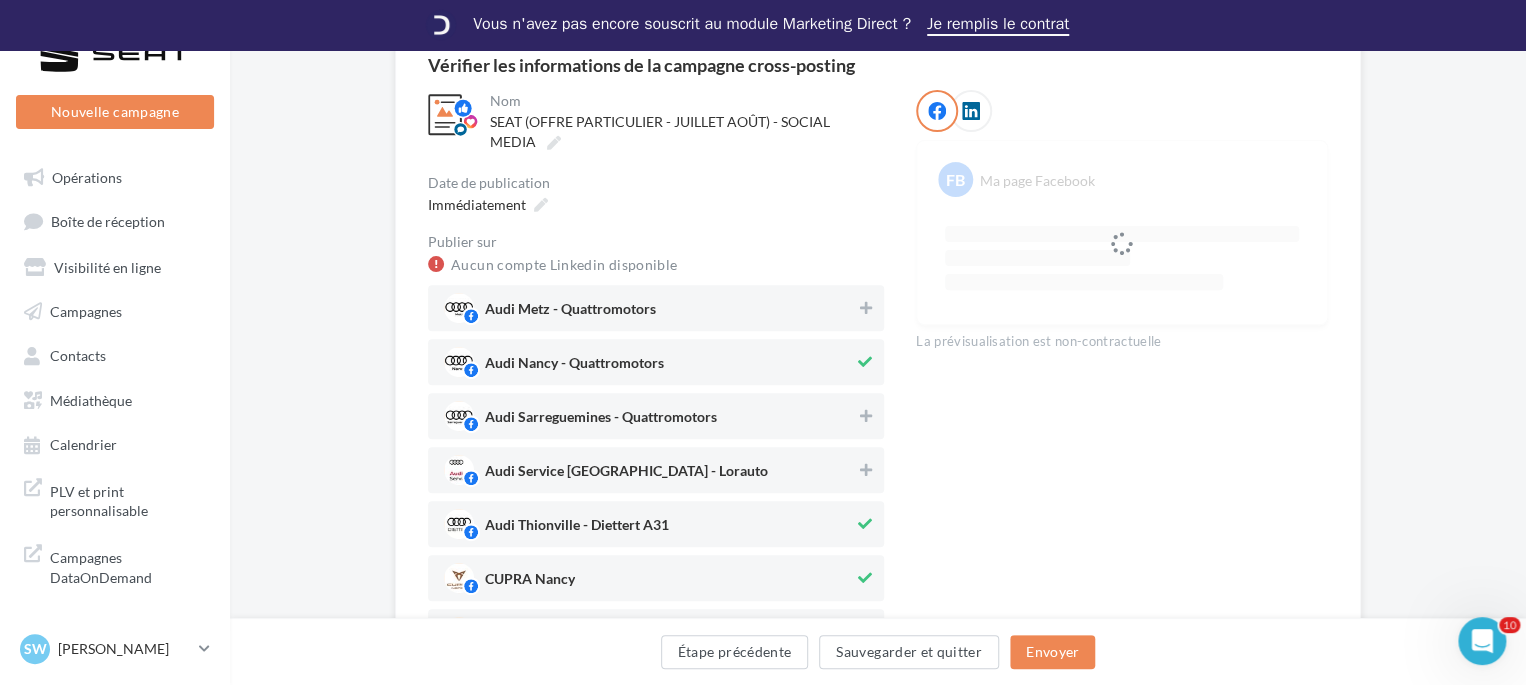click on "Audi Nancy - Quattromotors" at bounding box center (574, 367) 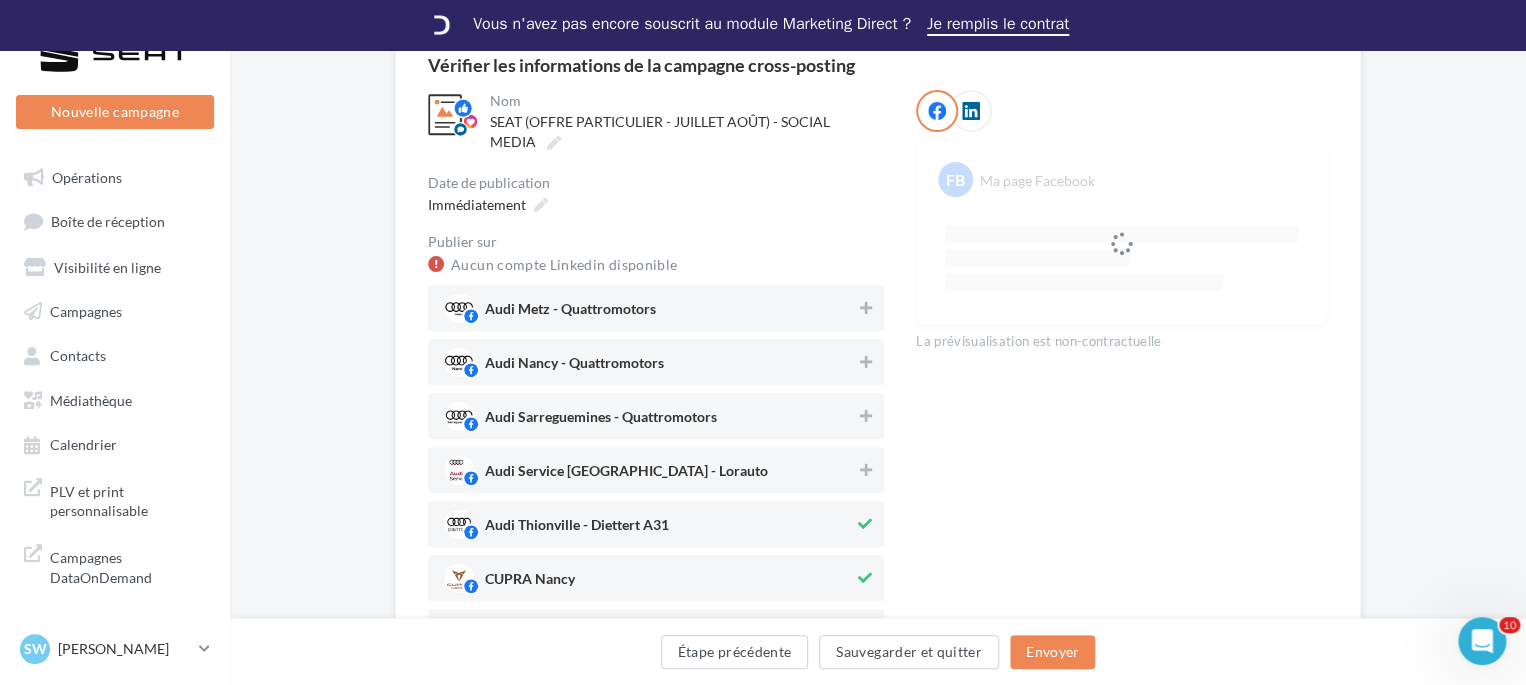 drag, startPoint x: 621, startPoint y: 522, endPoint x: 616, endPoint y: 536, distance: 14.866069 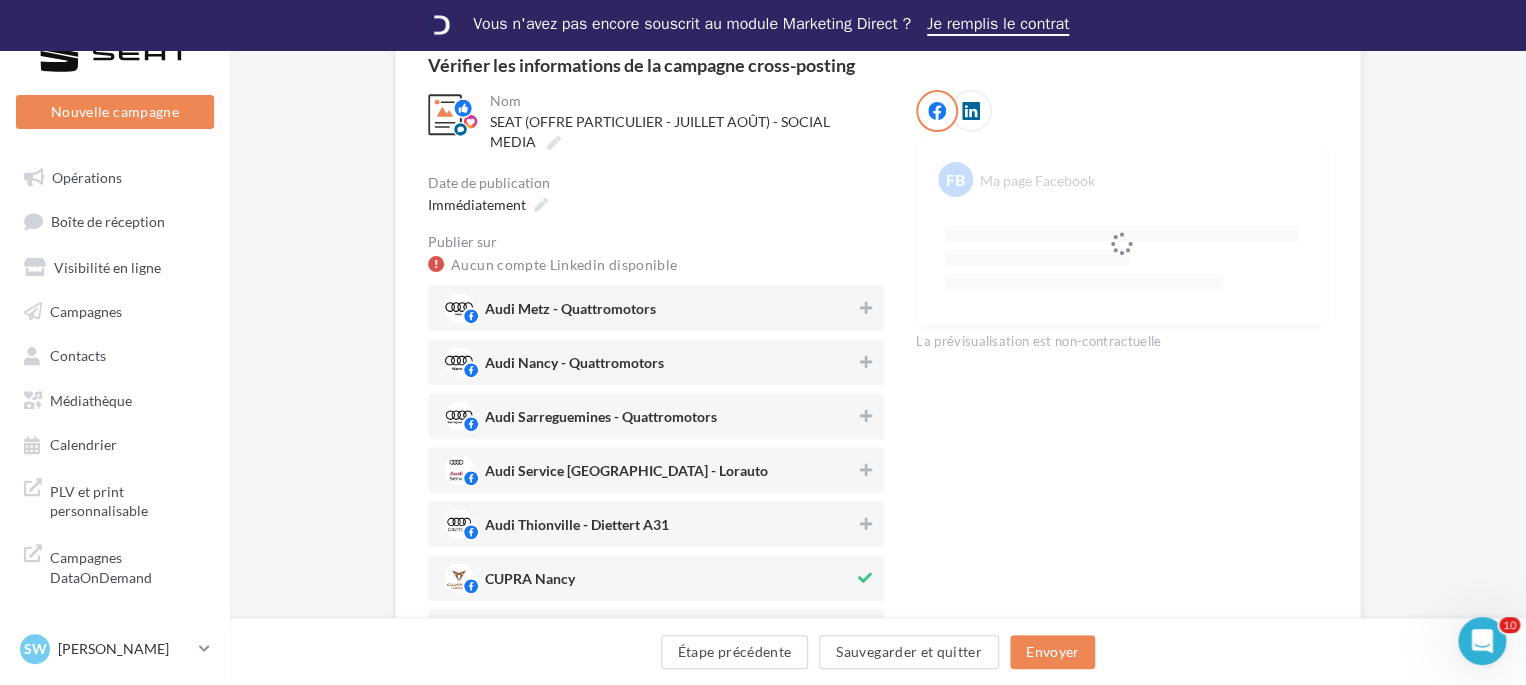 click on "CUPRA Nancy" at bounding box center (649, 578) 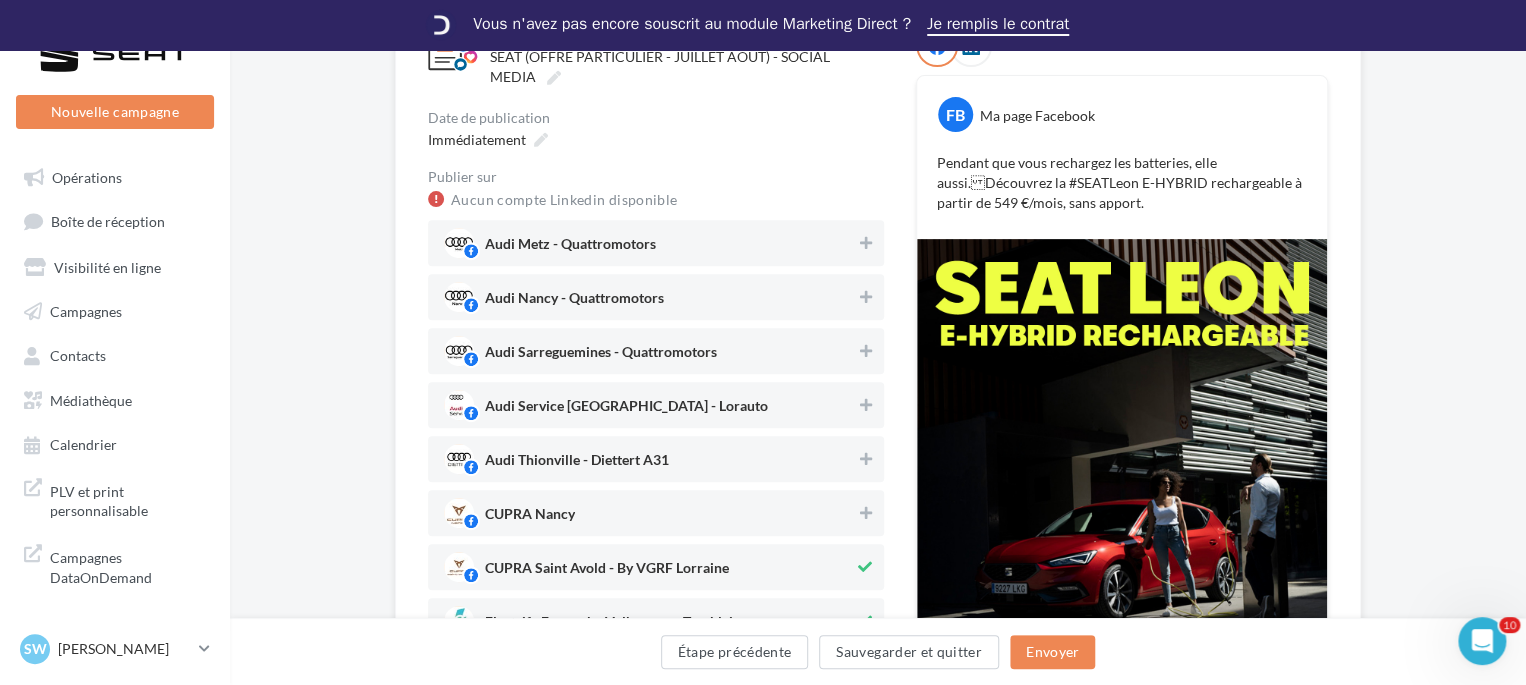 scroll, scrollTop: 295, scrollLeft: 0, axis: vertical 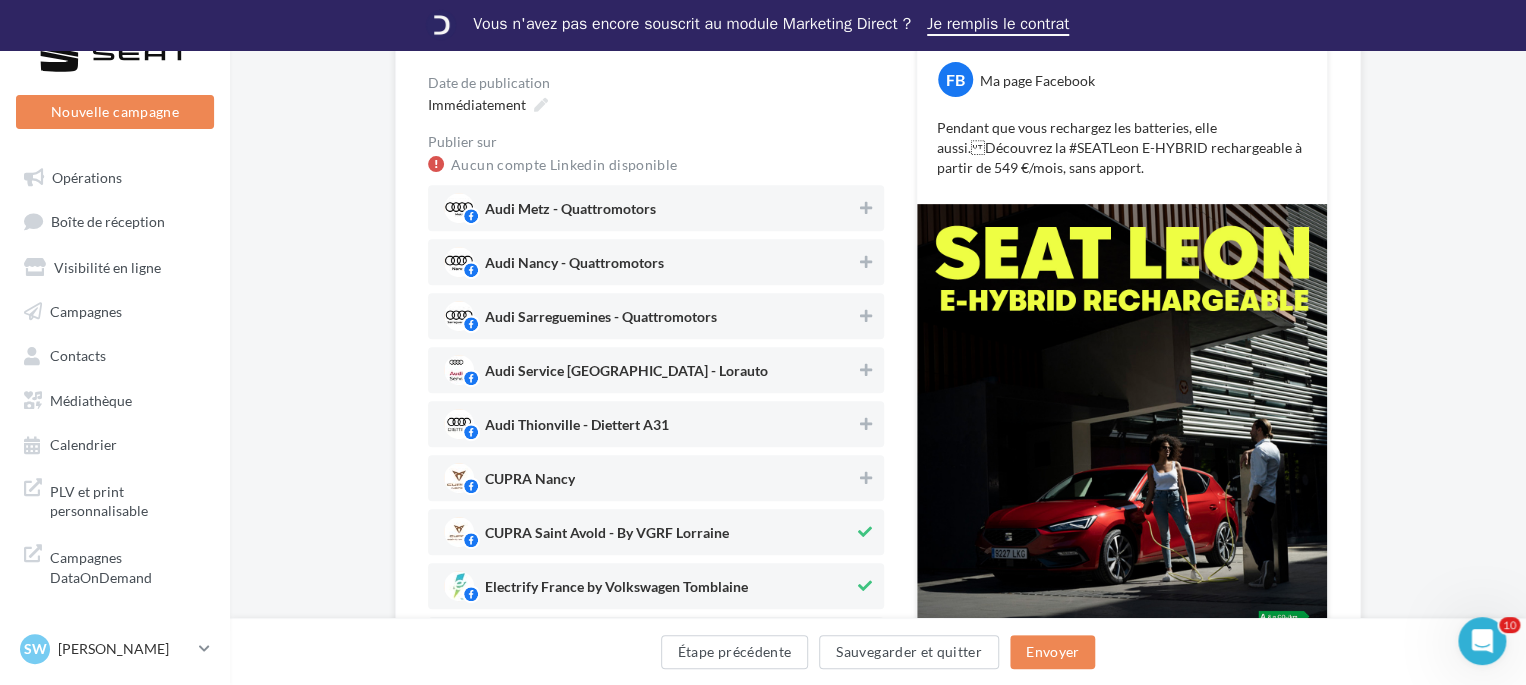 click on "CUPRA Saint Avold - By VGRF Lorraine" at bounding box center [607, 537] 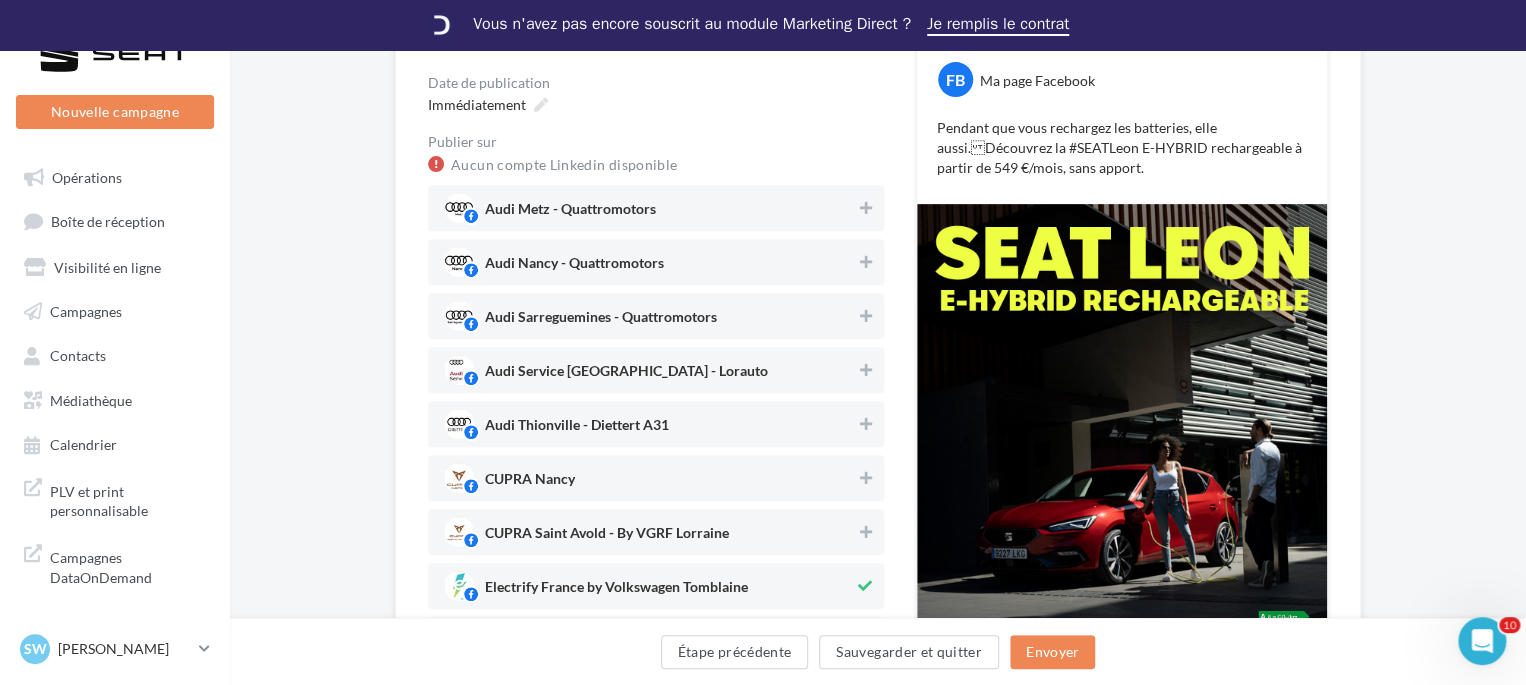 click on "Audi Metz - Quattromotors
Audi Nancy - Quattromotors
Audi Sarreguemines  - Quattromotors
Audi Service Saint-Avold - Lorauto
Audi Thionville - Diettert A31
CUPRA Nancy
CUPRA Saint Avold - By VGRF Lorraine
Electrify France by Volkswagen Tomblaine
SEAT Nancy" at bounding box center [656, 694] 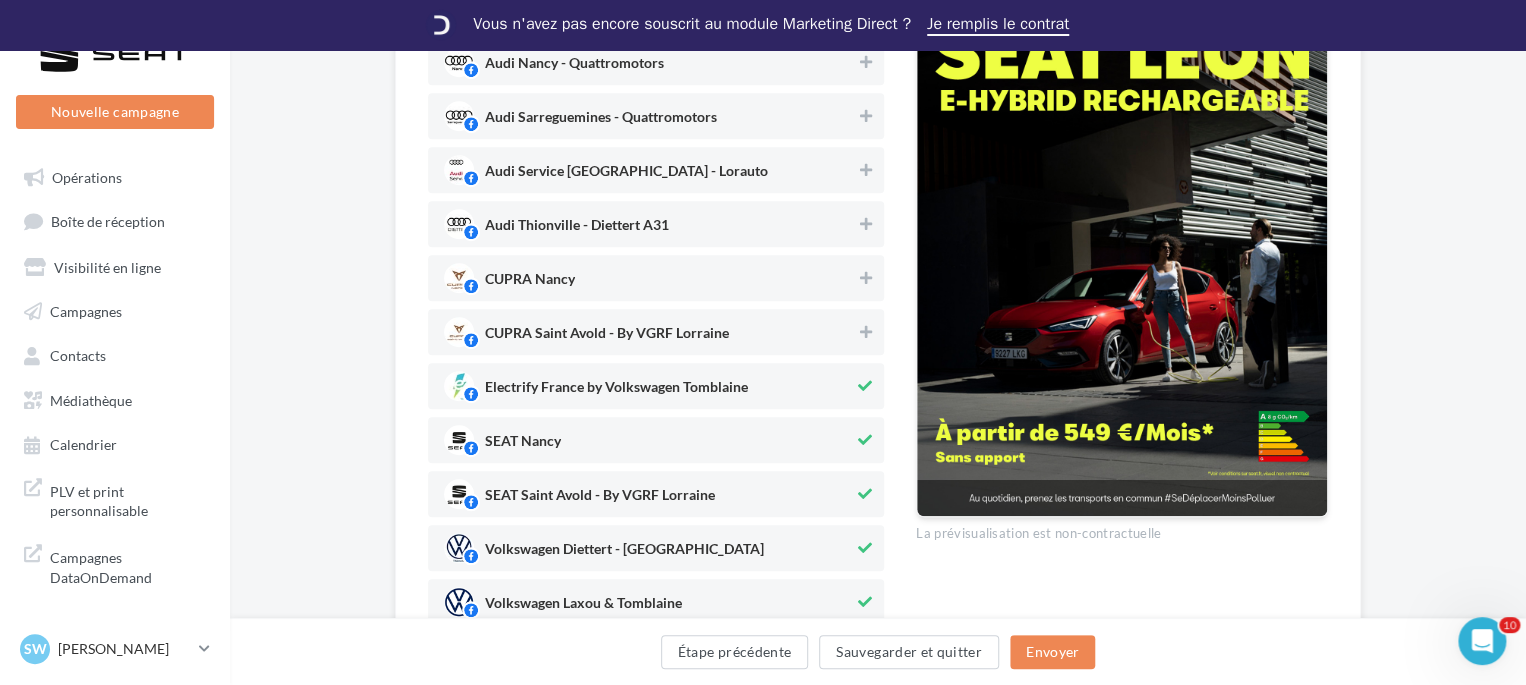 click on "Electrify France by Volkswagen Tomblaine" at bounding box center [616, 391] 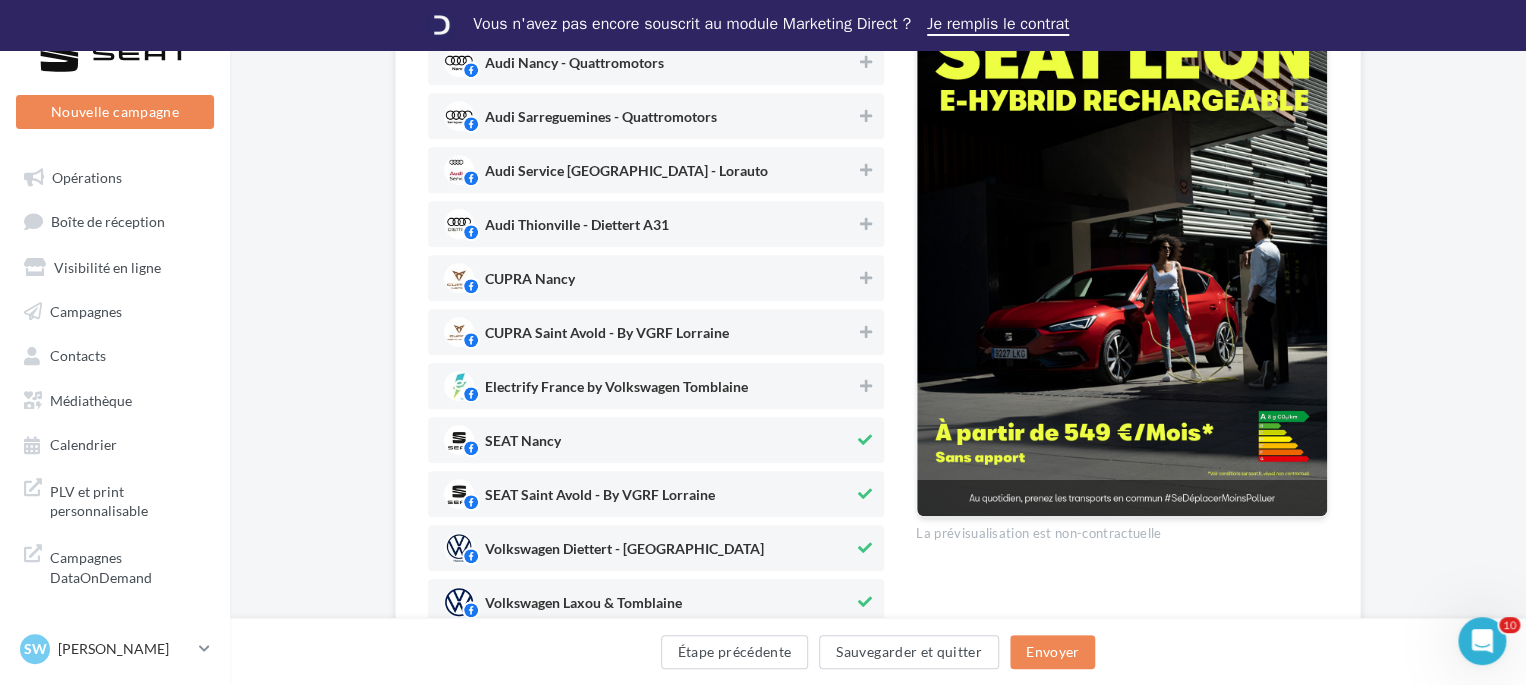 scroll, scrollTop: 695, scrollLeft: 0, axis: vertical 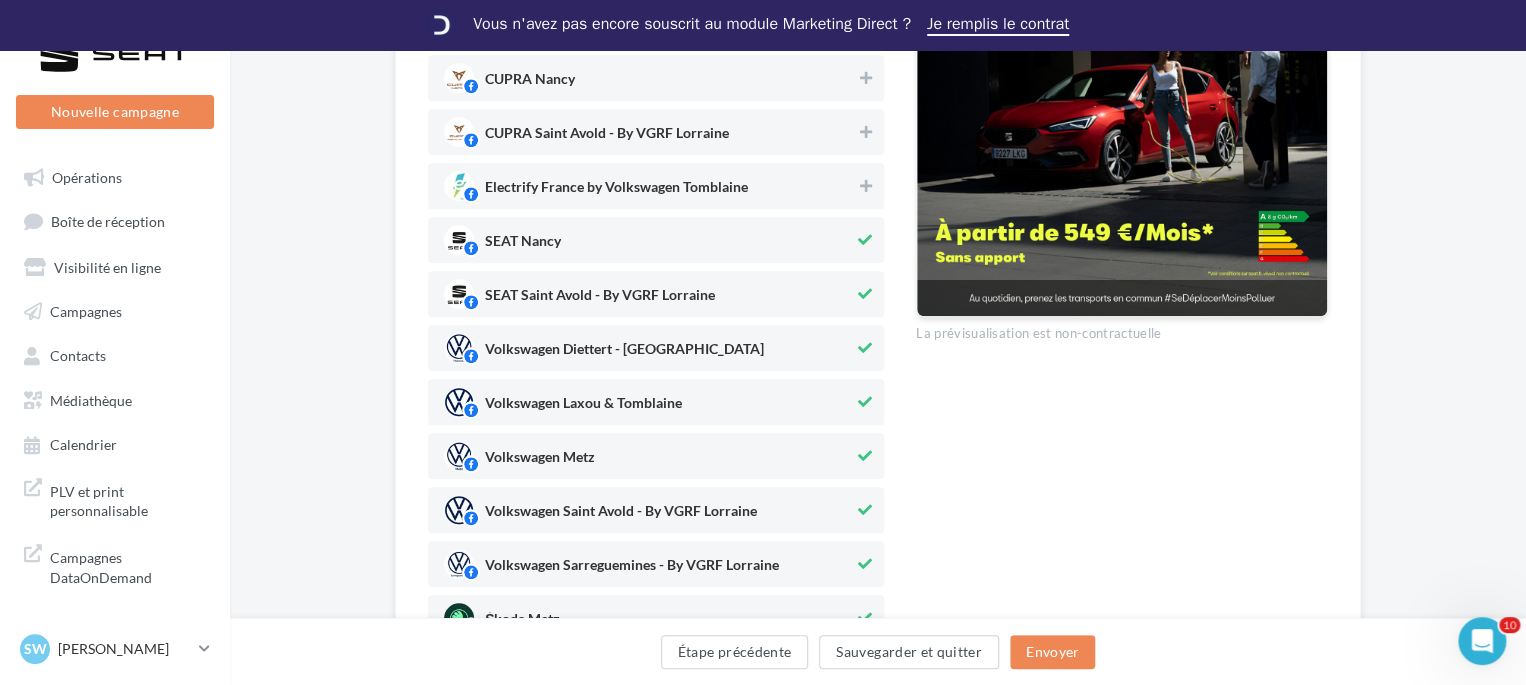 click on "Volkswagen Diettert - Thionville" at bounding box center (624, 353) 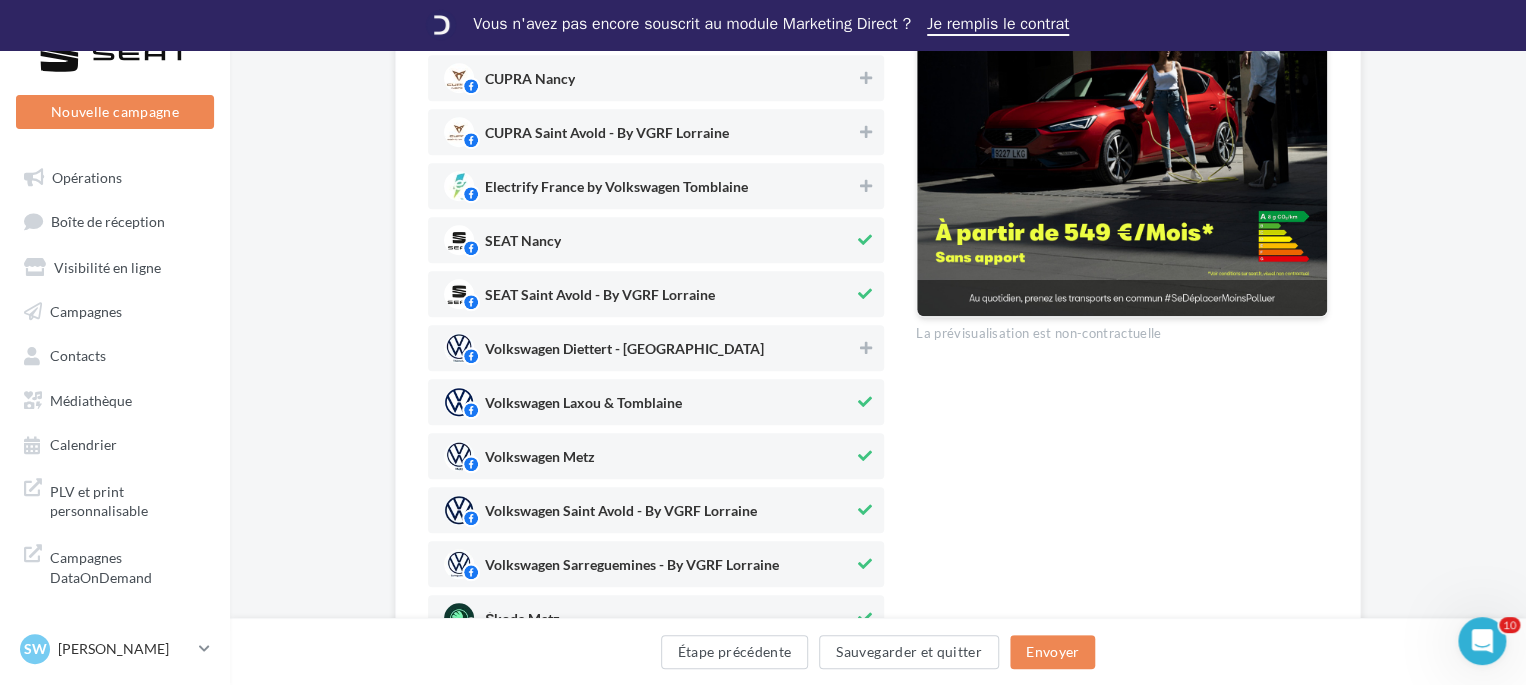 drag, startPoint x: 596, startPoint y: 419, endPoint x: 572, endPoint y: 474, distance: 60.00833 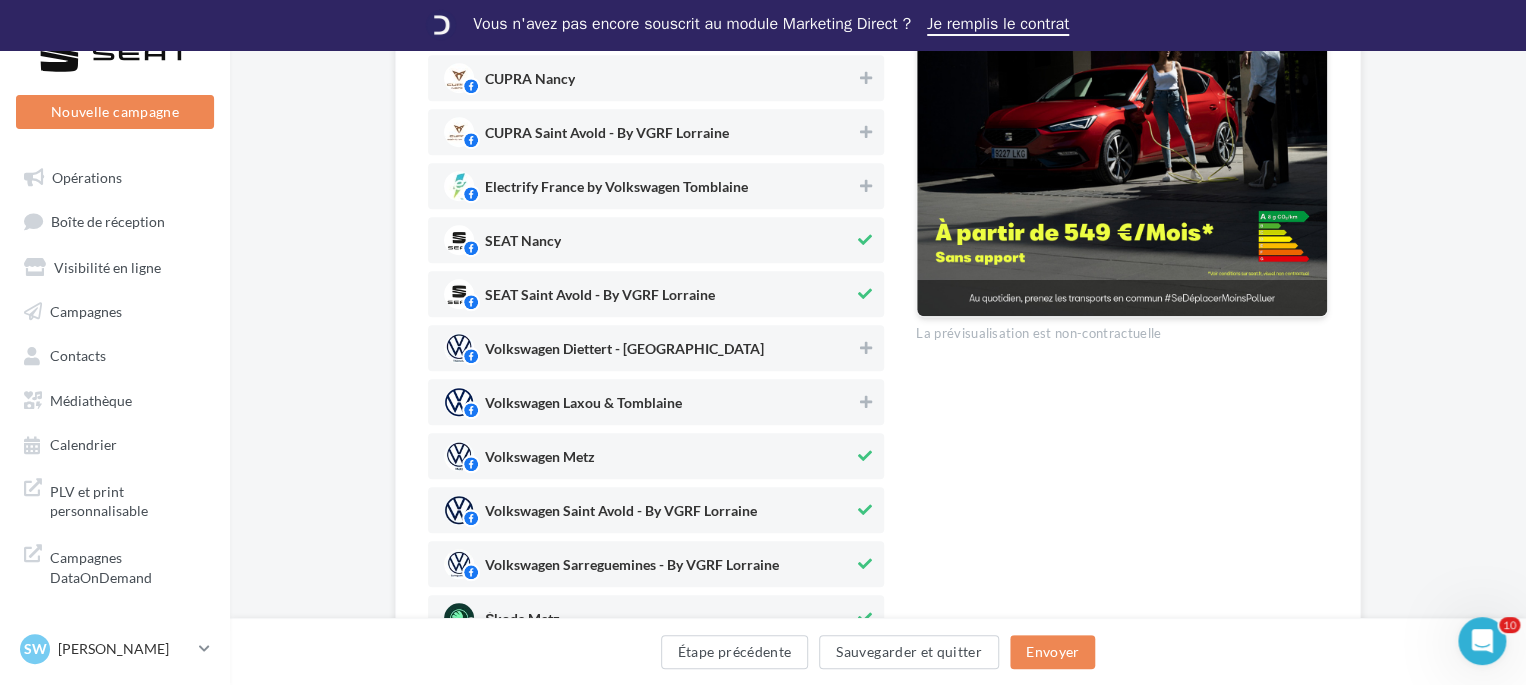 click on "Volkswagen Metz" at bounding box center (656, 456) 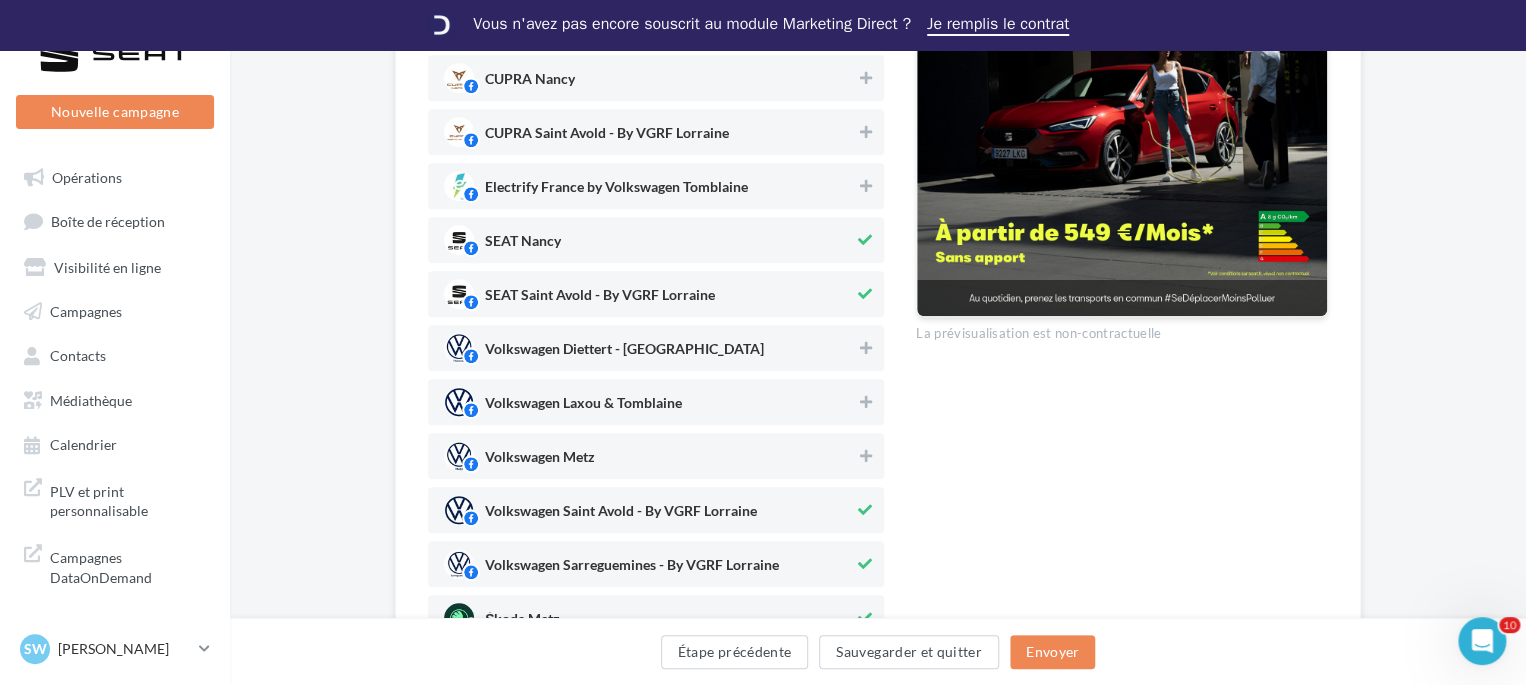 click on "Volkswagen Saint Avold - By VGRF Lorraine" at bounding box center (621, 515) 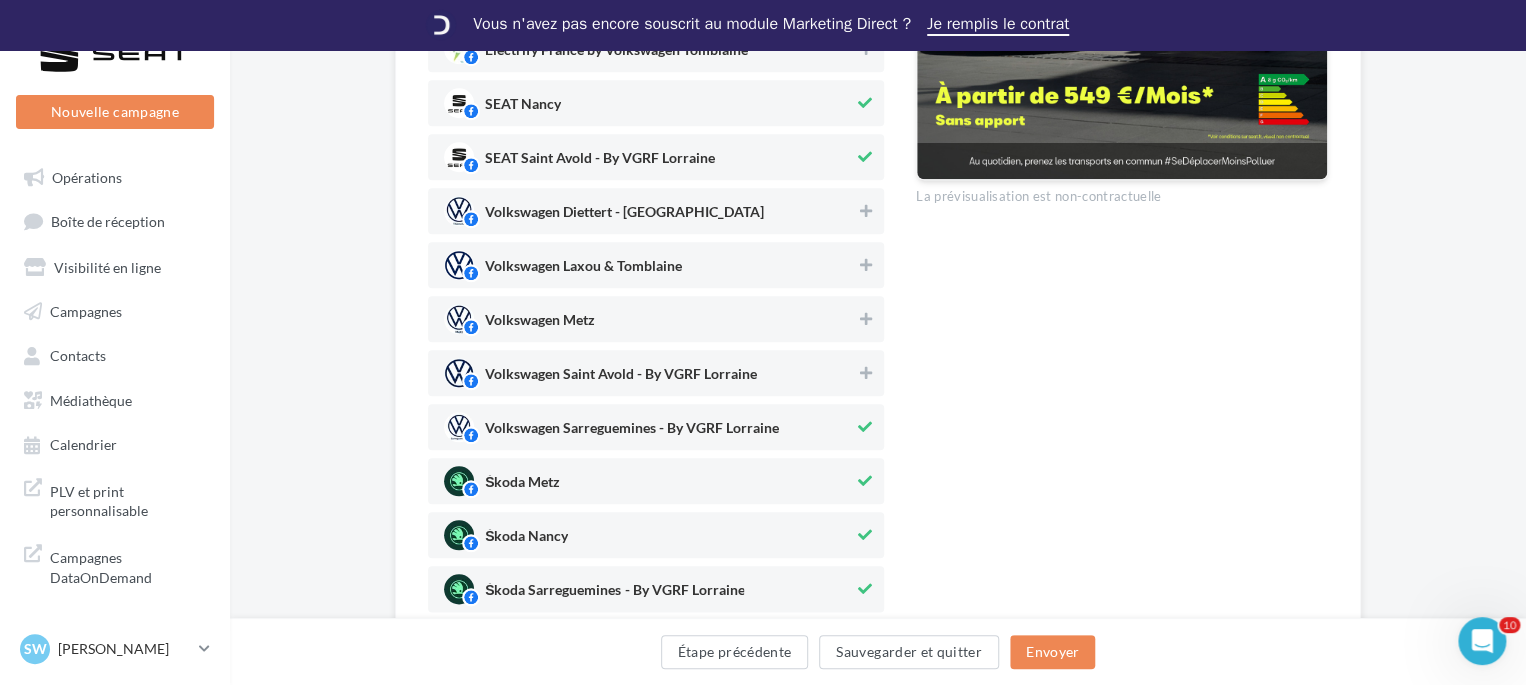 scroll, scrollTop: 972, scrollLeft: 0, axis: vertical 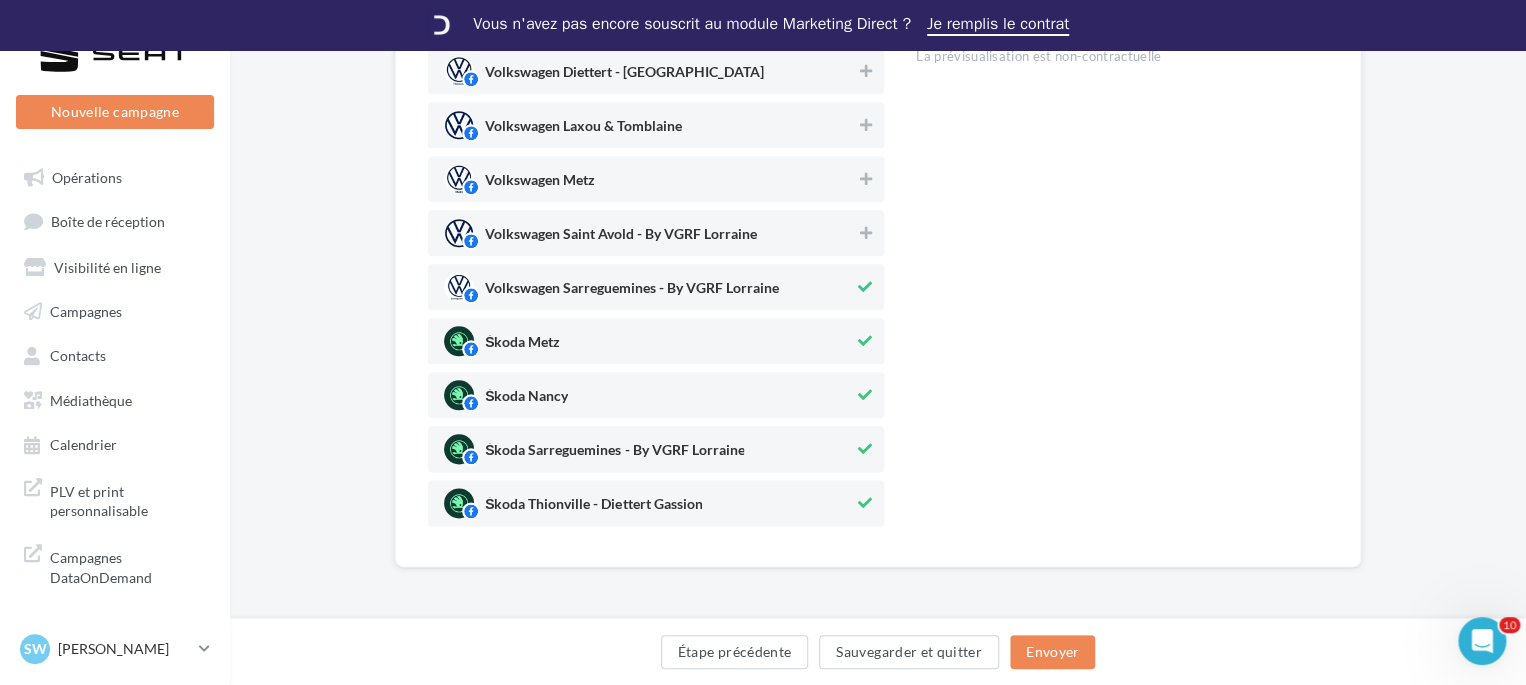 click on "Volkswagen Sarreguemines - By VGRF Lorraine" at bounding box center [632, 292] 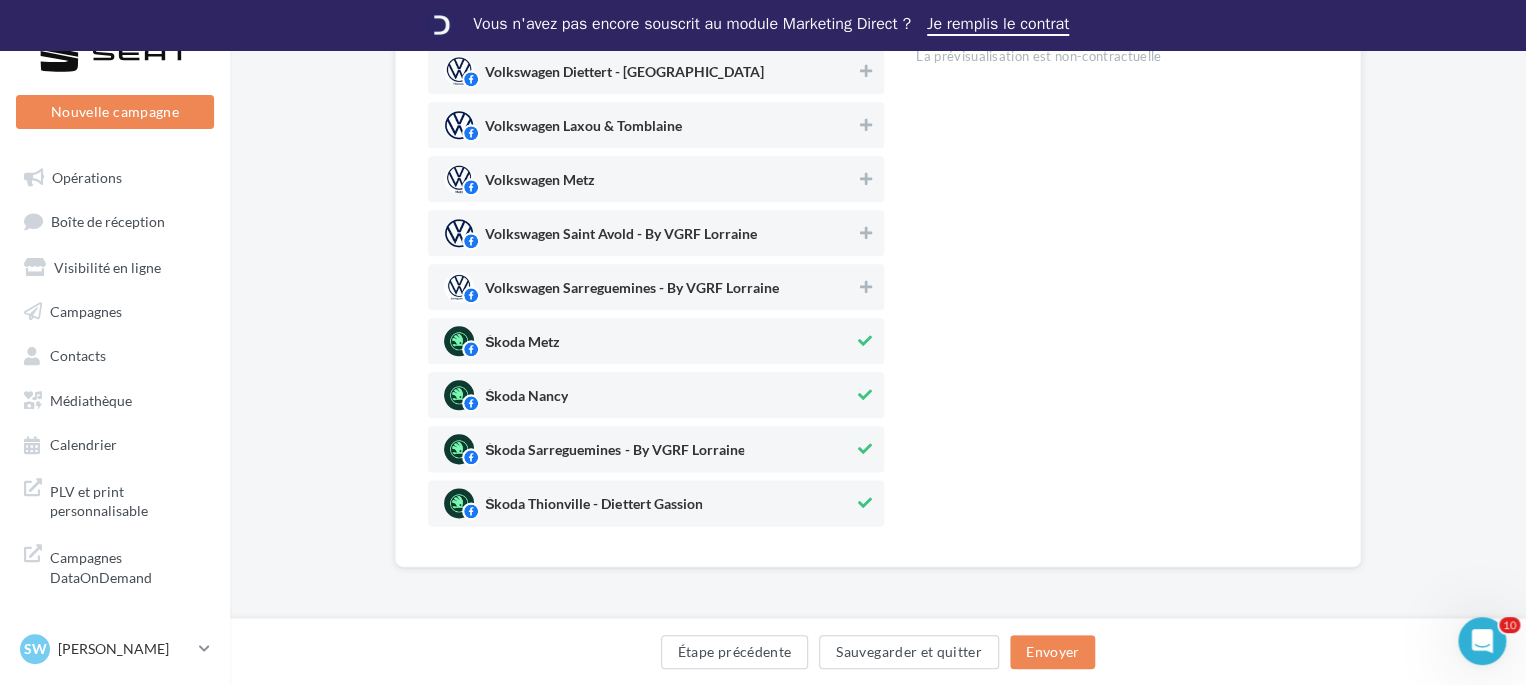 click on "Škoda Metz" at bounding box center [649, 341] 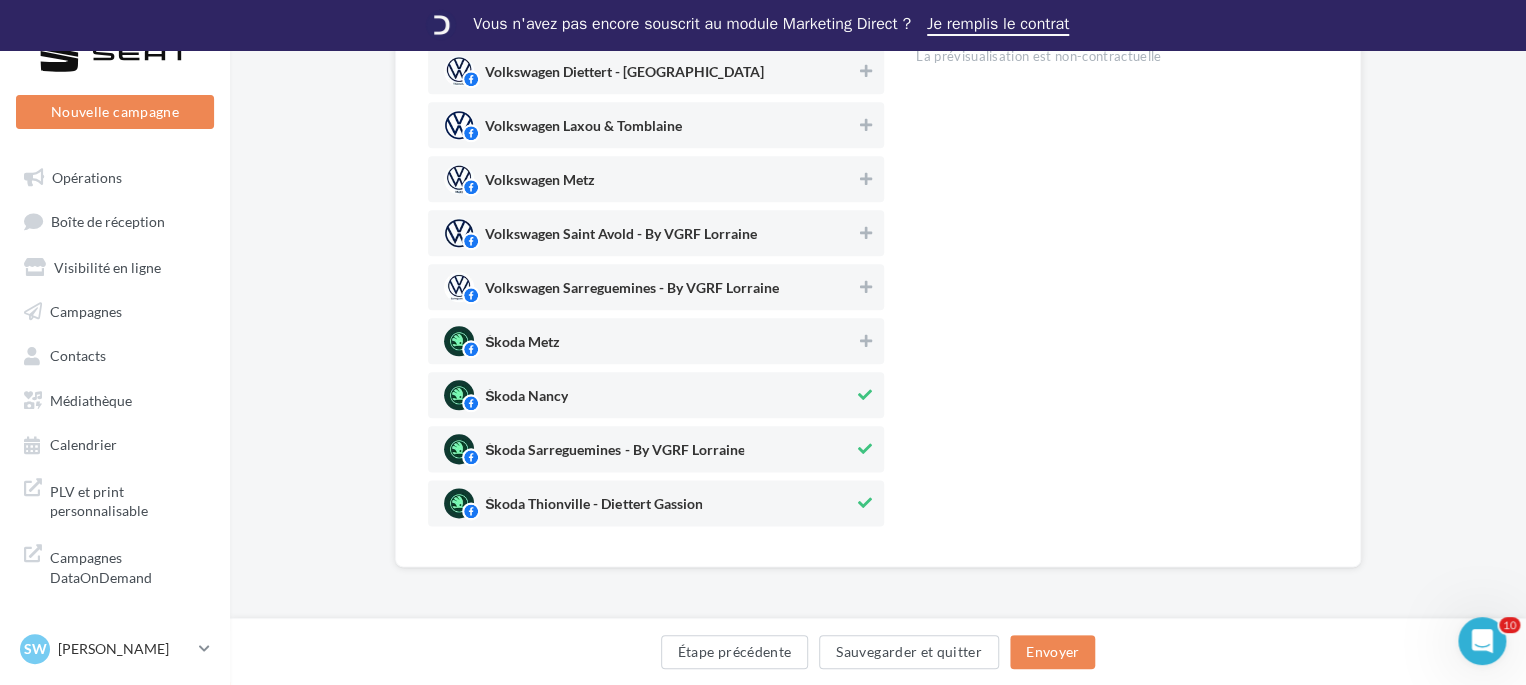click on "Škoda Nancy" at bounding box center (656, 395) 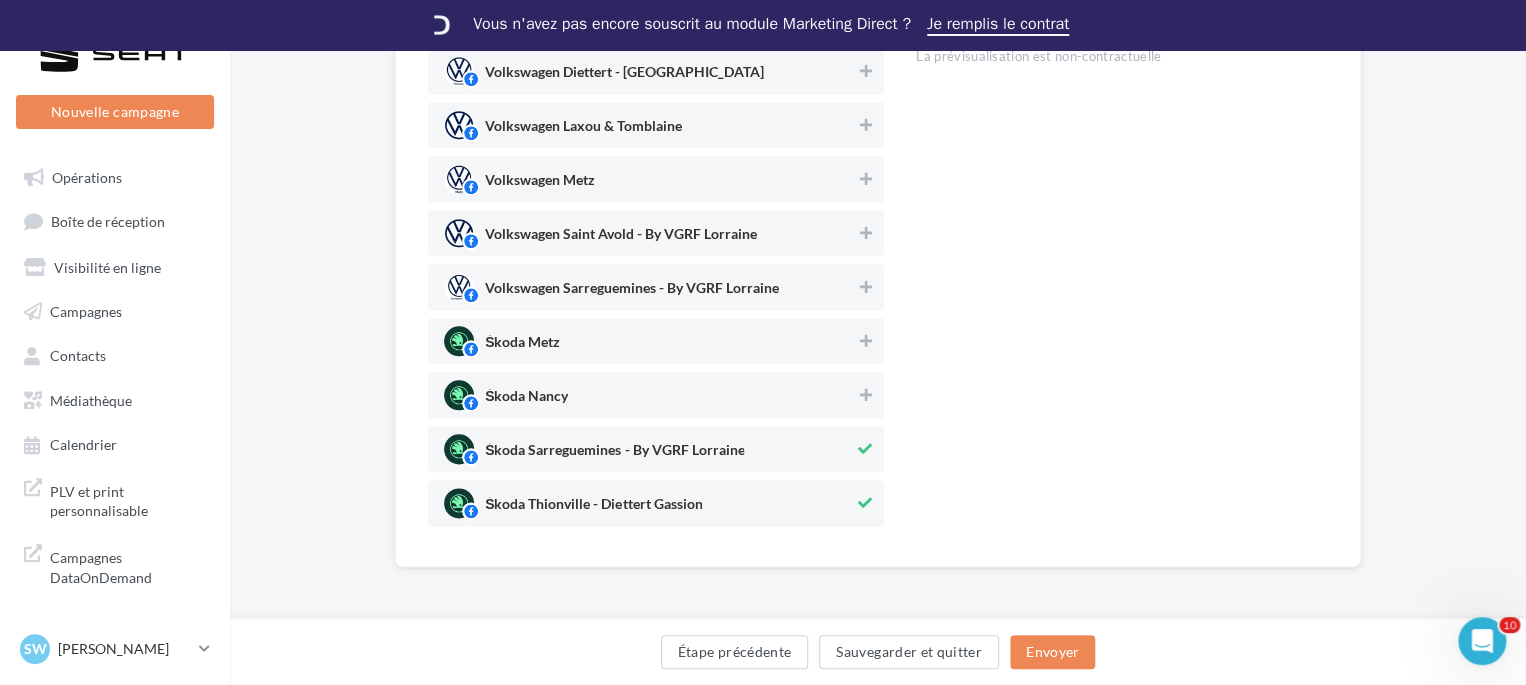 click on "Škoda Sarreguemines - By VGRF Lorraine" at bounding box center [614, 454] 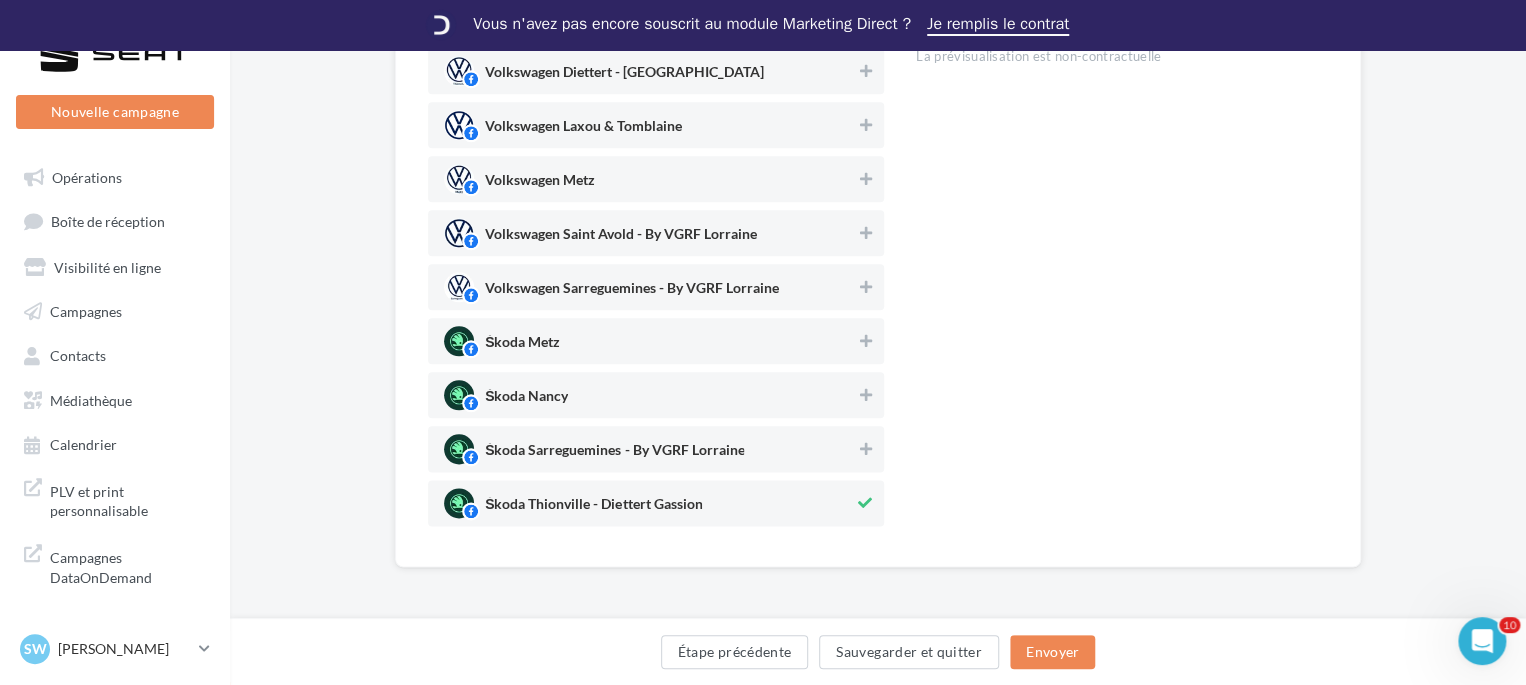 click on "Škoda Thionville - Diettert Gassion" at bounding box center (593, 508) 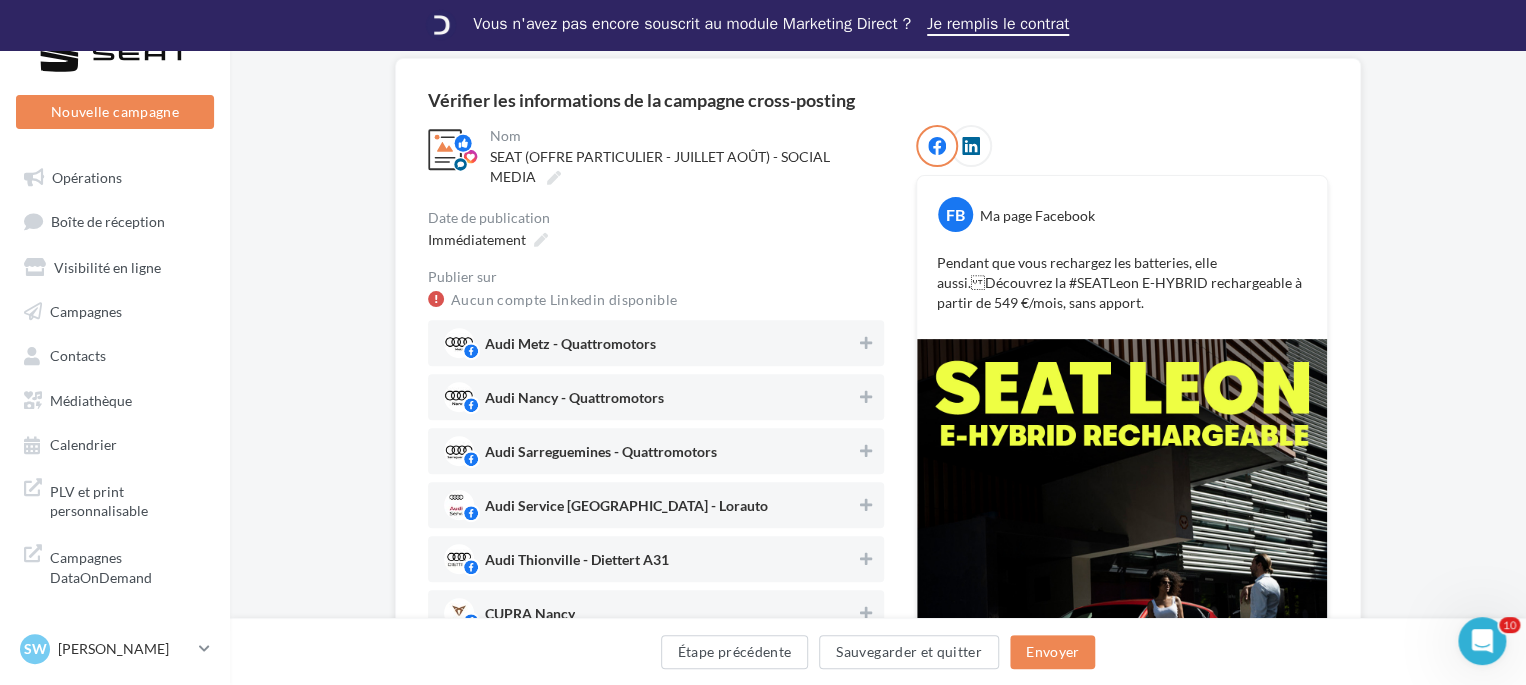 scroll, scrollTop: 0, scrollLeft: 0, axis: both 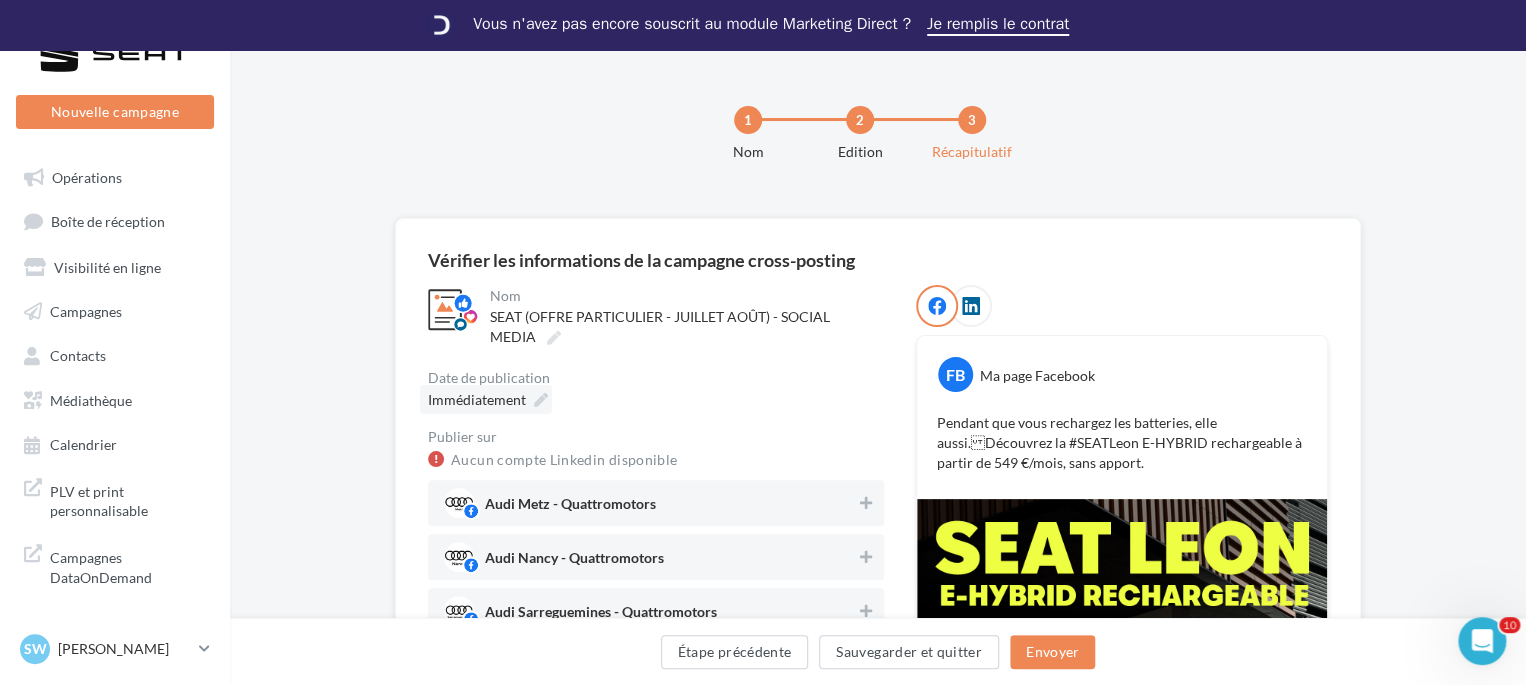 click on "Immédiatement" at bounding box center (477, 399) 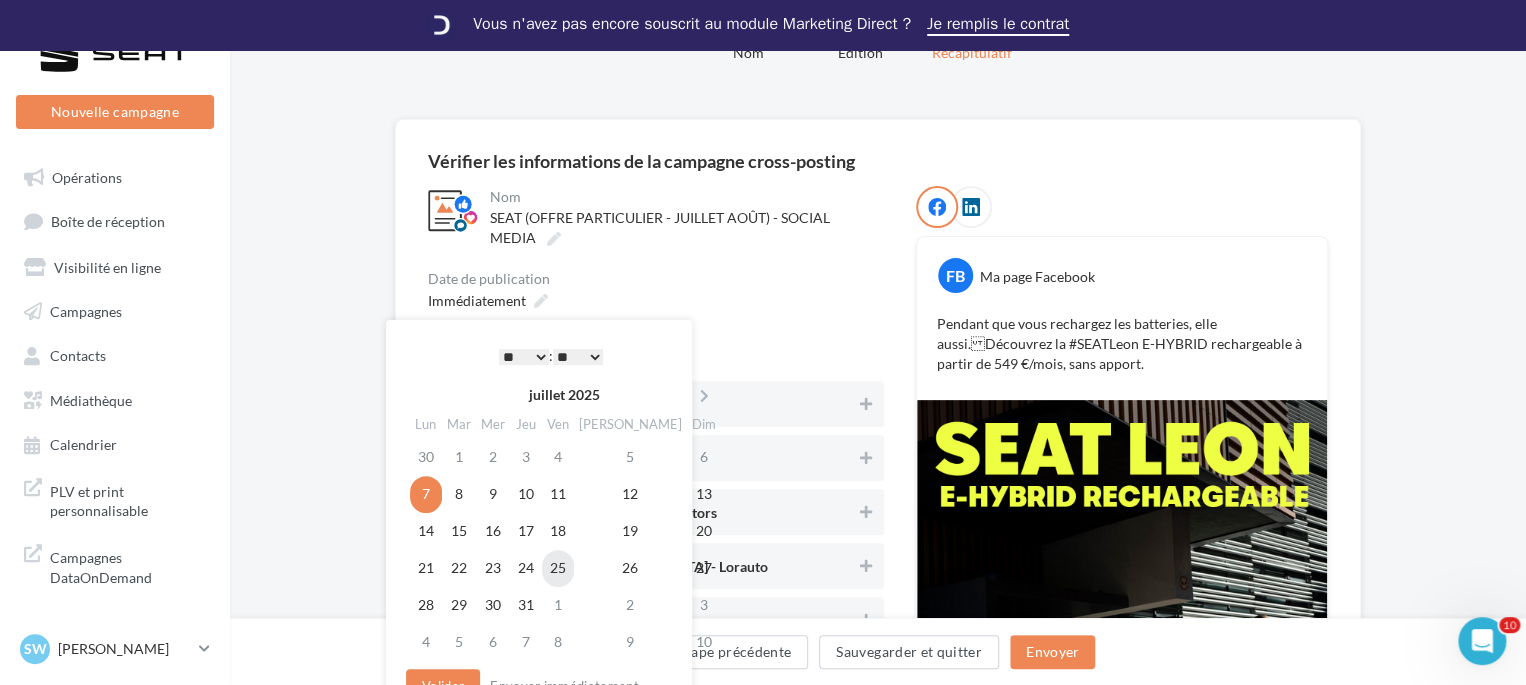 scroll, scrollTop: 100, scrollLeft: 0, axis: vertical 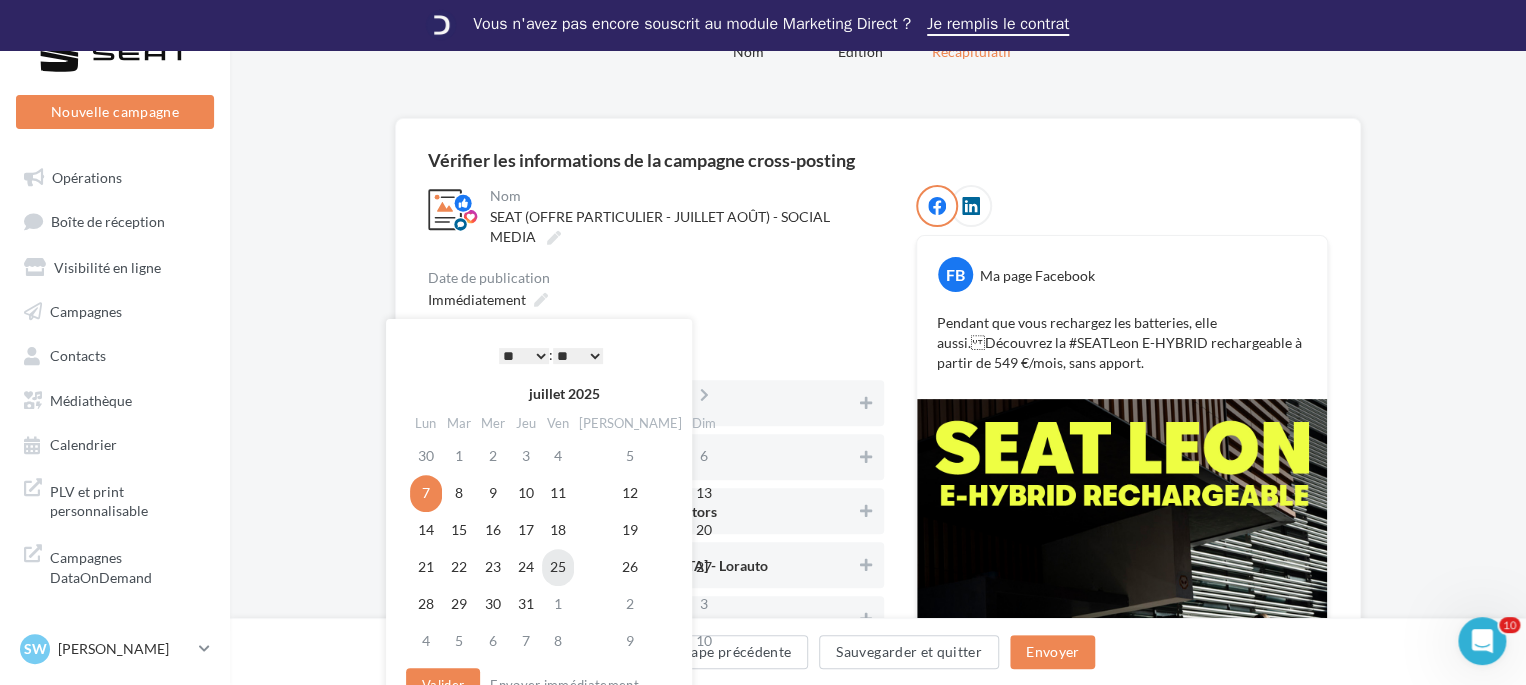 click on "25" at bounding box center (558, 567) 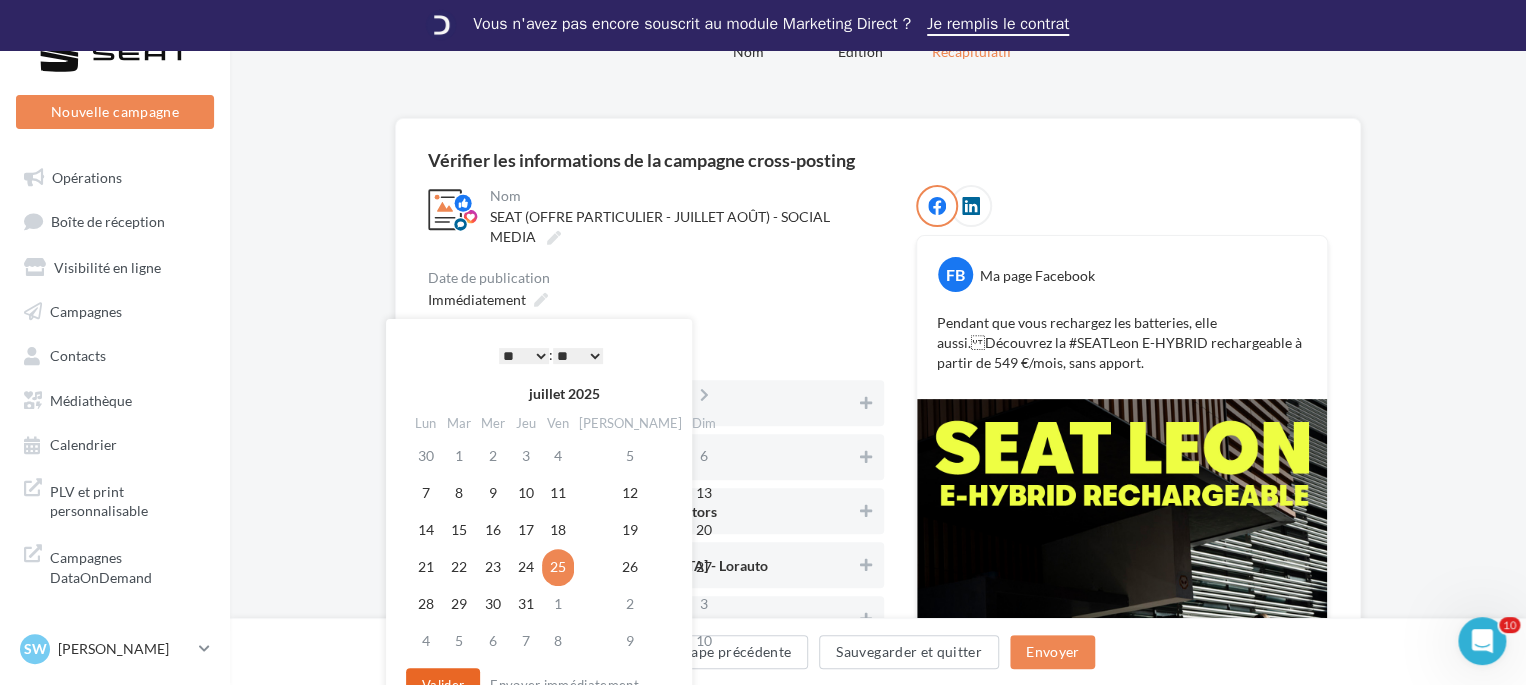 click on "Valider" at bounding box center [443, 685] 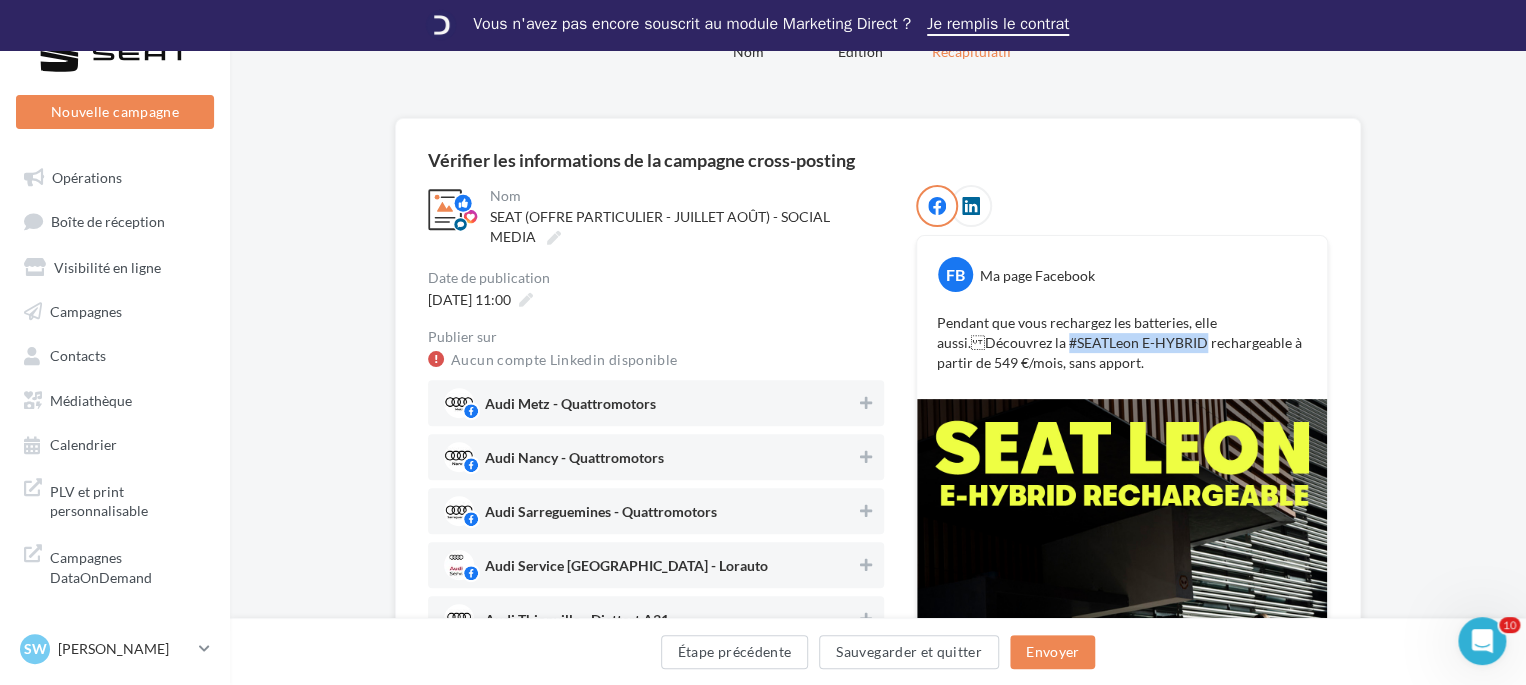 drag, startPoint x: 1061, startPoint y: 340, endPoint x: 1196, endPoint y: 339, distance: 135.00371 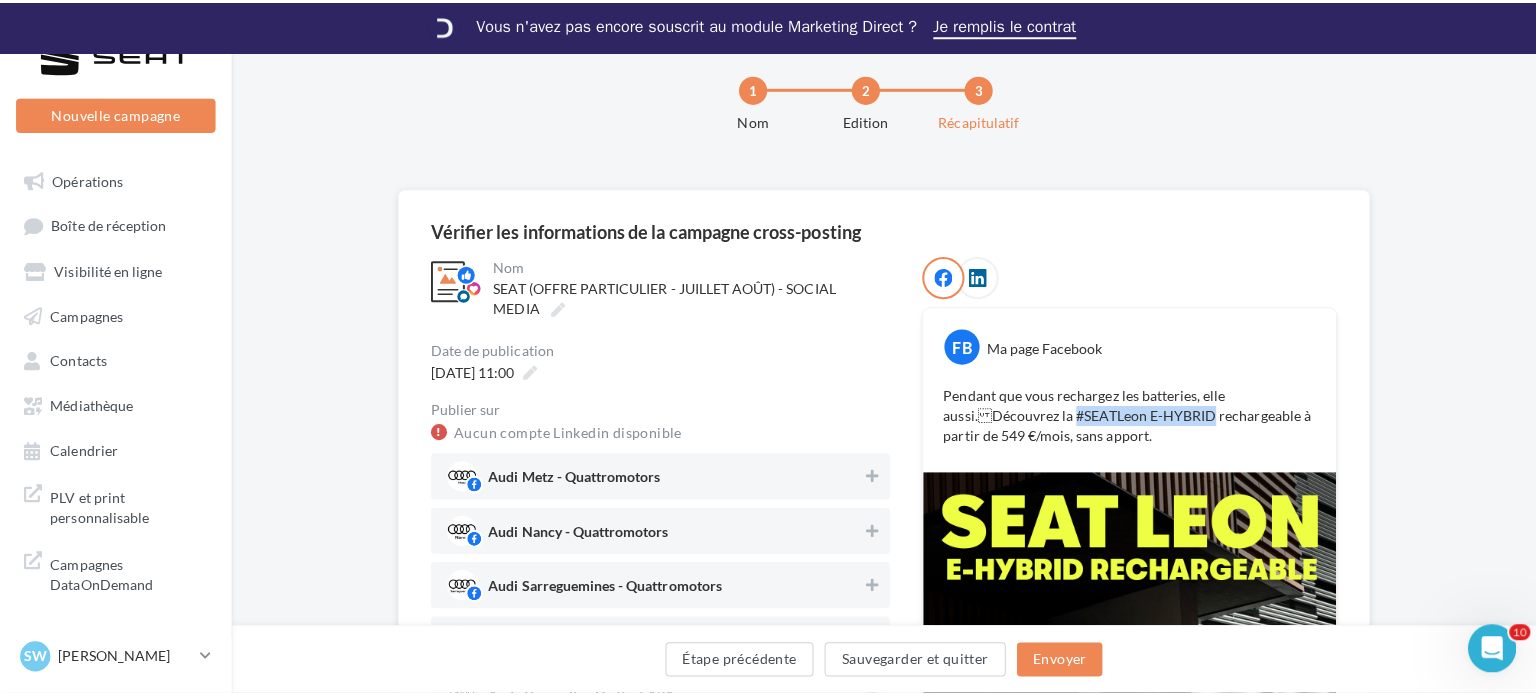 scroll, scrollTop: 0, scrollLeft: 0, axis: both 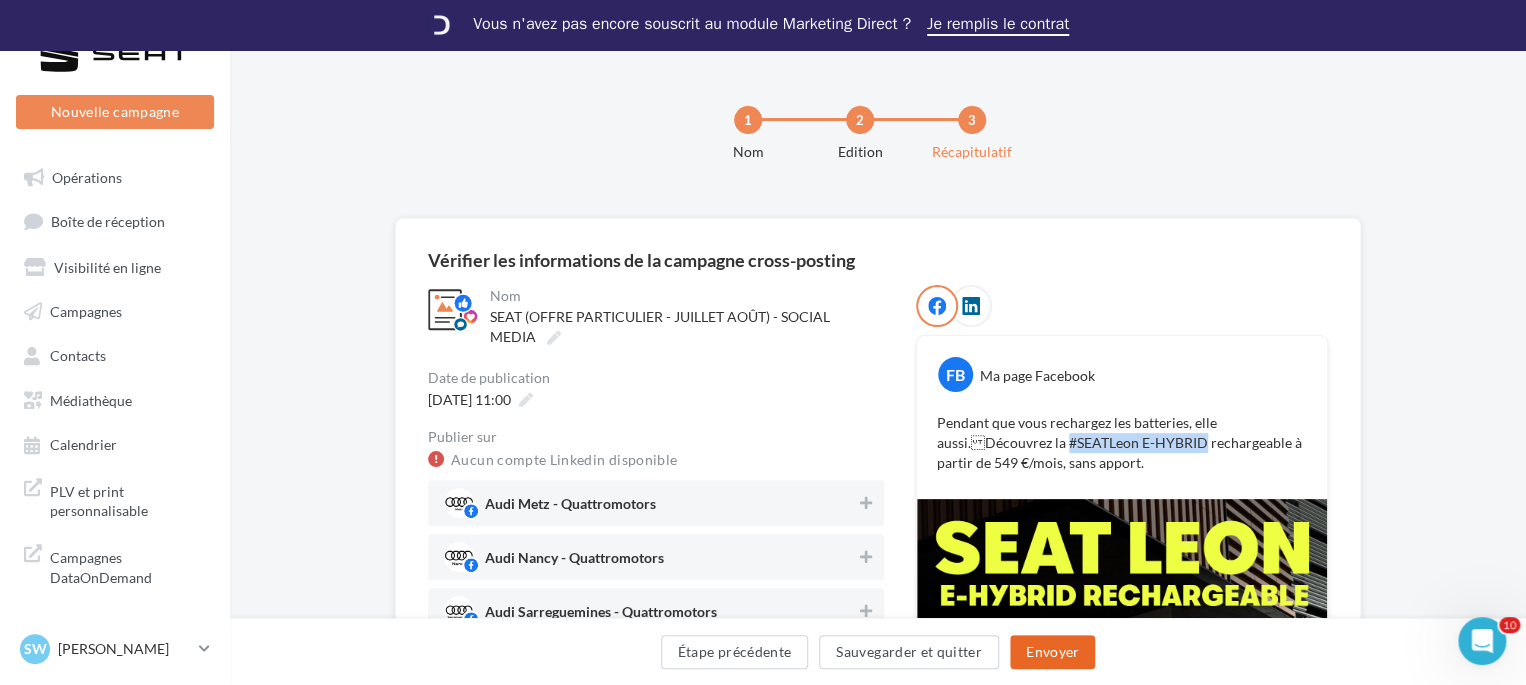 click on "Envoyer" at bounding box center [1052, 652] 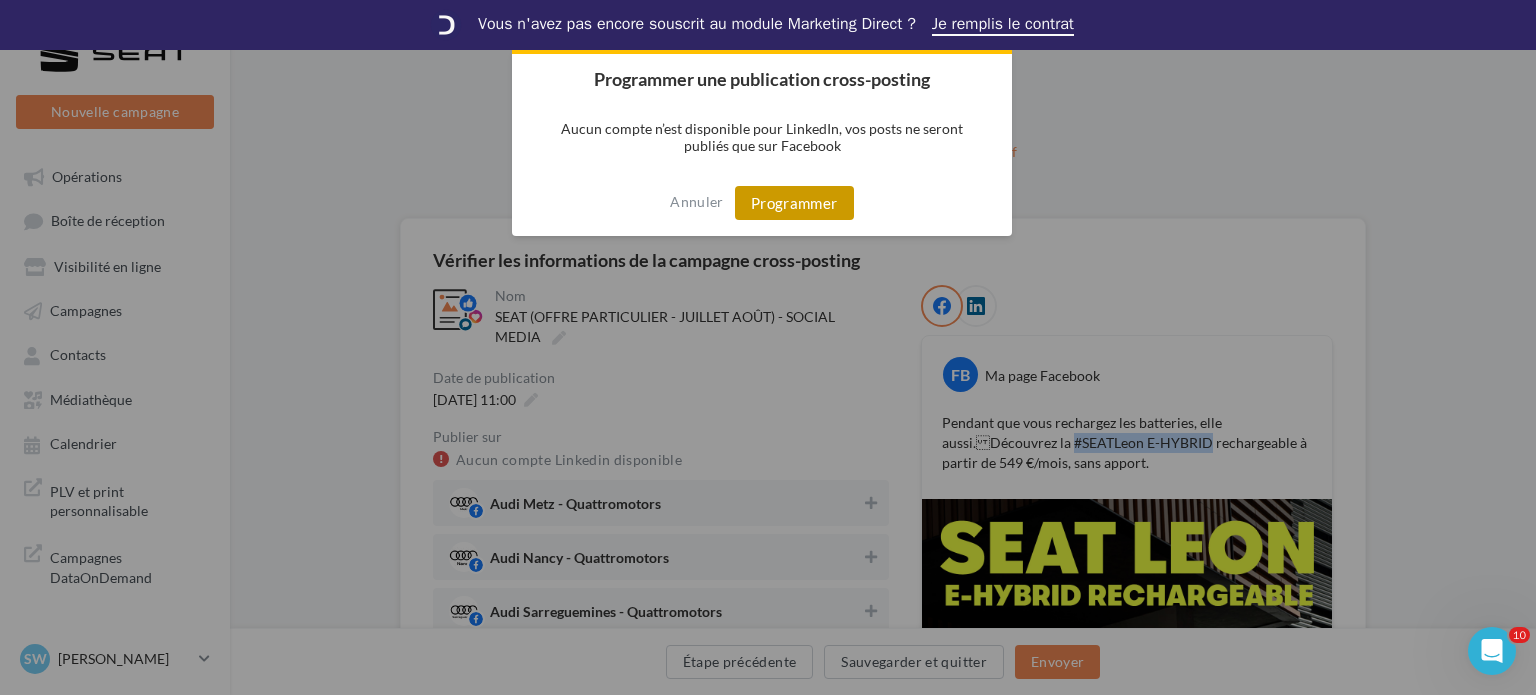 click on "Programmer" at bounding box center [794, 203] 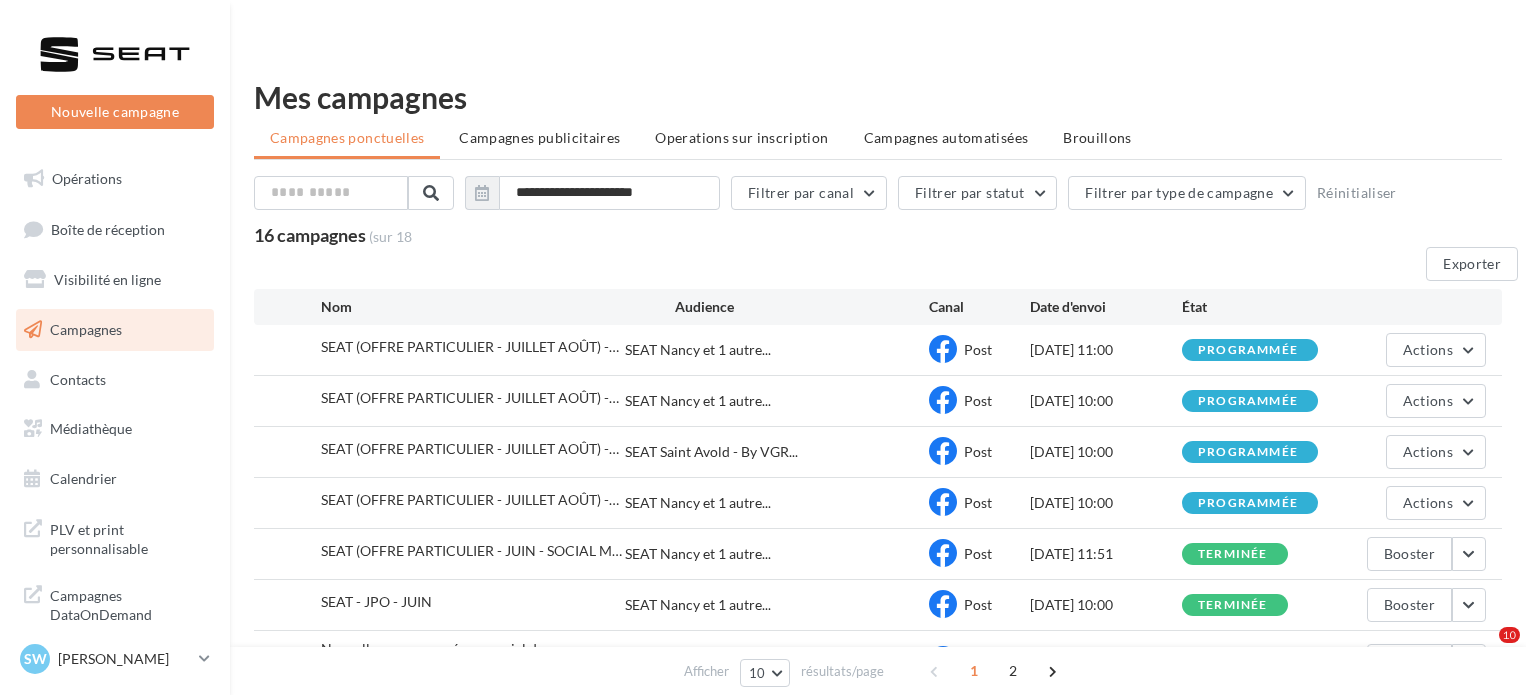 scroll, scrollTop: 0, scrollLeft: 0, axis: both 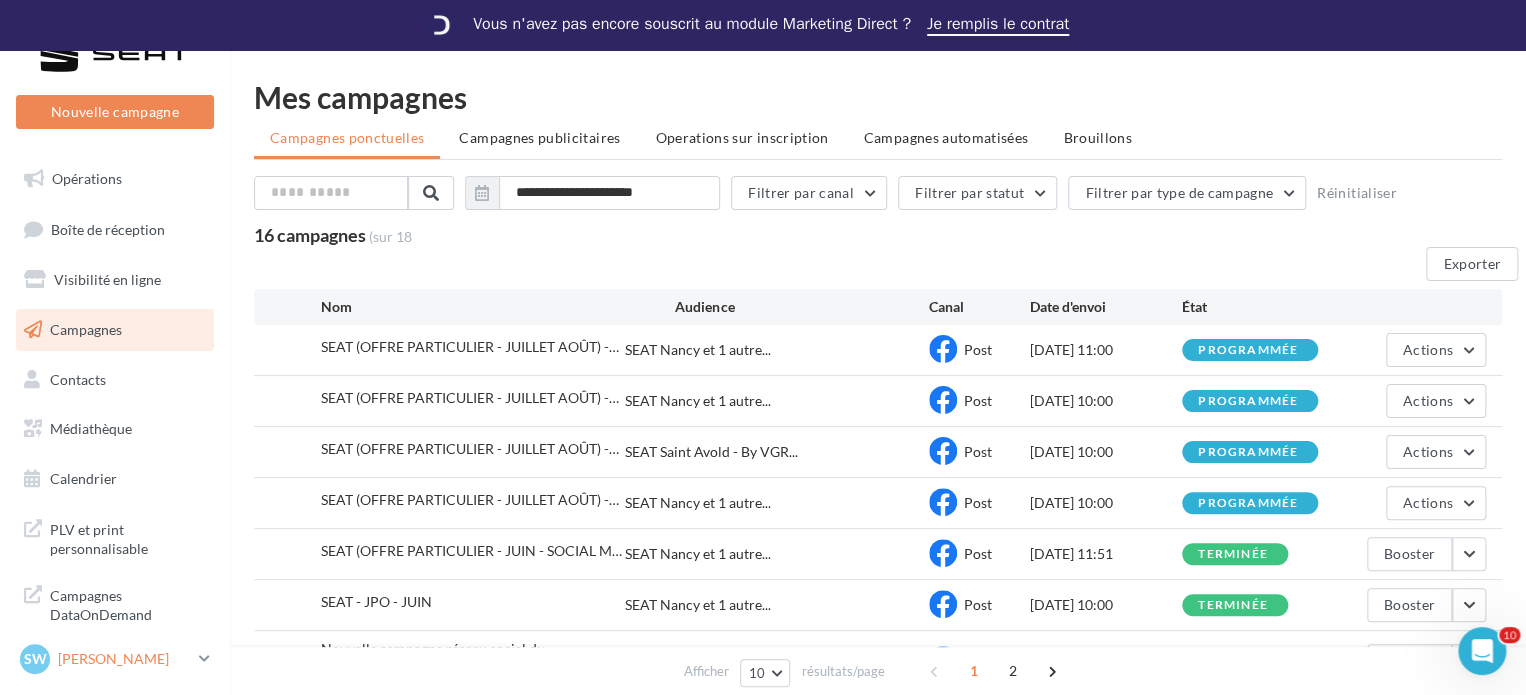 click on "[PERSON_NAME]" at bounding box center (124, 659) 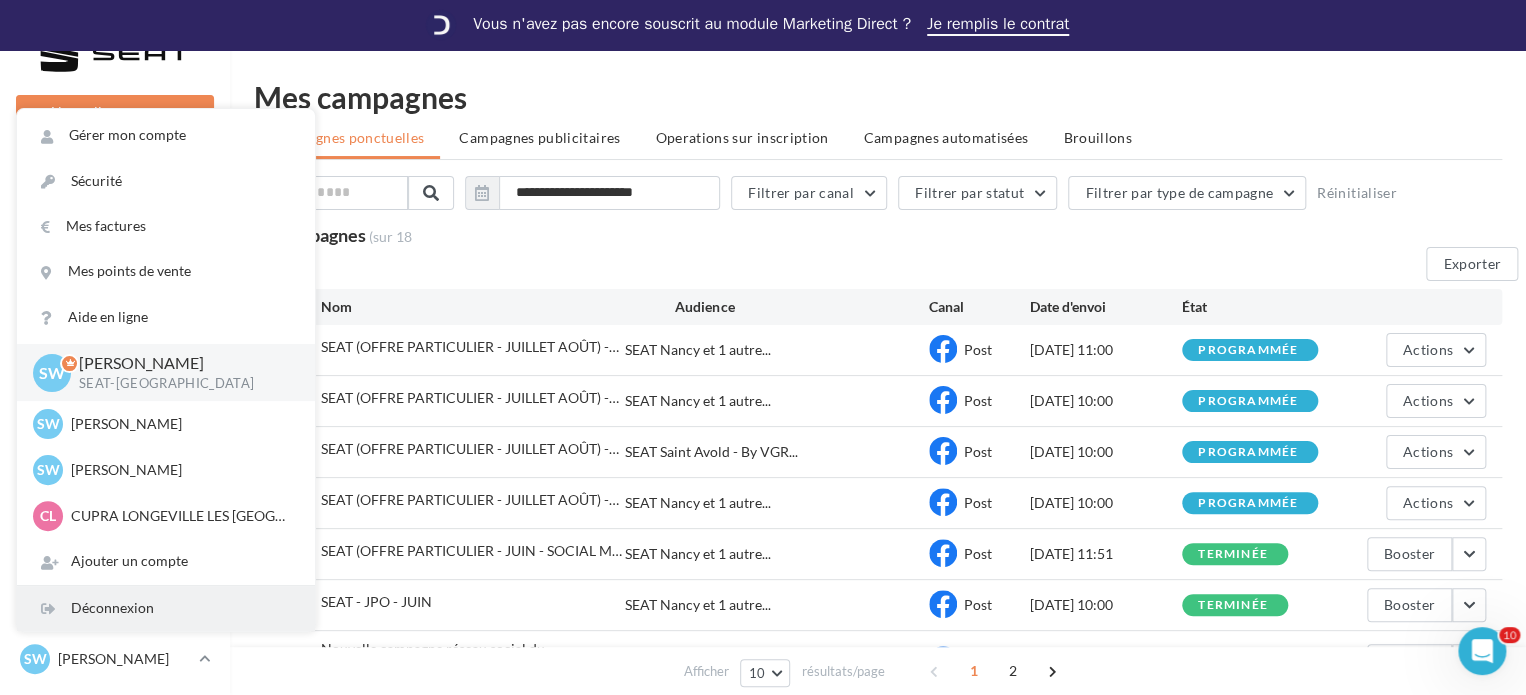 click on "Déconnexion" at bounding box center (166, 608) 